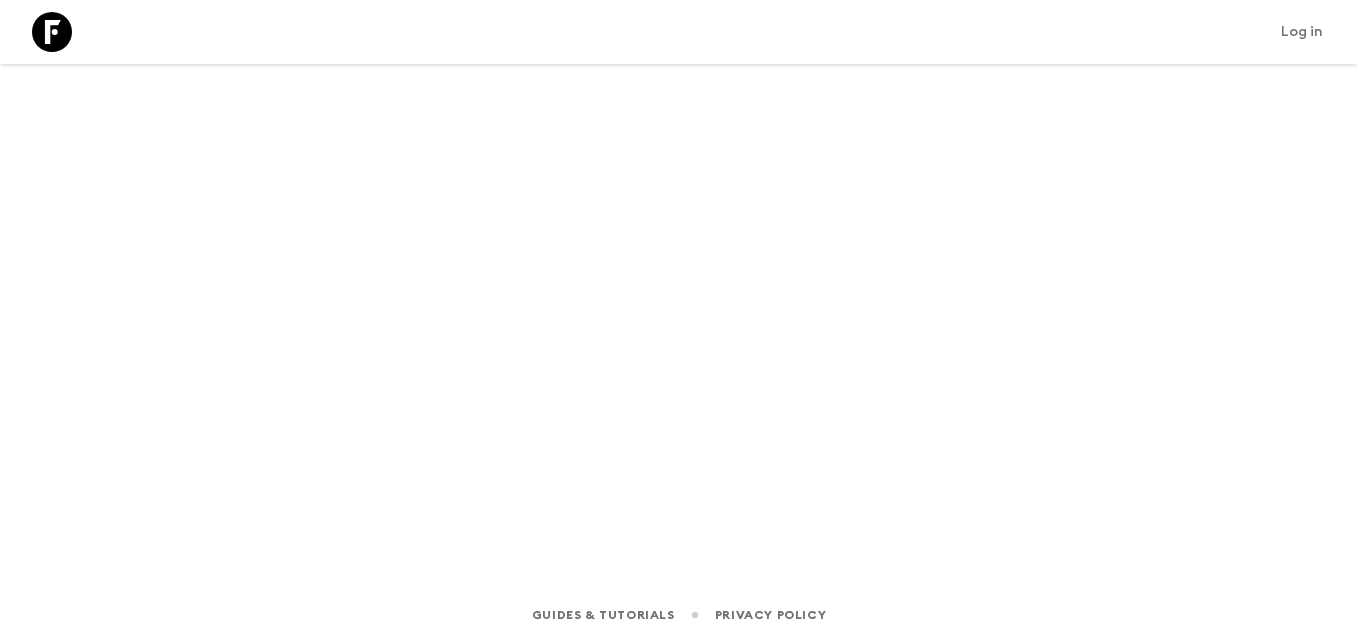 scroll, scrollTop: 0, scrollLeft: 0, axis: both 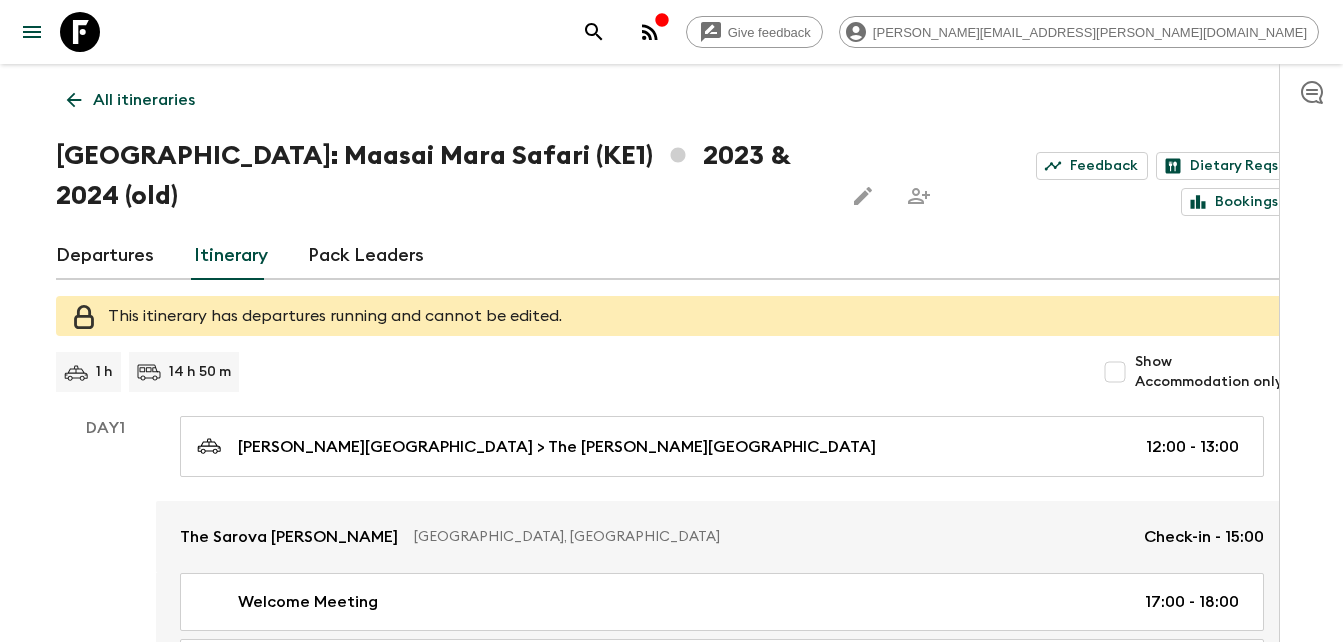 click on "All itineraries" at bounding box center (144, 100) 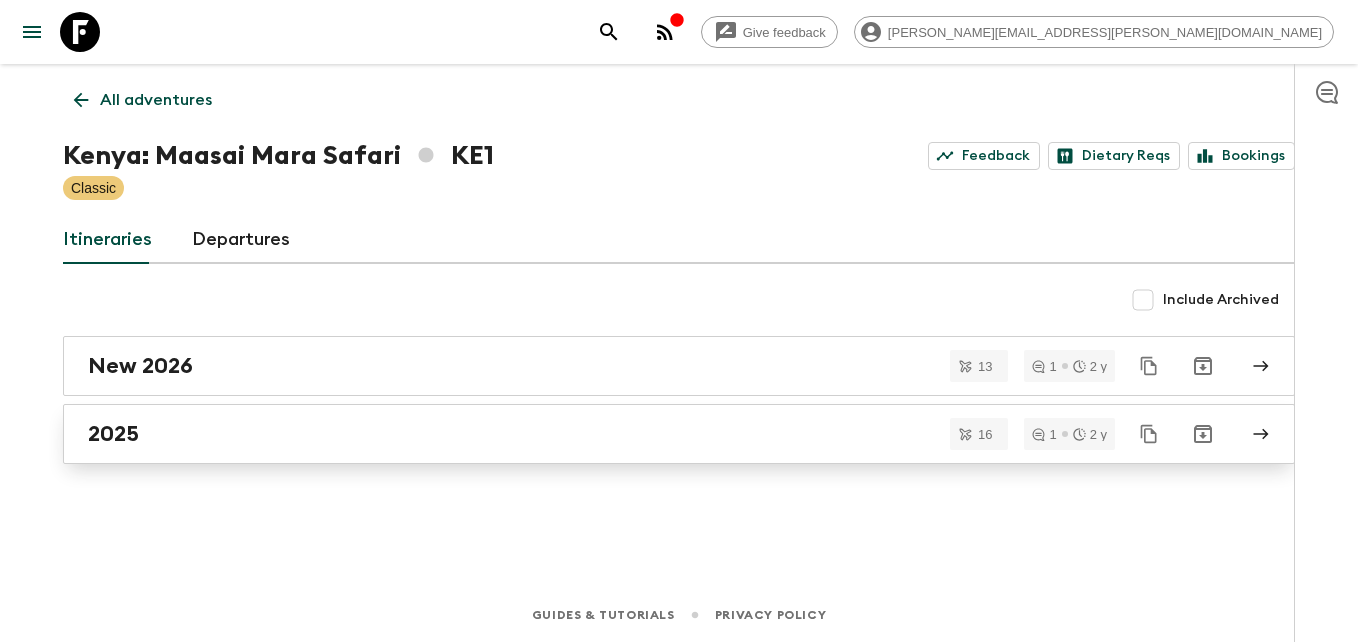 click on "2025" at bounding box center (113, 434) 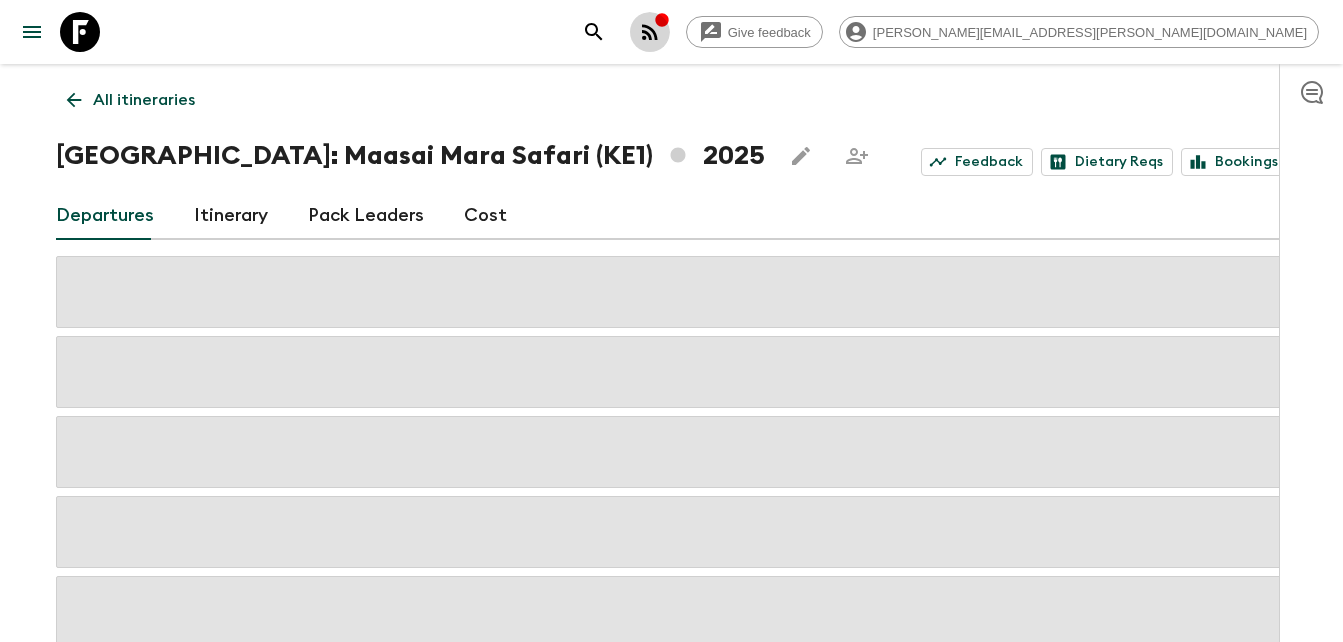 click 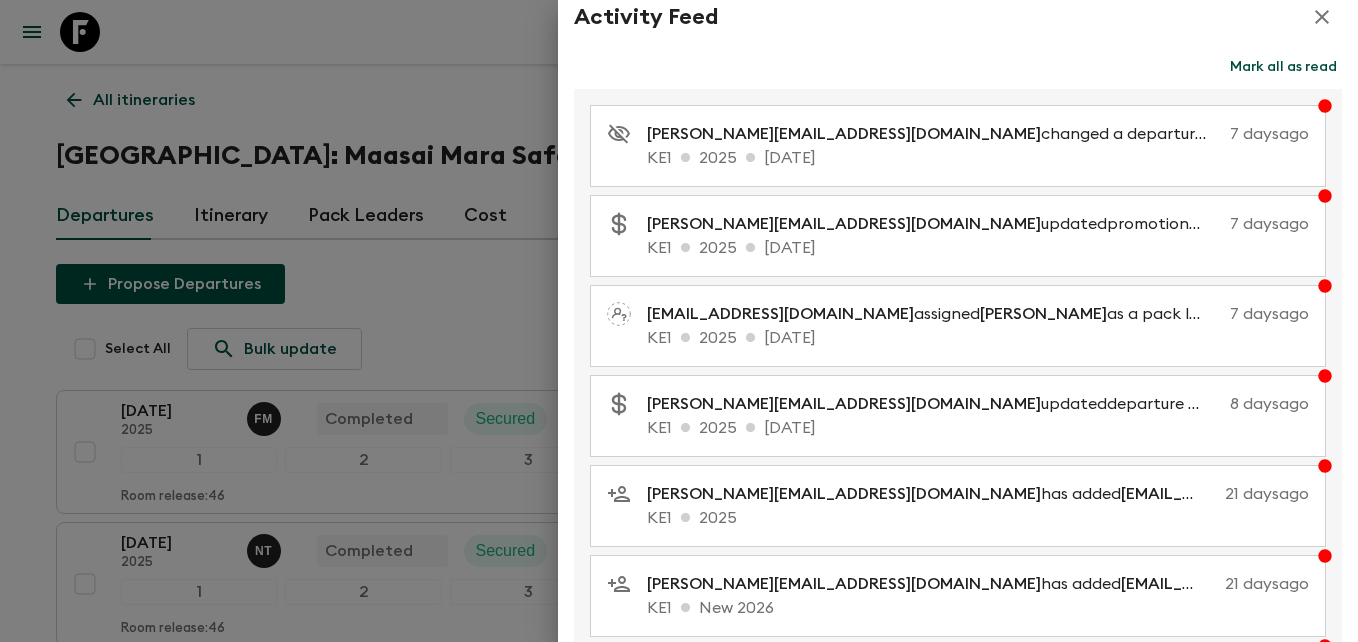 scroll, scrollTop: 0, scrollLeft: 0, axis: both 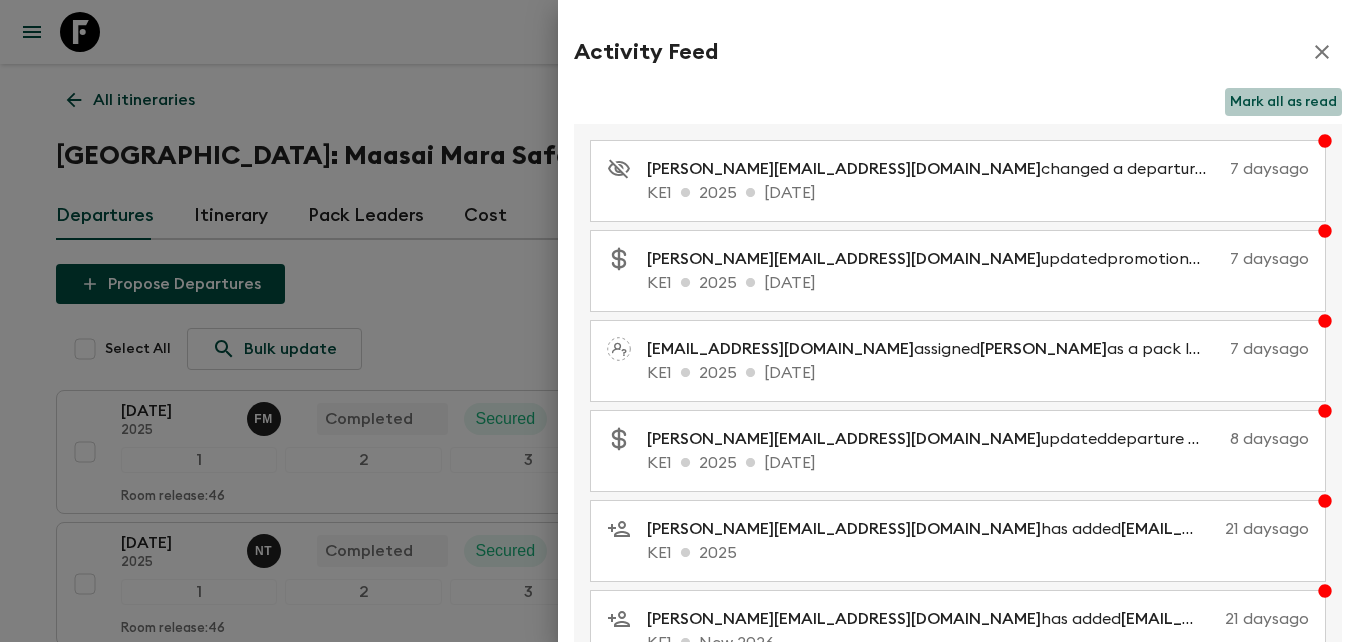 click on "Mark all as read" at bounding box center [1283, 102] 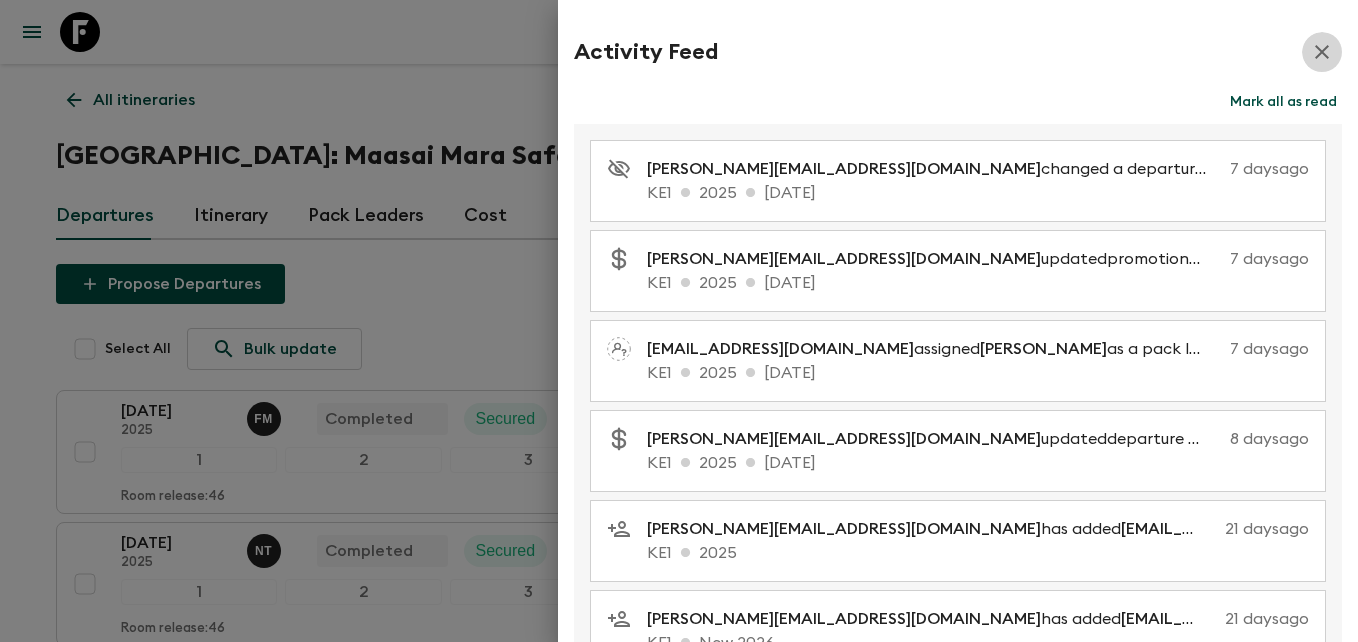 click 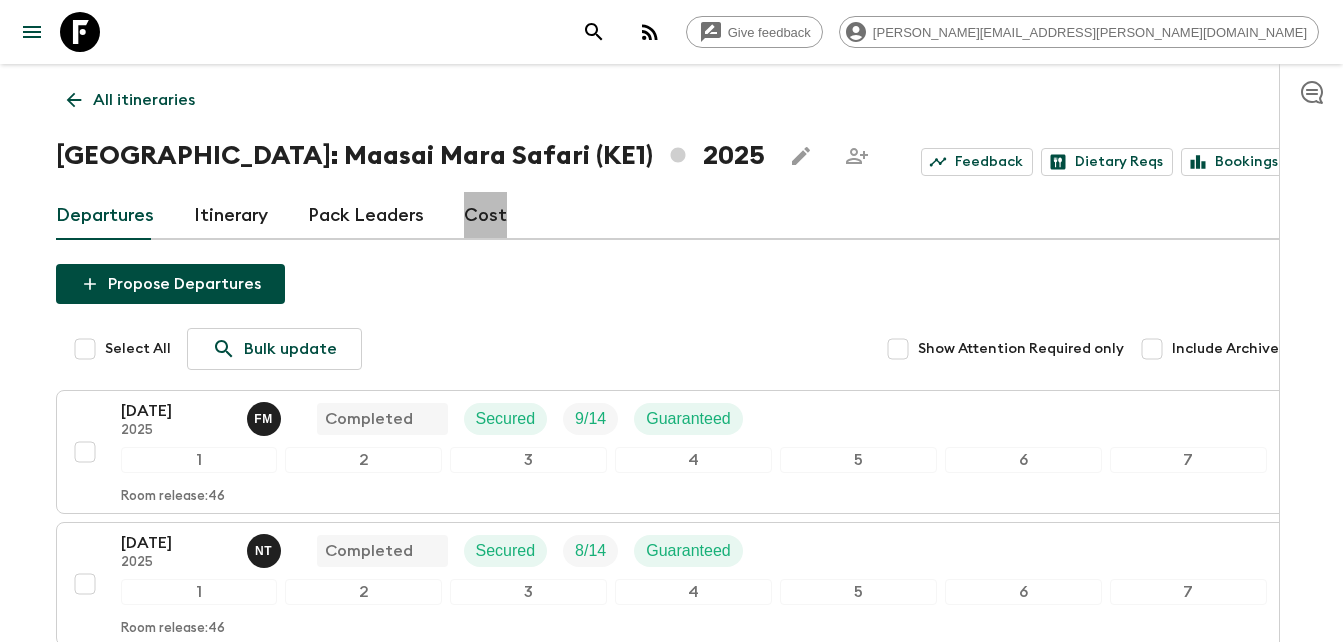 click on "Cost" at bounding box center [485, 216] 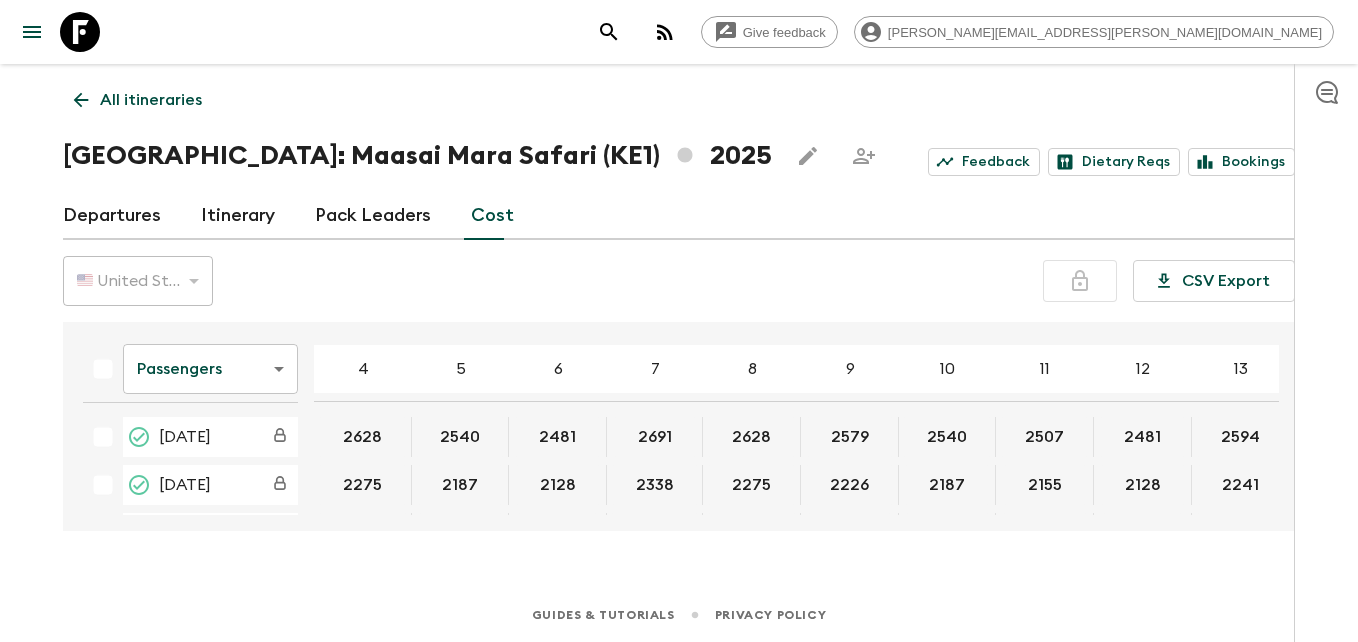 click on "Give feedback [PERSON_NAME][EMAIL_ADDRESS][PERSON_NAME][DOMAIN_NAME] All itineraries [GEOGRAPHIC_DATA]: [GEOGRAPHIC_DATA] Safari (KE1) 2025 Feedback Dietary Reqs Bookings Departures Itinerary Pack Leaders Cost 🇺🇸 [GEOGRAPHIC_DATA] Dollar (USD) USD ​ CSV Export Passengers passengersCost ​ 4 5 6 7 8 9 10 11 12 13 14 15 16 17 18 [DATE] 2628 2540 2481 2691 2628 2579 2540 2507 2481 2594 2565 [DATE] 2275 2187 2128 2338 2275 2226 2187 2155 2128 2241 2212 [DATE] 2264 2175 2116 2327 2264 2215 2175 2143 2116 2230 2200 [DATE] 3044 2956 2897 3107 3044 2995 2956 2924 2897 3010 2981 [DATE] 3044 2956 2897 3107 3044 2995 2956 2924 2897 3010 2981 [DATE] 3044 2956 2897 3107 3044 2995 2956 2924 2897 3010 2981 [DATE] 3044 2956 2897 3107 3044 2995 2956 2924 2897 3010 2981 [DATE] 3044 2956 2897 3107 3044 2995 2956 2924 2897 3010 2981 [DATE] 2674 2586 2527 2737 2674 2625 2586 2554 2527 2640 2611 [DATE] 2674 2586 2527 2737 2674 2625 2586 2554 2527 2640 2611 [DATE] 2674 2586 2527 2737 2674 2625 2586 2554 2527" at bounding box center (679, 321) 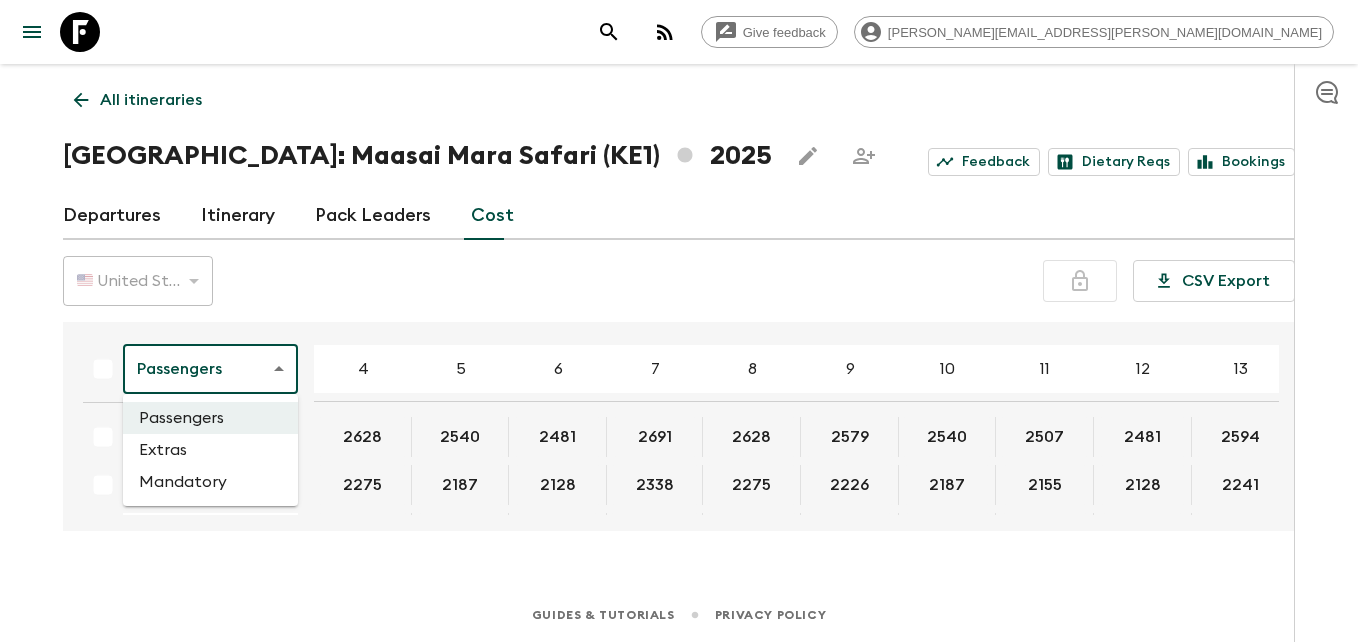 click on "Mandatory" at bounding box center [210, 482] 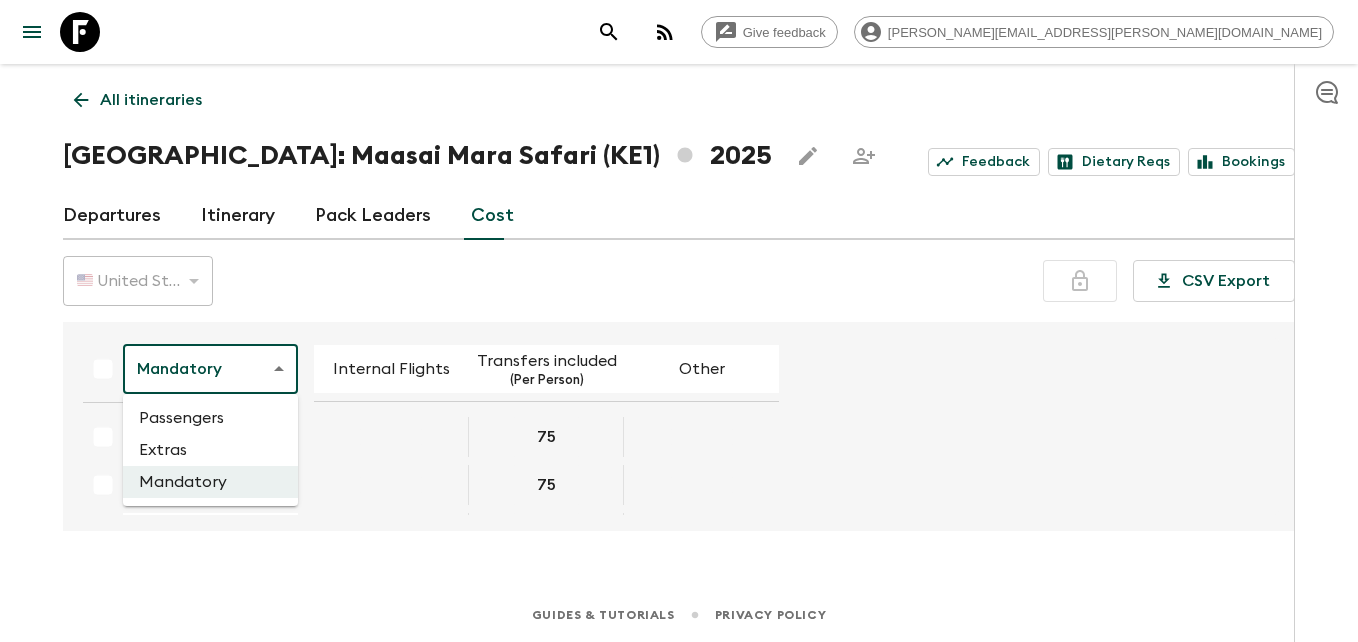 click on "Give feedback [PERSON_NAME][EMAIL_ADDRESS][PERSON_NAME][DOMAIN_NAME] All itineraries [GEOGRAPHIC_DATA]: Maasai Mara Safari (KE1) 2025 Feedback Dietary Reqs Bookings Departures Itinerary Pack Leaders Cost 🇺🇸 [GEOGRAPHIC_DATA] Dollar (USD) USD ​ CSV Export Mandatory mandatoryCost ​ Internal Flights Transfers included (Per Person) Other [DATE] 75 [DATE] 75 [DATE] 75 [DATE] 75 [DATE] 75 [DATE] 75 [DATE] 75 [DATE] 75 [DATE] 75 [DATE] 75 [DATE] 75 [DATE] 75 [DATE] 75 [DATE] 75 [DATE] 75 [DATE] 75 Guides & Tutorials Privacy Policy
Passengers Extras Mandatory" at bounding box center [679, 321] 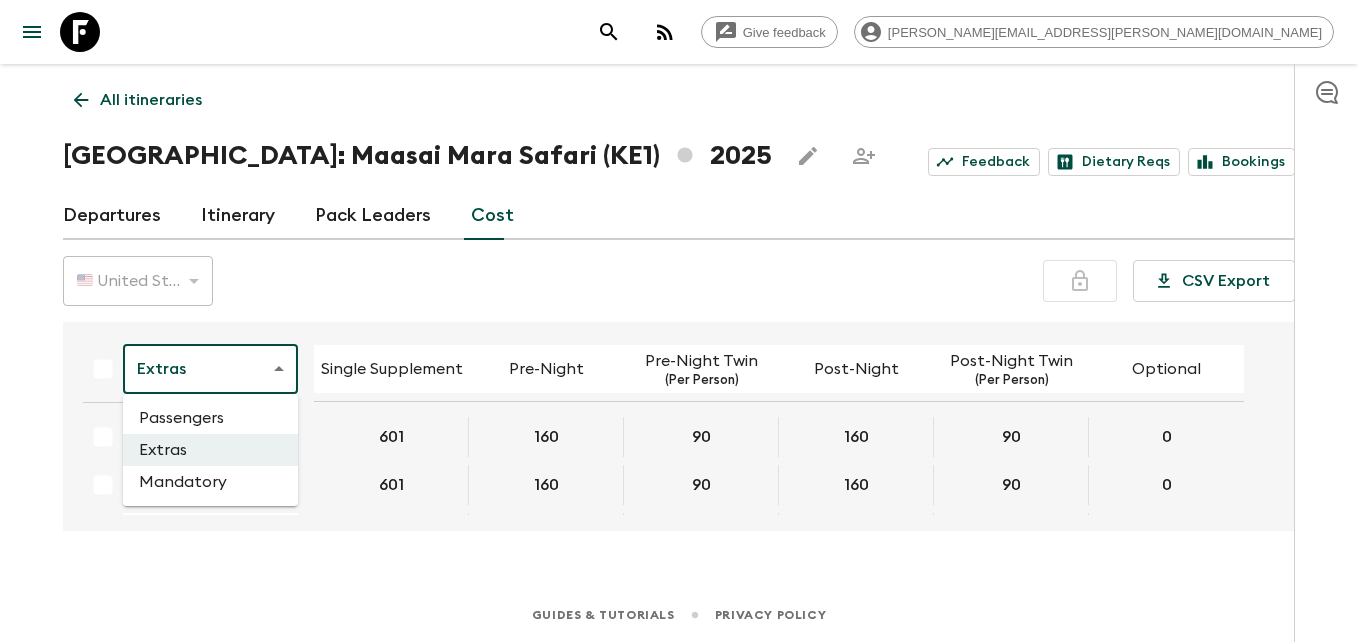click on "Give feedback [PERSON_NAME][EMAIL_ADDRESS][PERSON_NAME][DOMAIN_NAME] All itineraries [GEOGRAPHIC_DATA]: Maasai Mara Safari (KE1) 2025 Feedback Dietary Reqs Bookings Departures Itinerary Pack Leaders Cost 🇺🇸 United States Dollar (USD) USD ​ CSV Export Extras extrasCost ​ Single Supplement Pre-Night Pre-Night Twin (Per Person) Post-Night Post-Night Twin (Per Person) Optional [DATE] 601 160 90 160 90 0 [DATE] 601 160 90 160 90 0 [DATE] 601 160 90 160 90 0 [DATE] 935 160 90 160 90 0 [DATE] 935 160 90 160 90 0 [DATE] 935 160 90 160 90 0 [DATE] 935 160 90 160 90 0 [DATE] 935 160 90 160 90 0 [DATE] 636 160 90 160 90 0 [DATE] 636 160 90 160 90 0 [DATE] 636 160 90 160 90 0 [DATE] 636 160 90 160 90 0 [DATE] 402 160 90 160 90 0 [DATE] 402 160 90 160 90 0 [DATE] 891 160 90 160 90 0 [DATE] 891 160 90 160 90 0 Guides & Tutorials Privacy Policy
Passengers Extras Mandatory" at bounding box center [679, 321] 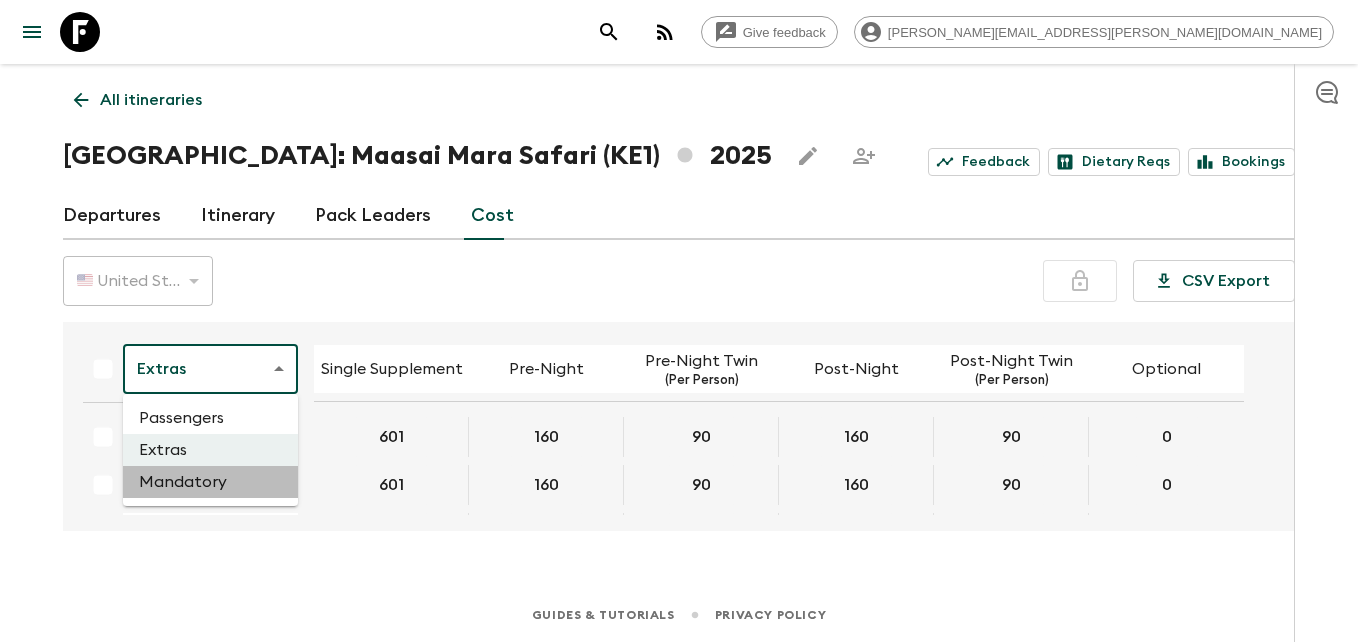 click on "Mandatory" at bounding box center (210, 482) 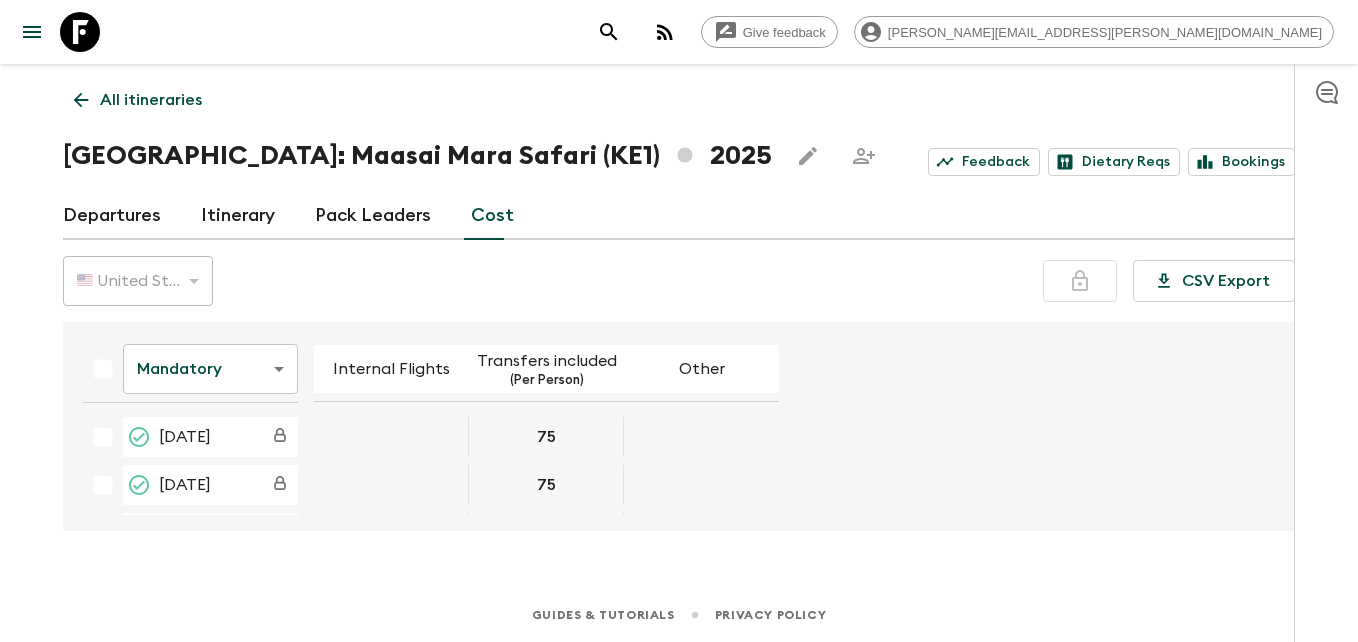 click on "Cost" at bounding box center (492, 216) 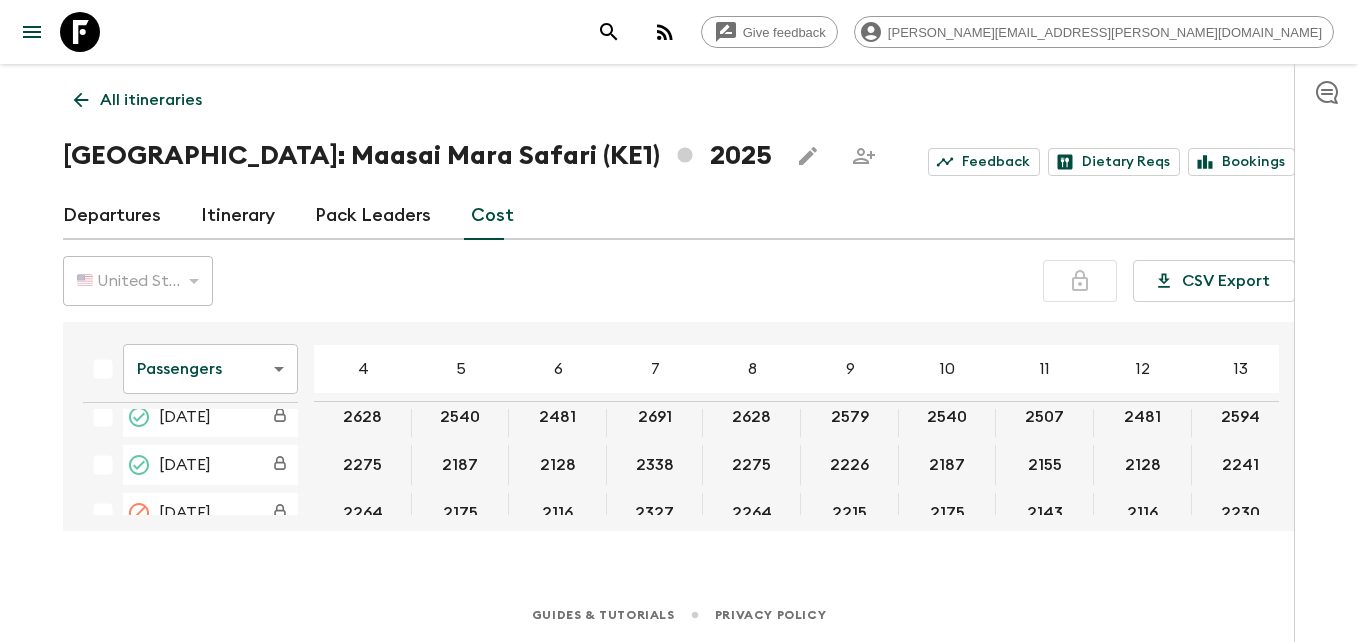 scroll, scrollTop: 0, scrollLeft: 0, axis: both 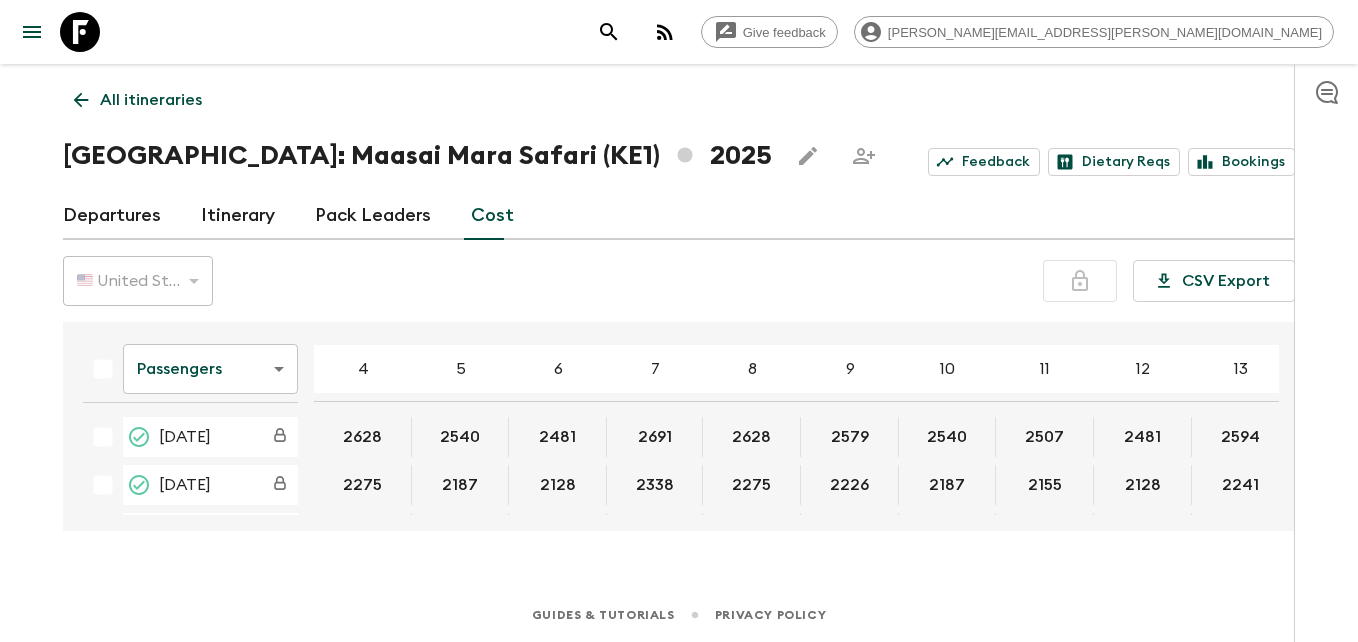 click on "Give feedback [PERSON_NAME][EMAIL_ADDRESS][PERSON_NAME][DOMAIN_NAME] All itineraries [GEOGRAPHIC_DATA]: [GEOGRAPHIC_DATA] Safari (KE1) 2025 Feedback Dietary Reqs Bookings Departures Itinerary Pack Leaders Cost 🇺🇸 [GEOGRAPHIC_DATA] Dollar (USD) USD ​ CSV Export Passengers passengersCost ​ 4 5 6 7 8 9 10 11 12 13 14 15 16 17 18 [DATE] 2628 2540 2481 2691 2628 2579 2540 2507 2481 2594 2565 [DATE] 2275 2187 2128 2338 2275 2226 2187 2155 2128 2241 2212 [DATE] 2264 2175 2116 2327 2264 2215 2175 2143 2116 2230 2200 [DATE] 3044 2956 2897 3107 3044 2995 2956 2924 2897 3010 2981 [DATE] 3044 2956 2897 3107 3044 2995 2956 2924 2897 3010 2981 [DATE] 3044 2956 2897 3107 3044 2995 2956 2924 2897 3010 2981 [DATE] 3044 2956 2897 3107 3044 2995 2956 2924 2897 3010 2981 [DATE] 3044 2956 2897 3107 3044 2995 2956 2924 2897 3010 2981 [DATE] 2674 2586 2527 2737 2674 2625 2586 2554 2527 2640 2611 [DATE] 2674 2586 2527 2737 2674 2625 2586 2554 2527 2640 2611 [DATE] 2674 2586 2527 2737 2674 2625 2586 2554 2527" at bounding box center [679, 321] 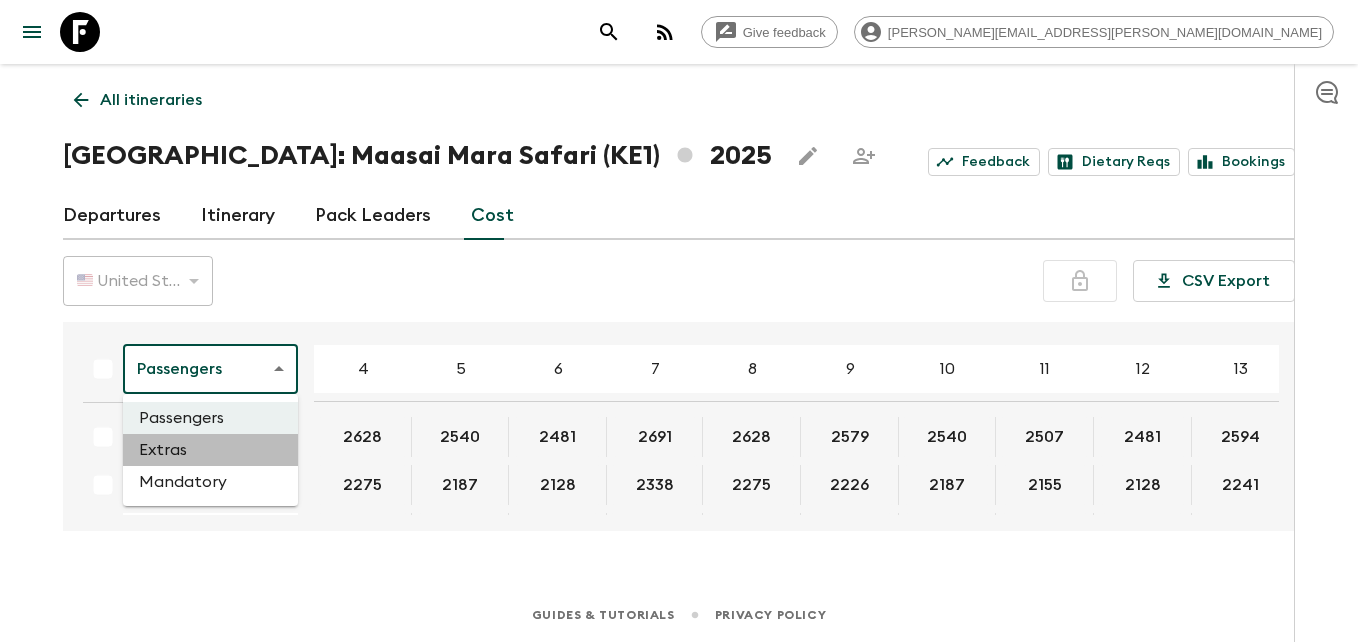click on "Extras" at bounding box center [210, 450] 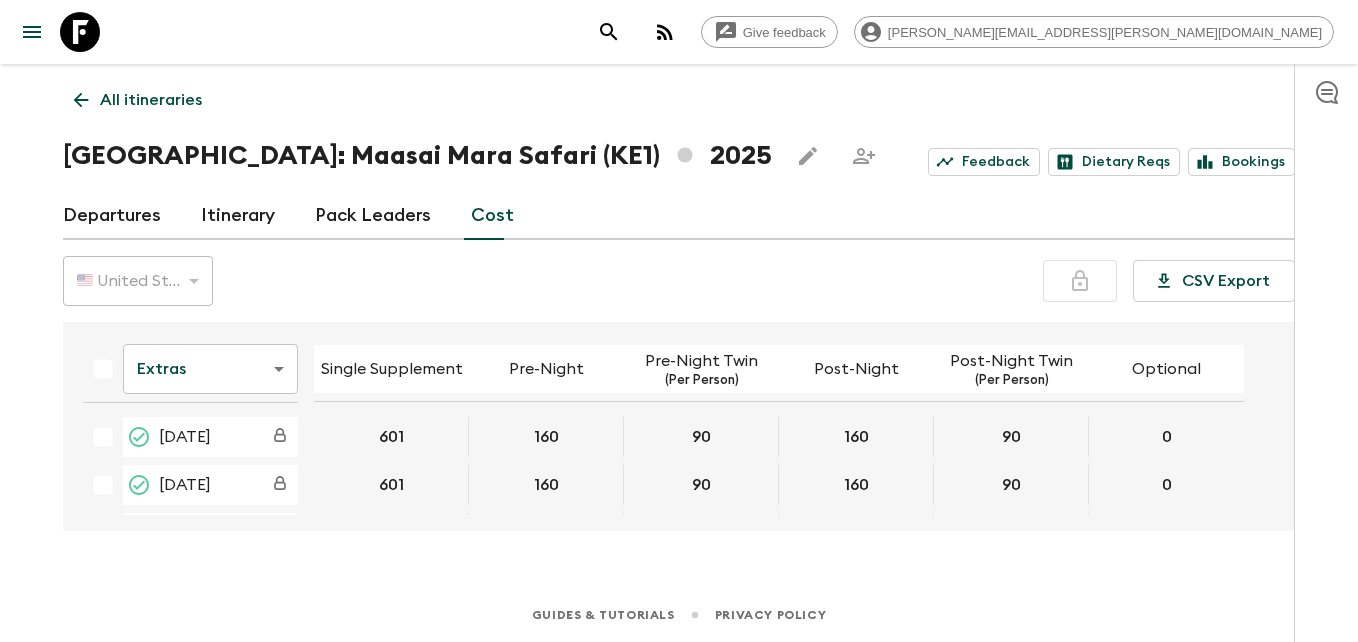 click on "Extras extrasCost ​ Single Supplement Pre-Night Pre-Night Twin (Per Person) Post-Night Post-Night Twin (Per Person) Optional [DATE] 601 160 90 160 90 0 [DATE] 601 160 90 160 90 0 [DATE] 601 160 90 160 90 0 [DATE] 935 160 90 160 90 0 [DATE] 935 160 90 160 90 0 [DATE] 935 160 90 160 90 0 [DATE] 935 160 90 160 90 0 [DATE] 935 160 90 160 90 0 [DATE] 636 160 90 160 90 0 [DATE] 636 160 90 160 90 0 [DATE] 636 160 90 160 90 0 [DATE] 636 160 90 160 90 0 [DATE] 402 160 90 160 90 0 [DATE] 402 160 90 160 90 0 [DATE] 891 160 90 160 90 0 [DATE] 891 160 90 160 90 0" at bounding box center [679, 426] 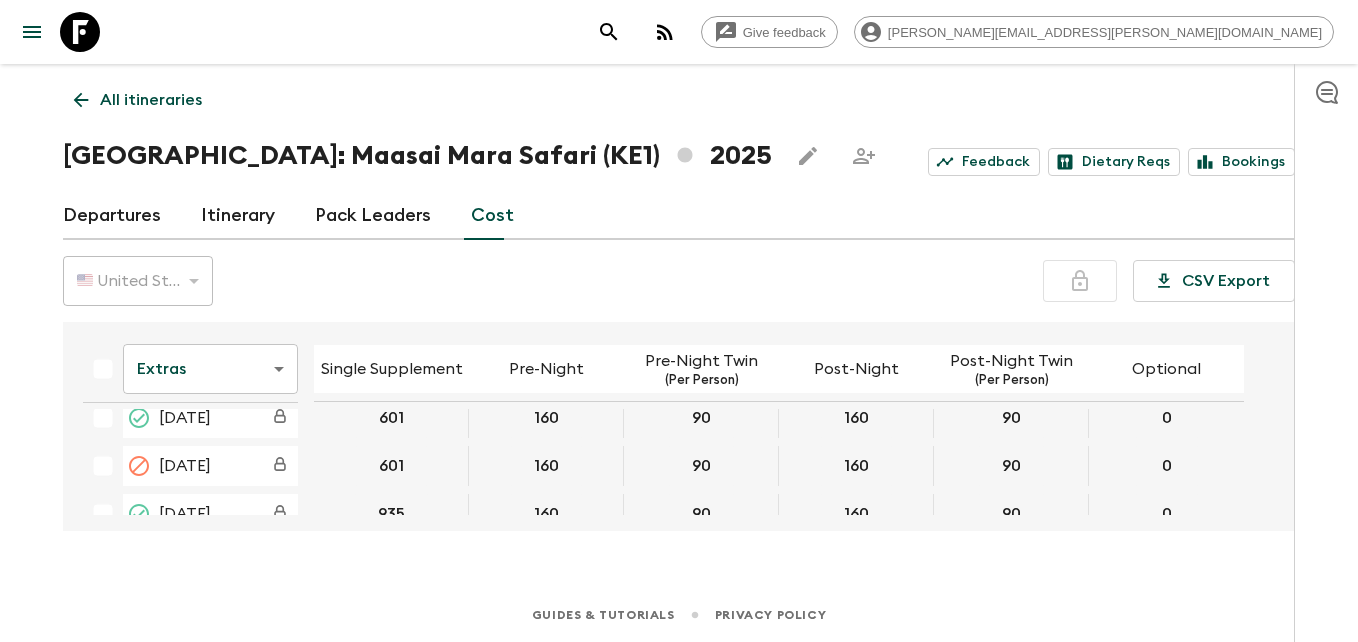 scroll, scrollTop: 0, scrollLeft: 0, axis: both 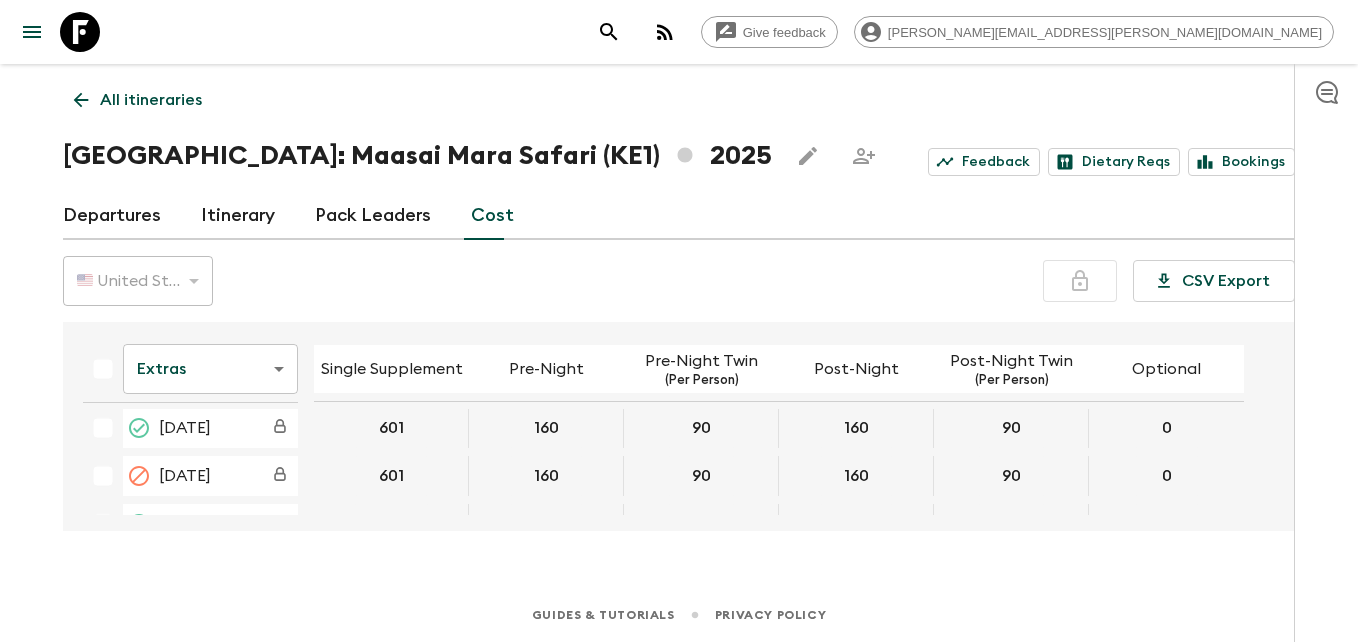 click on "Extras extrasCost ​ Single Supplement Pre-Night Pre-Night Twin (Per Person) Post-Night Post-Night Twin (Per Person) Optional [DATE] 601 160 90 160 90 0 [DATE] 601 160 90 160 90 0 [DATE] 601 160 90 160 90 0 [DATE] 935 160 90 160 90 0 [DATE] 935 160 90 160 90 0 [DATE] 935 160 90 160 90 0 [DATE] 935 160 90 160 90 0 [DATE] 935 160 90 160 90 0 [DATE] 636 160 90 160 90 0 [DATE] 636 160 90 160 90 0 [DATE] 636 160 90 160 90 0 [DATE] 636 160 90 160 90 0 [DATE] 402 160 90 160 90 0 [DATE] 402 160 90 160 90 0 [DATE] 891 160 90 160 90 0 [DATE] 891 160 90 160 90 0" at bounding box center [679, 426] 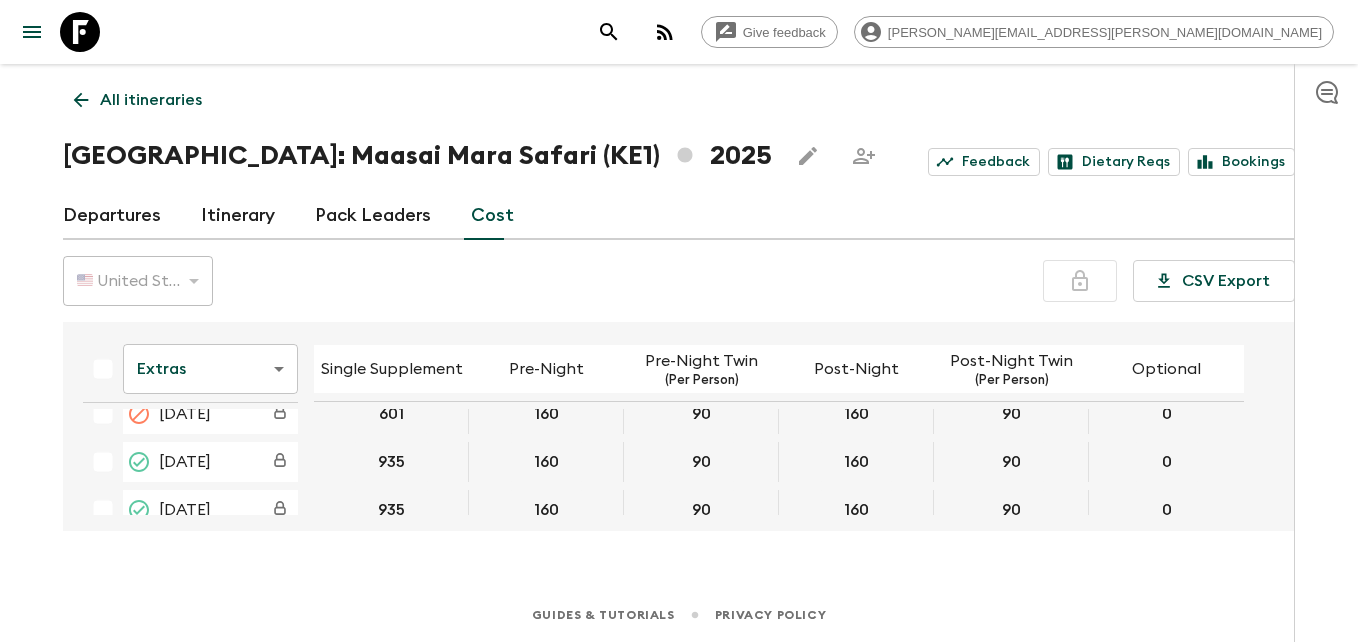 scroll, scrollTop: 144, scrollLeft: 0, axis: vertical 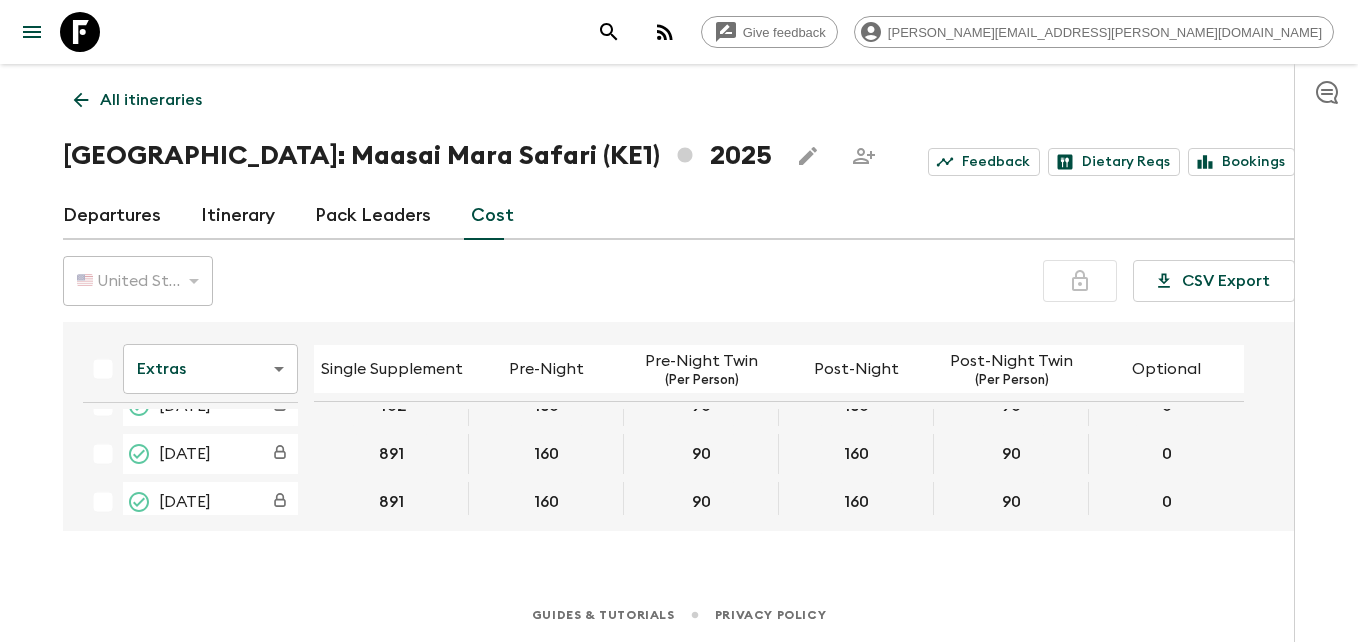 click on "Give feedback [PERSON_NAME][EMAIL_ADDRESS][PERSON_NAME][DOMAIN_NAME] All itineraries [GEOGRAPHIC_DATA]: Maasai Mara Safari (KE1) 2025 Feedback Dietary Reqs Bookings Departures Itinerary Pack Leaders Cost 🇺🇸 United States Dollar (USD) USD ​ CSV Export Extras extrasCost ​ Single Supplement Pre-Night Pre-Night Twin (Per Person) Post-Night Post-Night Twin (Per Person) Optional [DATE] 601 160 90 160 90 0 [DATE] 601 160 90 160 90 0 [DATE] 601 160 90 160 90 0 [DATE] 935 160 90 160 90 0 [DATE] 935 160 90 160 90 0 [DATE] 935 160 90 160 90 0 [DATE] 935 160 90 160 90 0 [DATE] 935 160 90 160 90 0 [DATE] 636 160 90 160 90 0 [DATE] 636 160 90 160 90 0 [DATE] 636 160 90 160 90 0 [DATE] 636 160 90 160 90 0 [DATE] 402 160 90 160 90 0 [DATE] 402 160 90 160 90 0 [DATE] 891 160 90 160 90 0 [DATE] 891 160 90 160 90 0 Guides & Tutorials Privacy Policy" at bounding box center (679, 321) 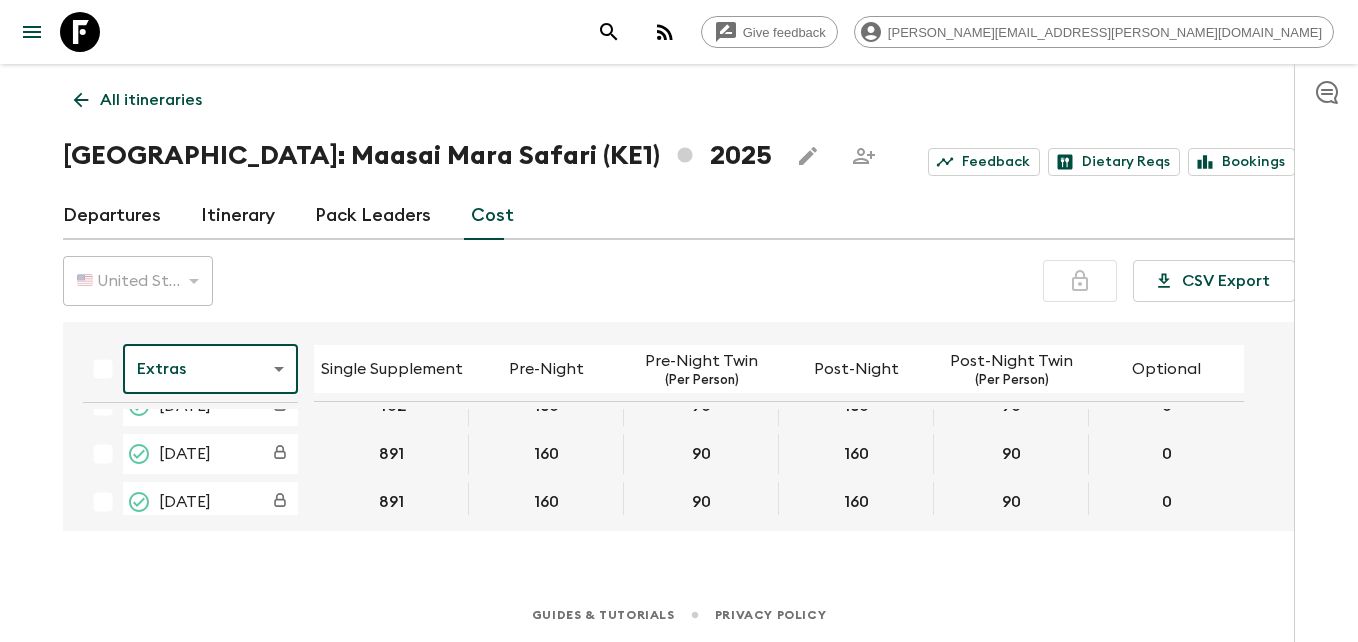 type 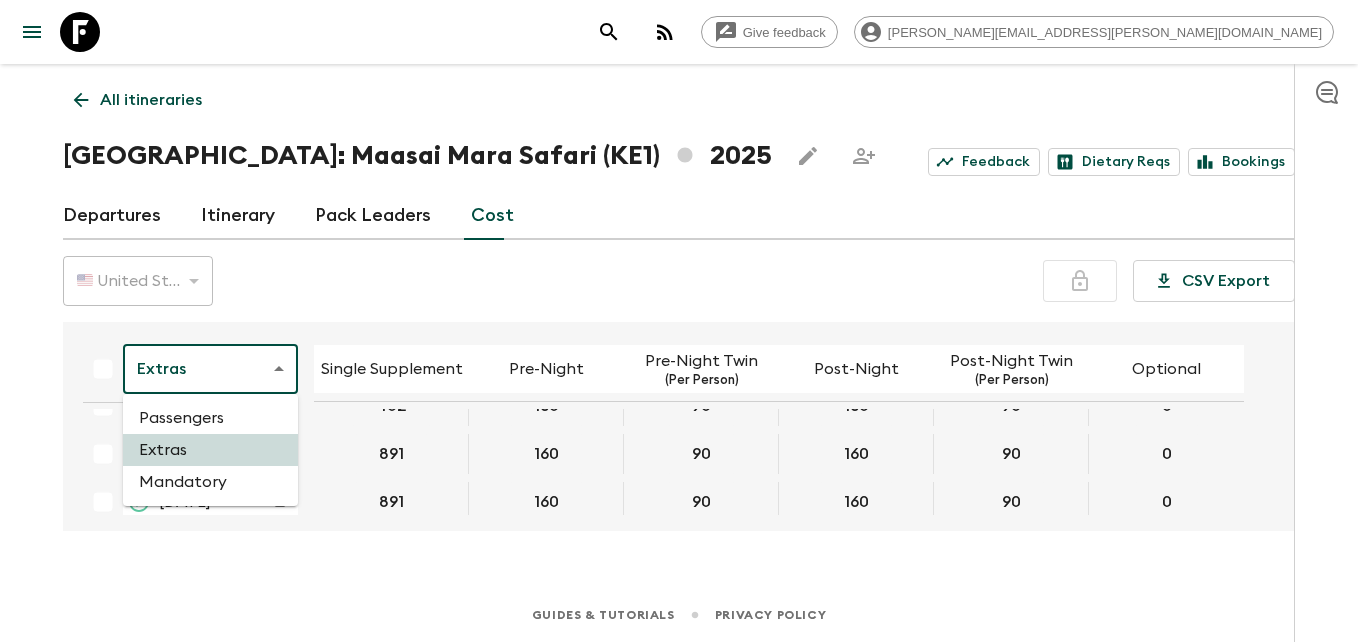 click at bounding box center (679, 321) 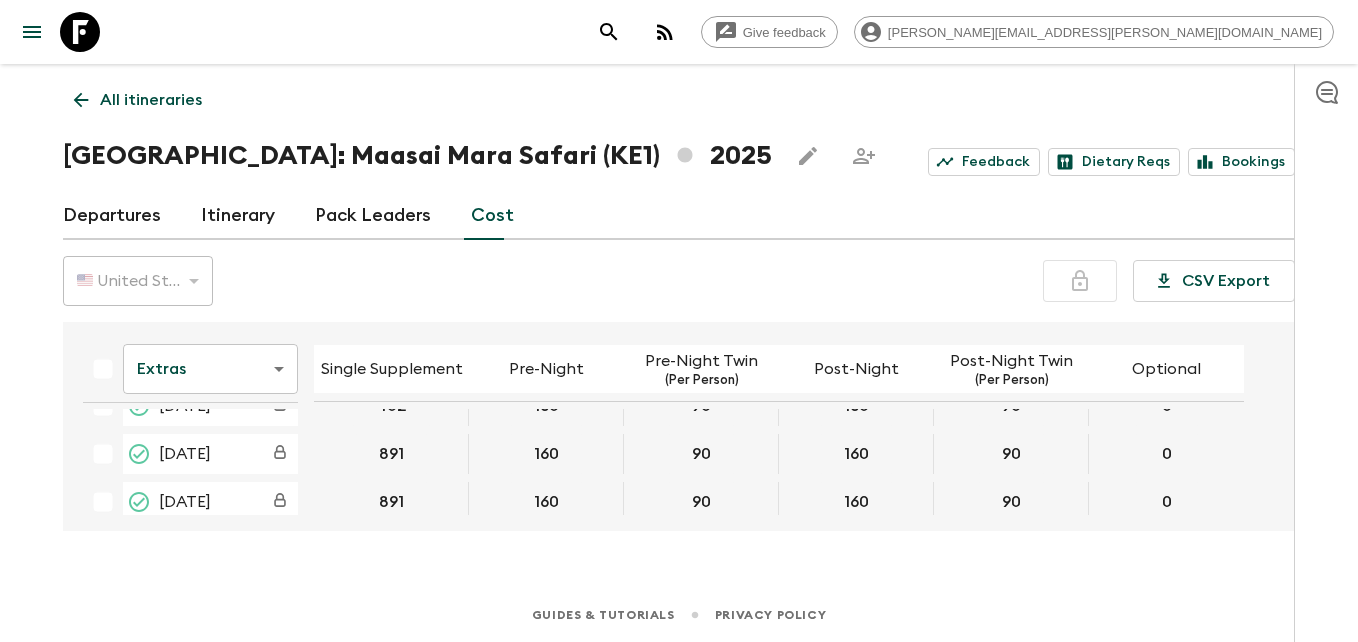 click on "Give feedback [PERSON_NAME][EMAIL_ADDRESS][PERSON_NAME][DOMAIN_NAME] All itineraries [GEOGRAPHIC_DATA]: Maasai Mara Safari (KE1) 2025 Feedback Dietary Reqs Bookings Departures Itinerary Pack Leaders Cost 🇺🇸 United States Dollar (USD) USD ​ CSV Export Extras extrasCost ​ Single Supplement Pre-Night Pre-Night Twin (Per Person) Post-Night Post-Night Twin (Per Person) Optional [DATE] 601 160 90 160 90 0 [DATE] 601 160 90 160 90 0 [DATE] 601 160 90 160 90 0 [DATE] 935 160 90 160 90 0 [DATE] 935 160 90 160 90 0 [DATE] 935 160 90 160 90 0 [DATE] 935 160 90 160 90 0 [DATE] 935 160 90 160 90 0 [DATE] 636 160 90 160 90 0 [DATE] 636 160 90 160 90 0 [DATE] 636 160 90 160 90 0 [DATE] 636 160 90 160 90 0 [DATE] 402 160 90 160 90 0 [DATE] 402 160 90 160 90 0 [DATE] 891 160 90 160 90 0 [DATE] 891 160 90 160 90 0 Guides & Tutorials Privacy Policy" at bounding box center (679, 321) 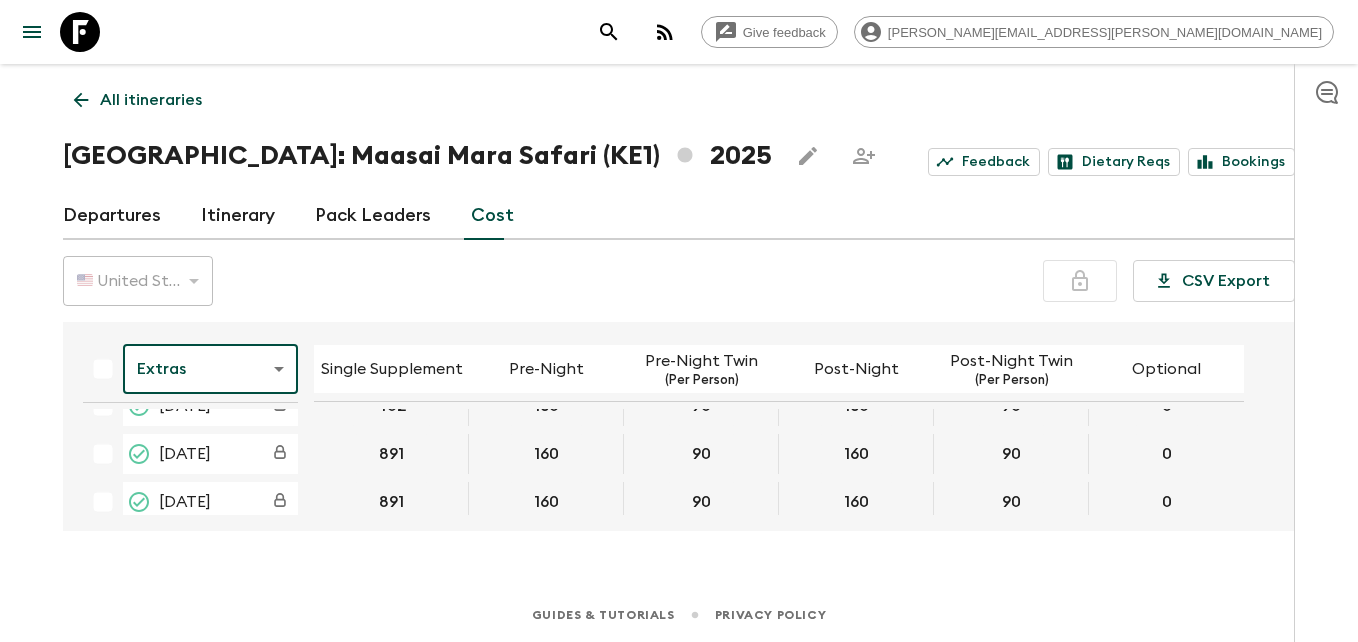 type 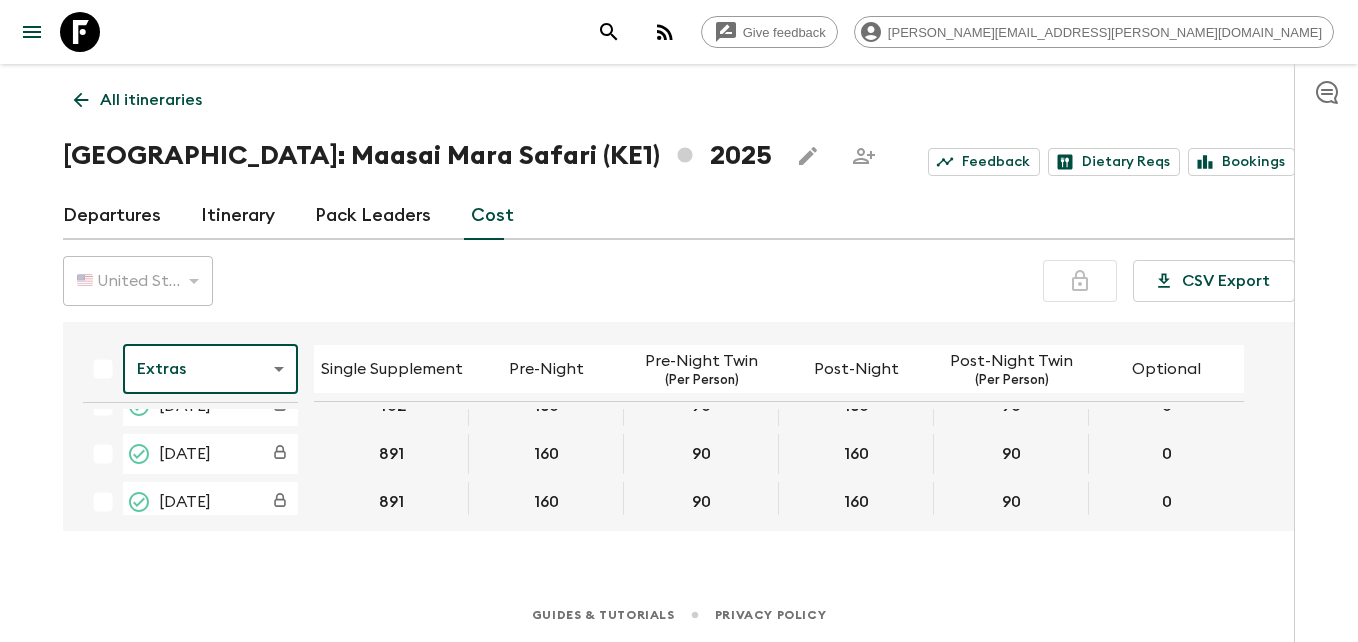 click on "Give feedback [PERSON_NAME][EMAIL_ADDRESS][PERSON_NAME][DOMAIN_NAME] All itineraries [GEOGRAPHIC_DATA]: Maasai Mara Safari (KE1) 2025 Feedback Dietary Reqs Bookings Departures Itinerary Pack Leaders Cost 🇺🇸 United States Dollar (USD) USD ​ CSV Export Extras extrasCost ​ Single Supplement Pre-Night Pre-Night Twin (Per Person) Post-Night Post-Night Twin (Per Person) Optional [DATE] 601 160 90 160 90 0 [DATE] 601 160 90 160 90 0 [DATE] 601 160 90 160 90 0 [DATE] 935 160 90 160 90 0 [DATE] 935 160 90 160 90 0 [DATE] 935 160 90 160 90 0 [DATE] 935 160 90 160 90 0 [DATE] 935 160 90 160 90 0 [DATE] 636 160 90 160 90 0 [DATE] 636 160 90 160 90 0 [DATE] 636 160 90 160 90 0 [DATE] 636 160 90 160 90 0 [DATE] 402 160 90 160 90 0 [DATE] 402 160 90 160 90 0 [DATE] 891 160 90 160 90 0 [DATE] 891 160 90 160 90 0 Guides & Tutorials Privacy Policy" at bounding box center (679, 321) 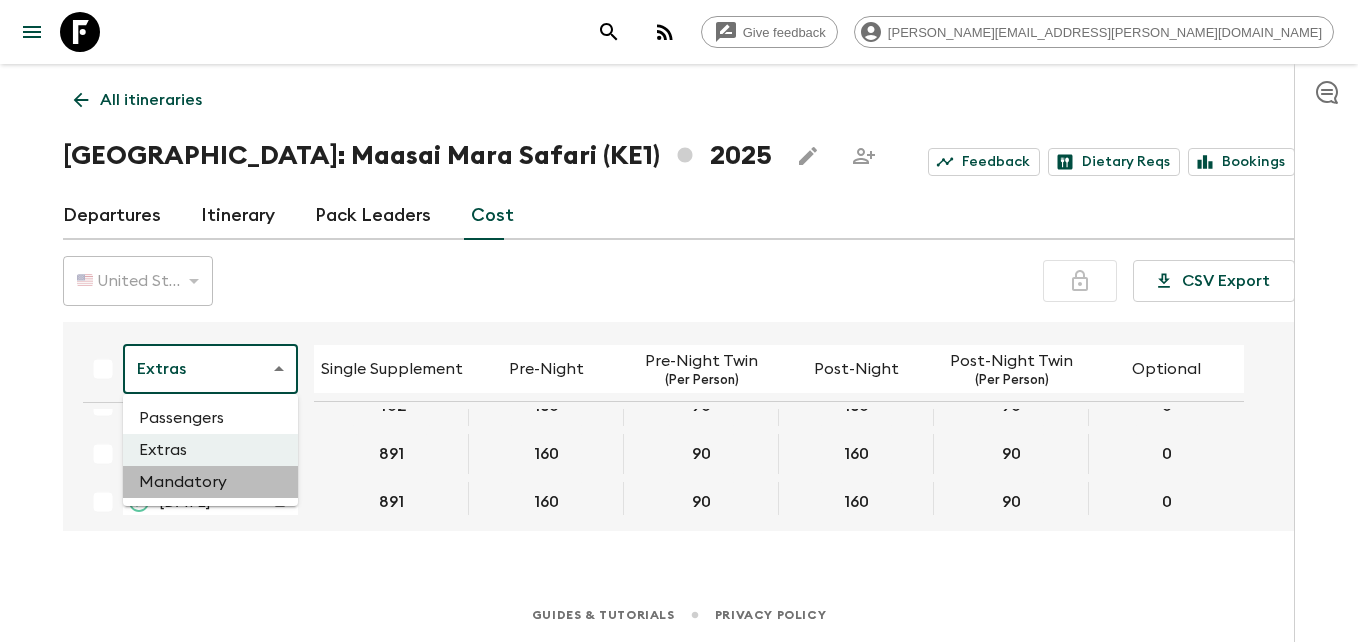 click on "Mandatory" at bounding box center (210, 482) 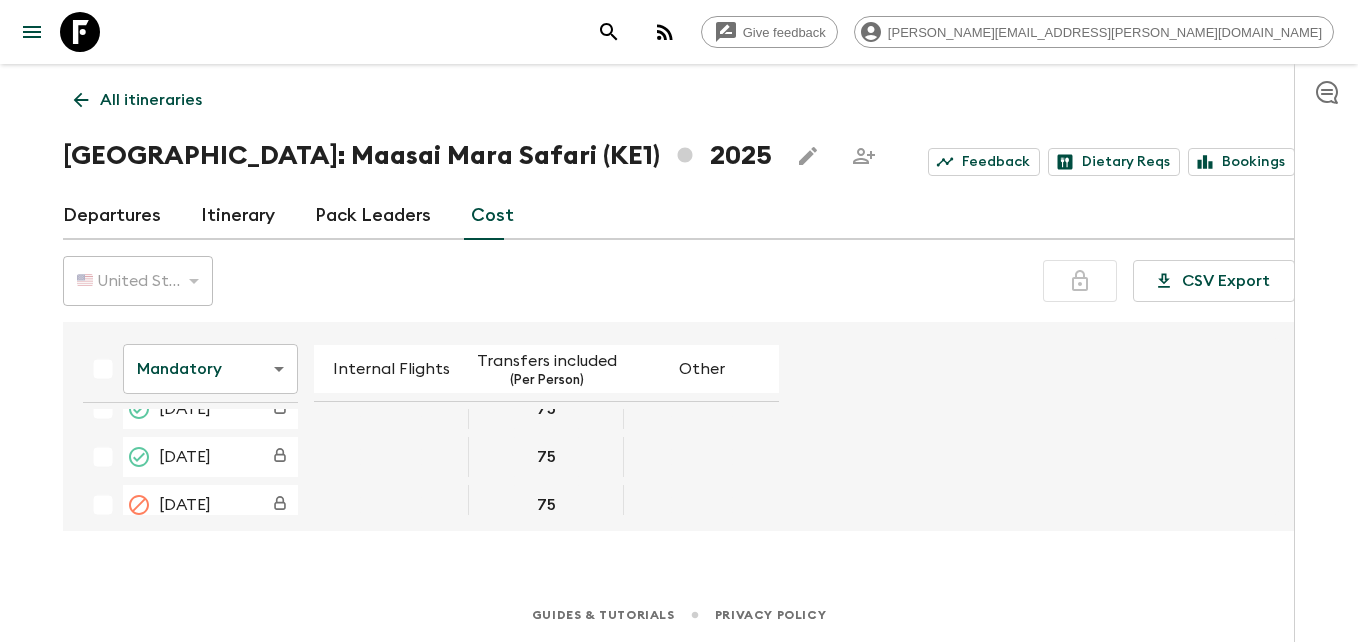 scroll, scrollTop: 0, scrollLeft: 0, axis: both 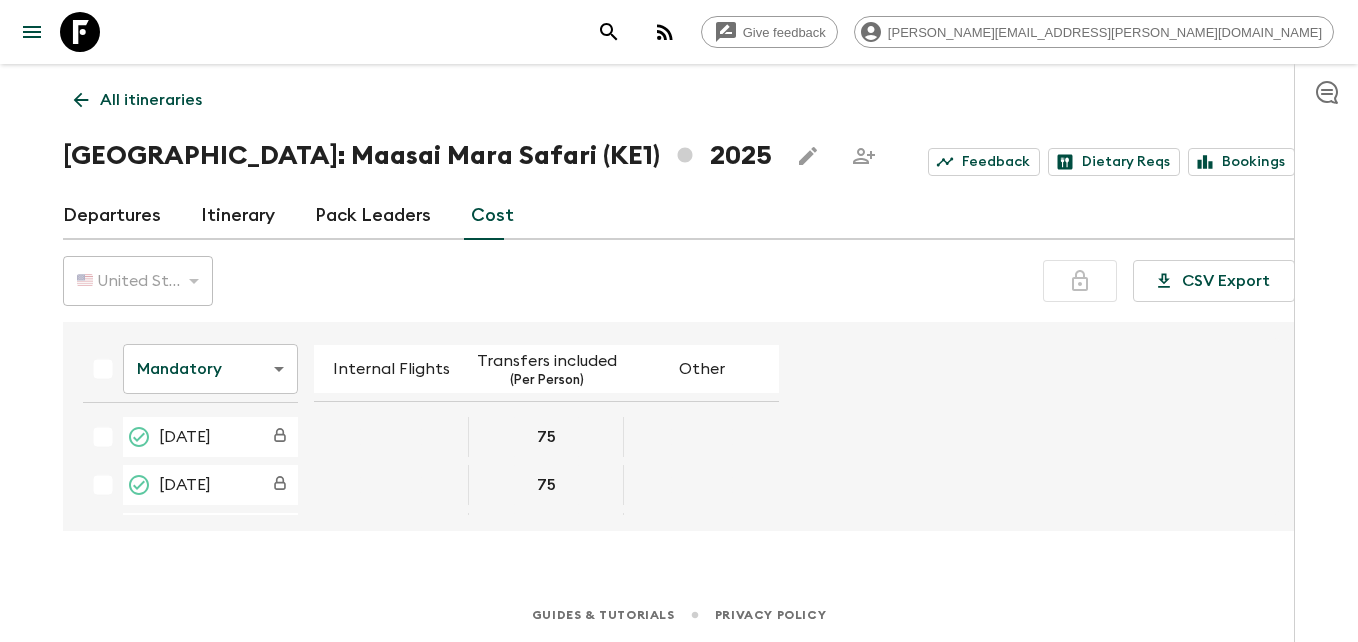 click on "Give feedback [PERSON_NAME][EMAIL_ADDRESS][PERSON_NAME][DOMAIN_NAME] All itineraries [GEOGRAPHIC_DATA]: Maasai Mara Safari (KE1) 2025 Feedback Dietary Reqs Bookings Departures Itinerary Pack Leaders Cost 🇺🇸 [GEOGRAPHIC_DATA] Dollar (USD) USD ​ CSV Export Mandatory mandatoryCost ​ Internal Flights Transfers included (Per Person) Other [DATE] 75 [DATE] 75 [DATE] 75 [DATE] 75 [DATE] 75 [DATE] 75 [DATE] 75 [DATE] 75 [DATE] 75 [DATE] 75 [DATE] 75 [DATE] 75 [DATE] 75 [DATE] 75 [DATE] 75 [DATE] 75 Guides & Tutorials Privacy Policy" at bounding box center (679, 321) 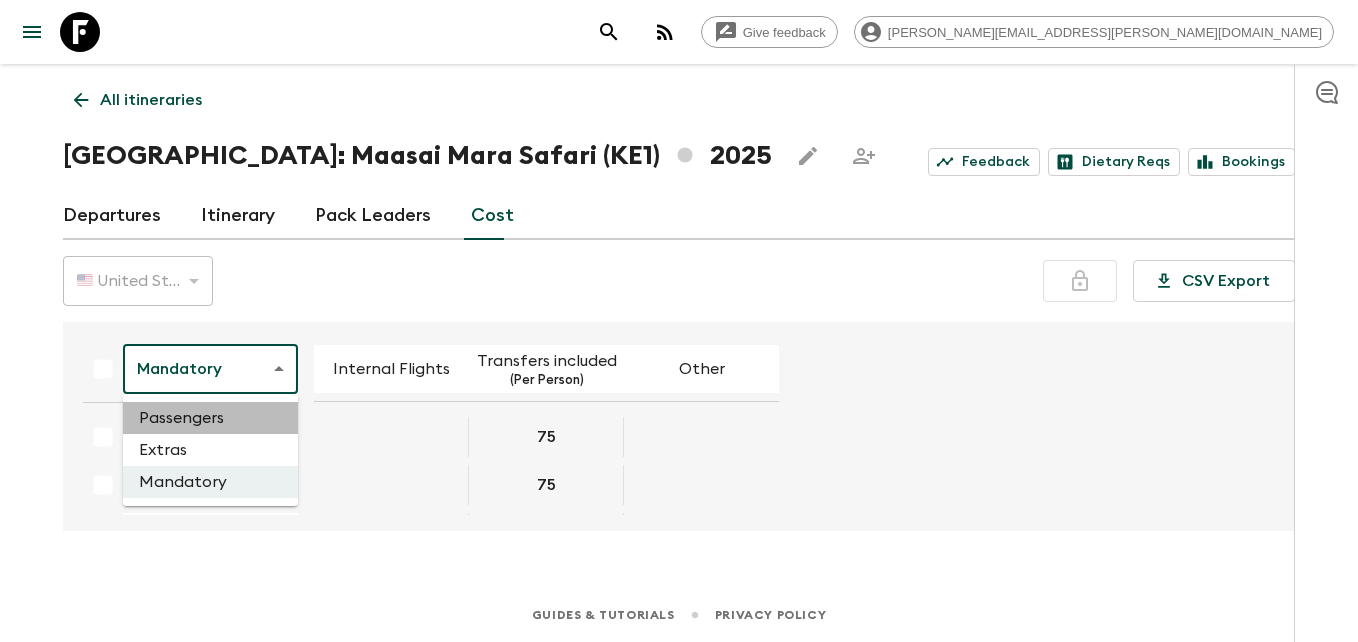 click on "Passengers" at bounding box center (210, 418) 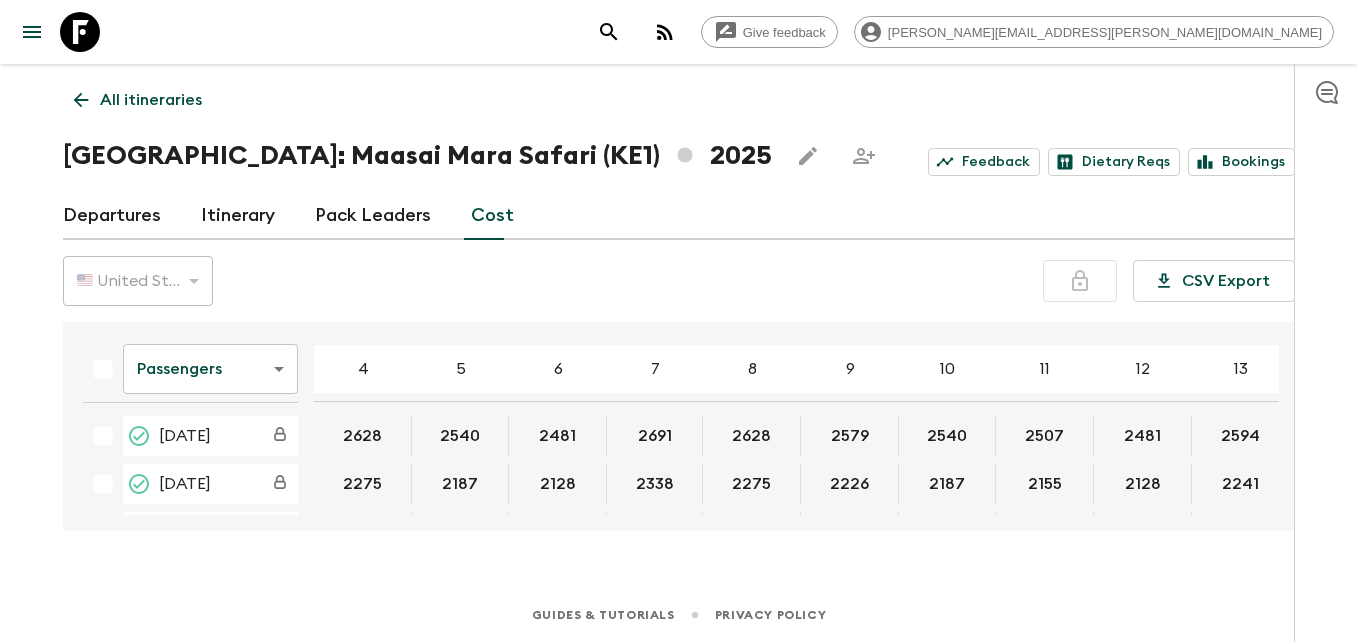 scroll, scrollTop: 0, scrollLeft: 0, axis: both 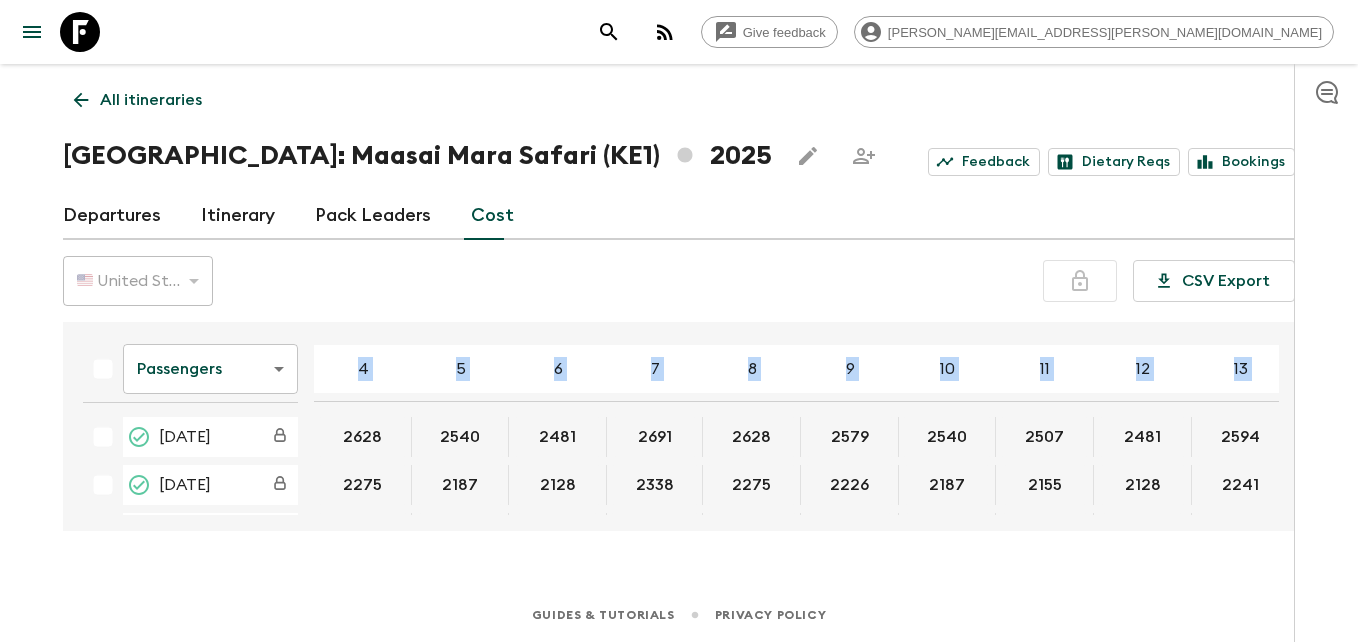 drag, startPoint x: 1280, startPoint y: 359, endPoint x: 1279, endPoint y: 327, distance: 32.01562 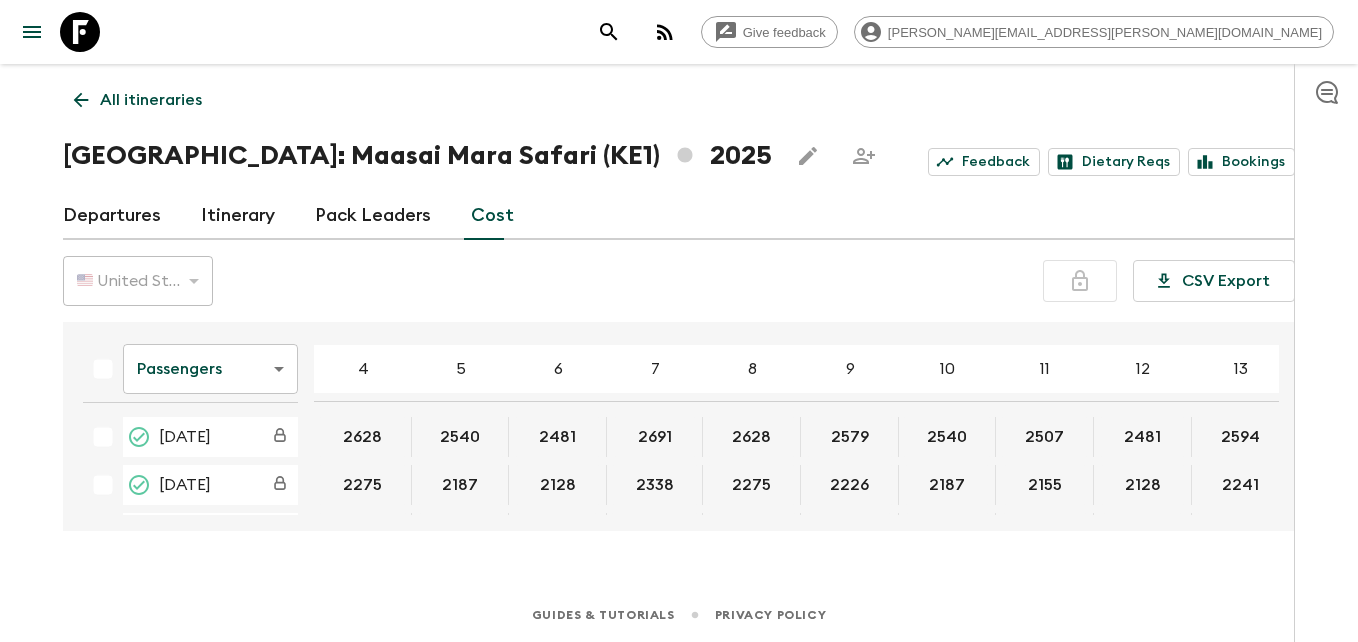 click on "Give feedback [PERSON_NAME][EMAIL_ADDRESS][PERSON_NAME][DOMAIN_NAME] All itineraries [GEOGRAPHIC_DATA]: [GEOGRAPHIC_DATA] Safari (KE1) 2025 Feedback Dietary Reqs Bookings Departures Itinerary Pack Leaders Cost 🇺🇸 [GEOGRAPHIC_DATA] Dollar (USD) USD ​ CSV Export Passengers passengersCost ​ 4 5 6 7 8 9 10 11 12 13 14 15 16 17 18 [DATE] 2628 2540 2481 2691 2628 2579 2540 2507 2481 2594 2565 [DATE] 2275 2187 2128 2338 2275 2226 2187 2155 2128 2241 2212 [DATE] 2264 2175 2116 2327 2264 2215 2175 2143 2116 2230 2200 [DATE] 3044 2956 2897 3107 3044 2995 2956 2924 2897 3010 2981 [DATE] 3044 2956 2897 3107 3044 2995 2956 2924 2897 3010 2981 [DATE] 3044 2956 2897 3107 3044 2995 2956 2924 2897 3010 2981 [DATE] 3044 2956 2897 3107 3044 2995 2956 2924 2897 3010 2981 [DATE] 3044 2956 2897 3107 3044 2995 2956 2924 2897 3010 2981 [DATE] 2674 2586 2527 2737 2674 2625 2586 2554 2527 2640 2611 [DATE] 2674 2586 2527 2737 2674 2625 2586 2554 2527 2640 2611 [DATE] 2674 2586 2527 2737 2674 2625 2586 2554 2527 2640 2611" at bounding box center [679, 321] 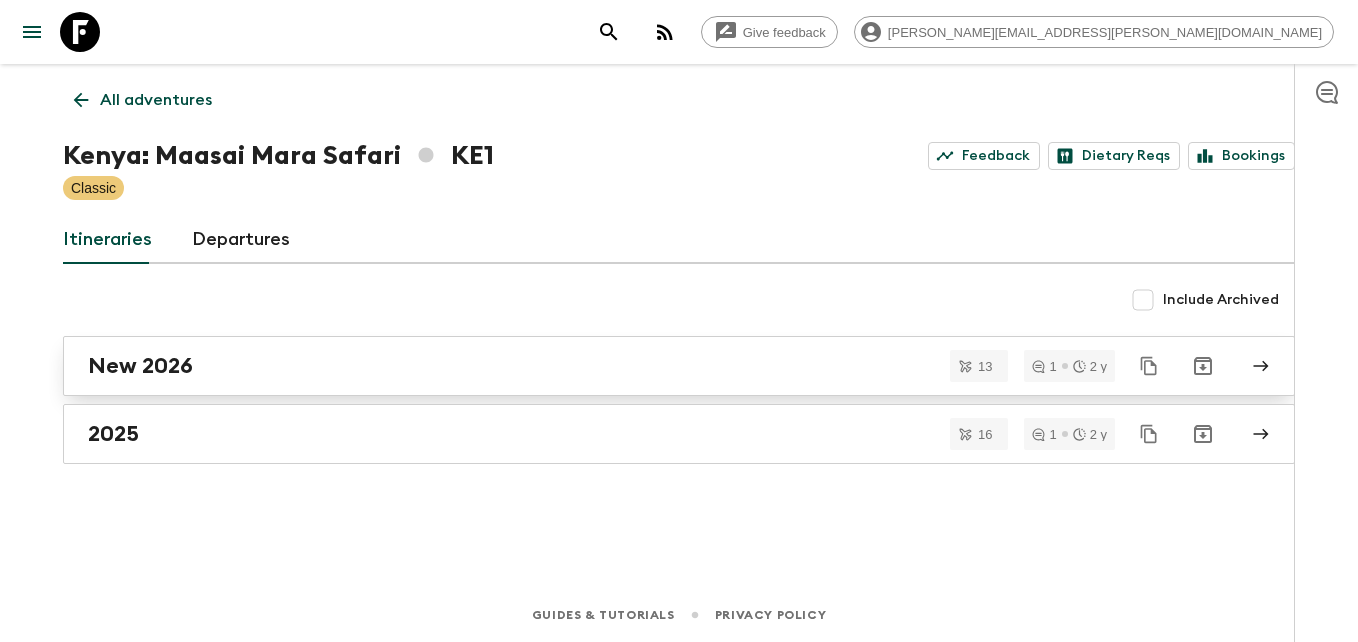 click on "New 2026" at bounding box center (140, 366) 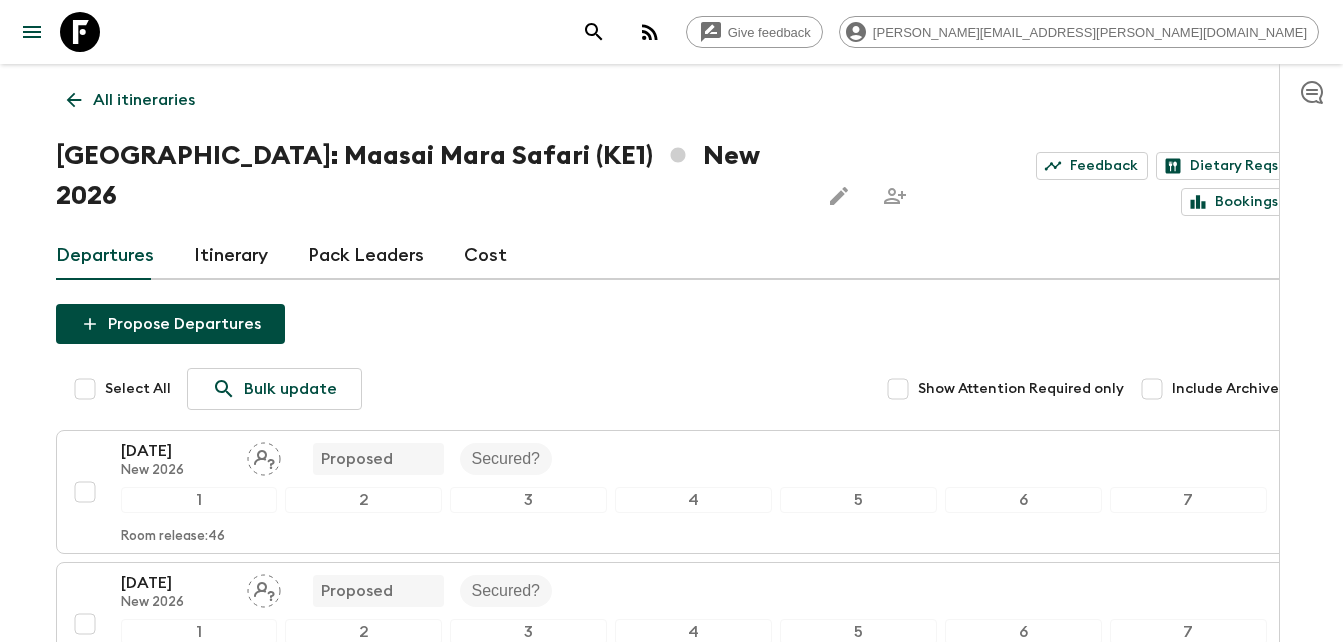 click on "Cost" at bounding box center (485, 256) 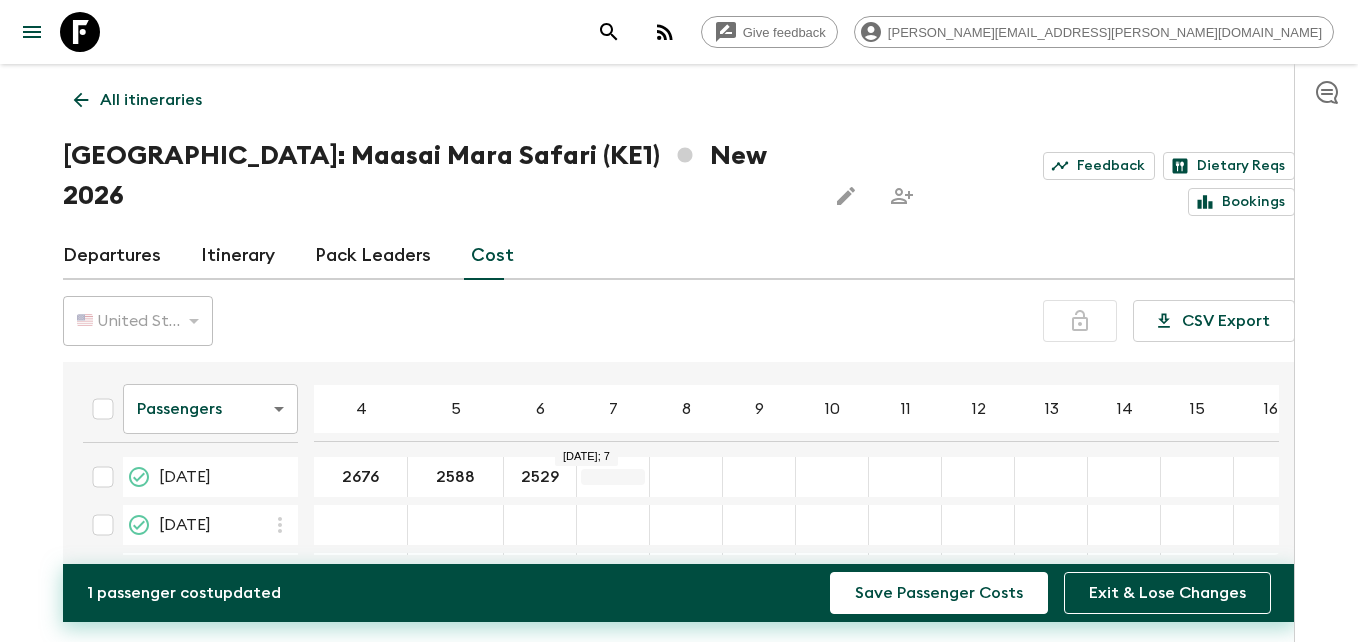 type on "2529" 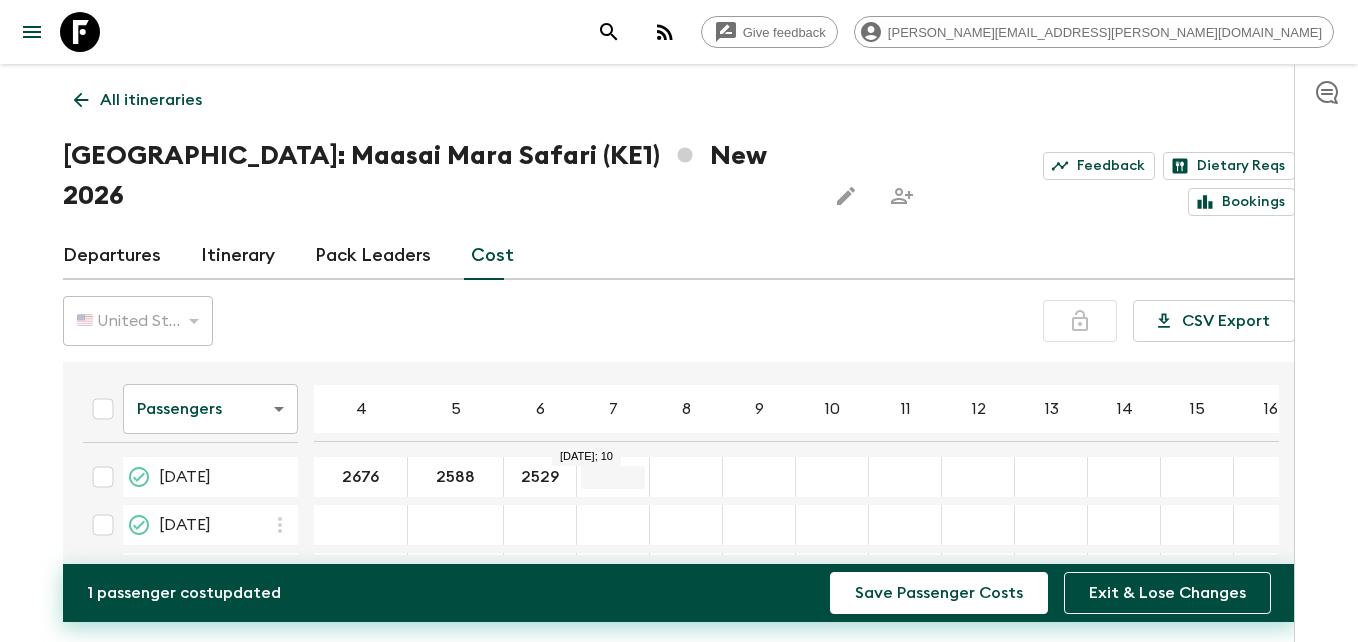 click at bounding box center (613, 477) 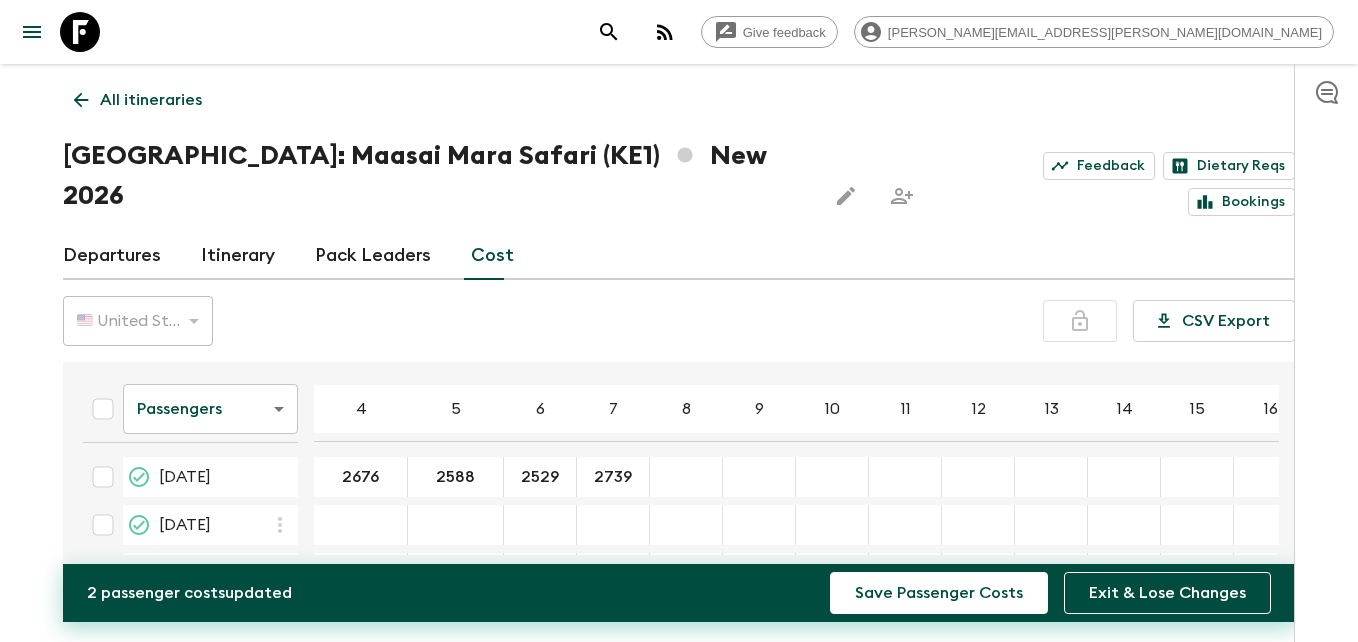 type on "2739" 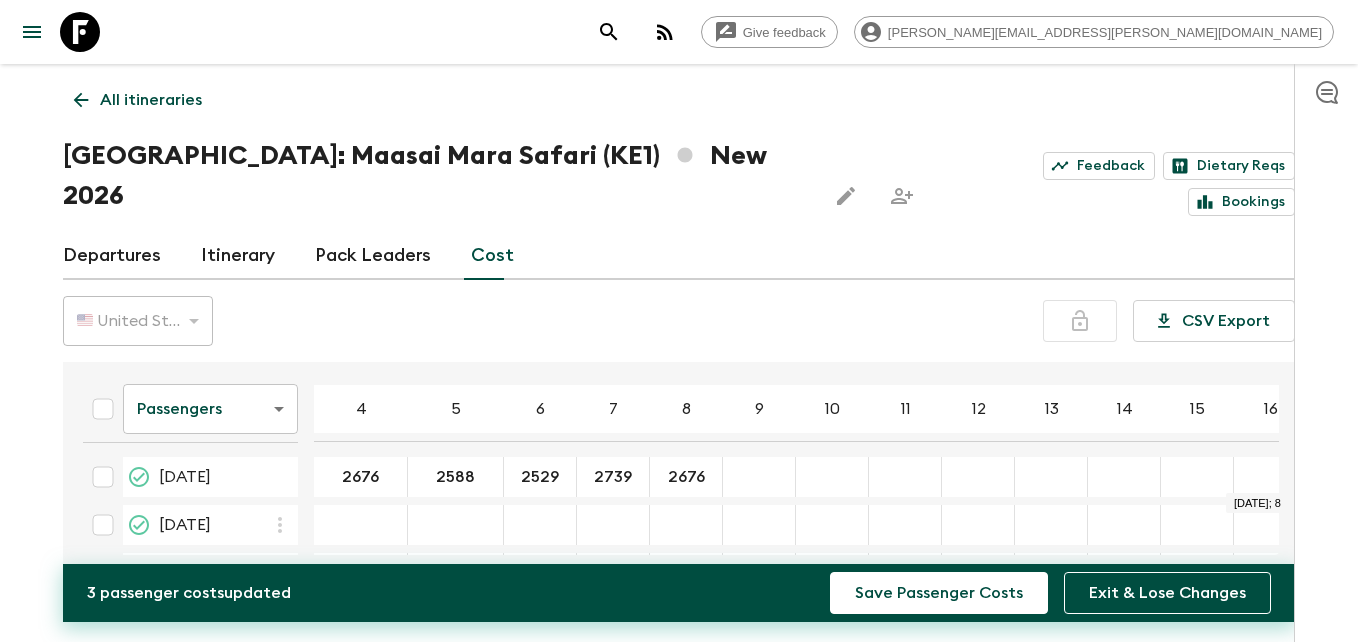 type on "2676" 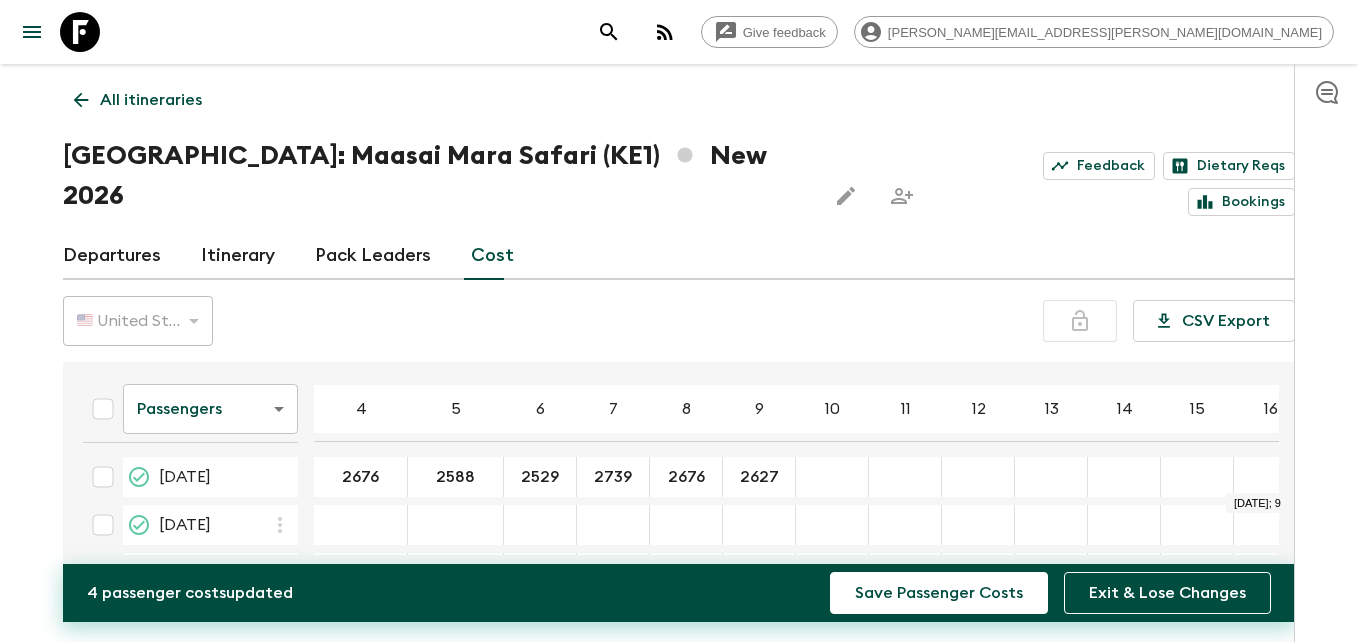 type on "2627" 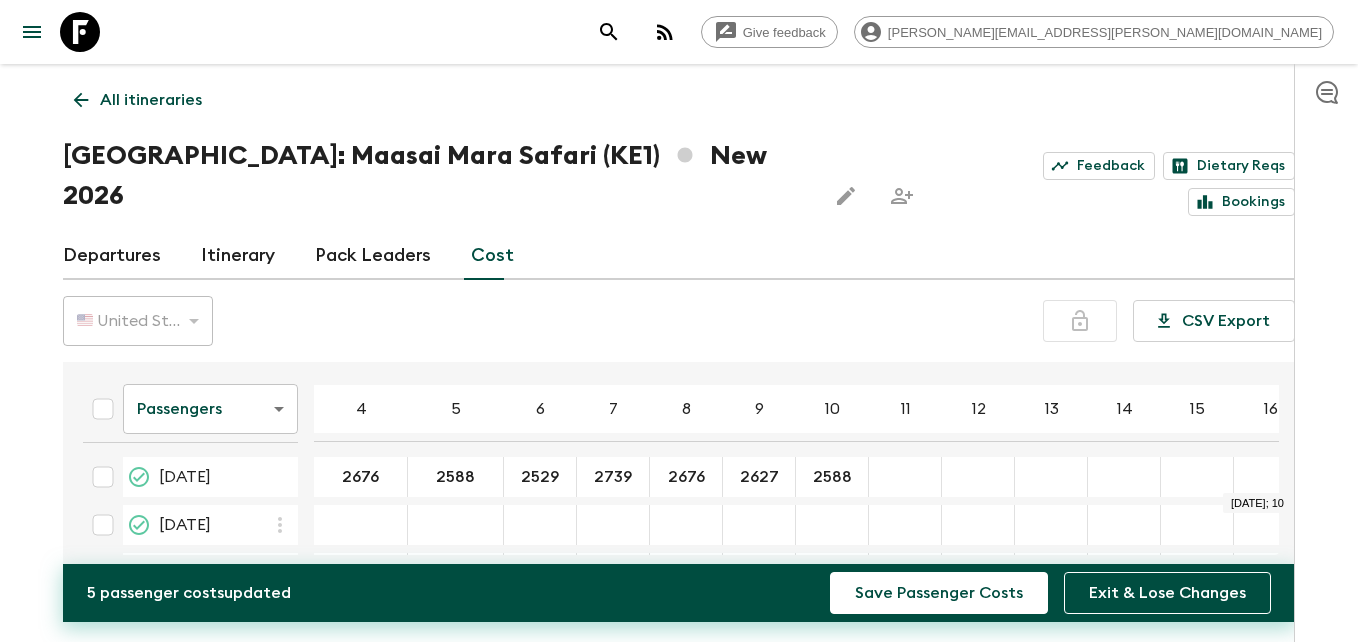 type on "2588" 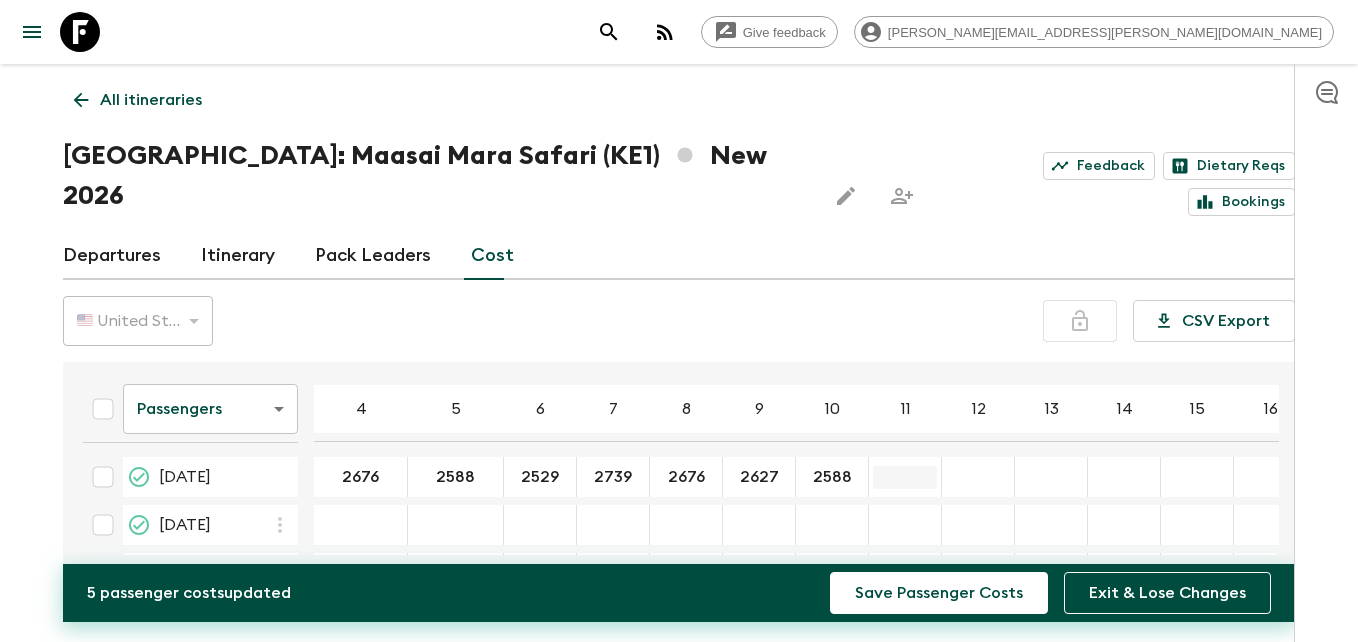 click at bounding box center (905, 477) 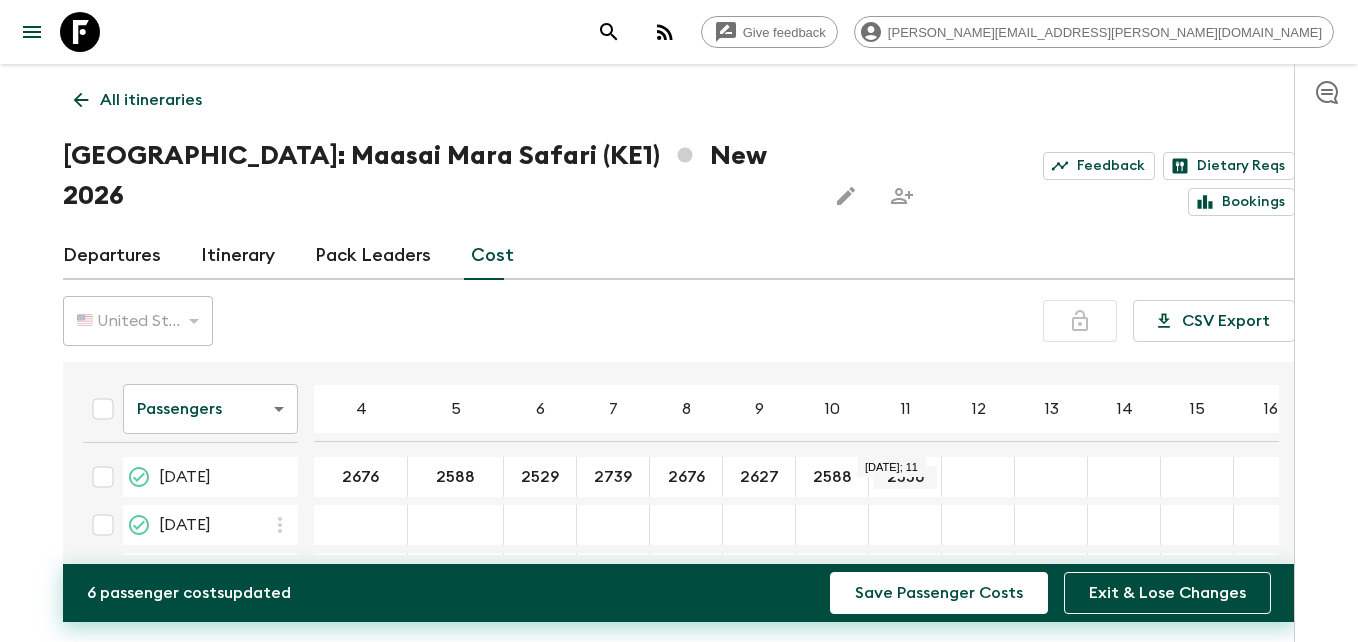 type on "2556" 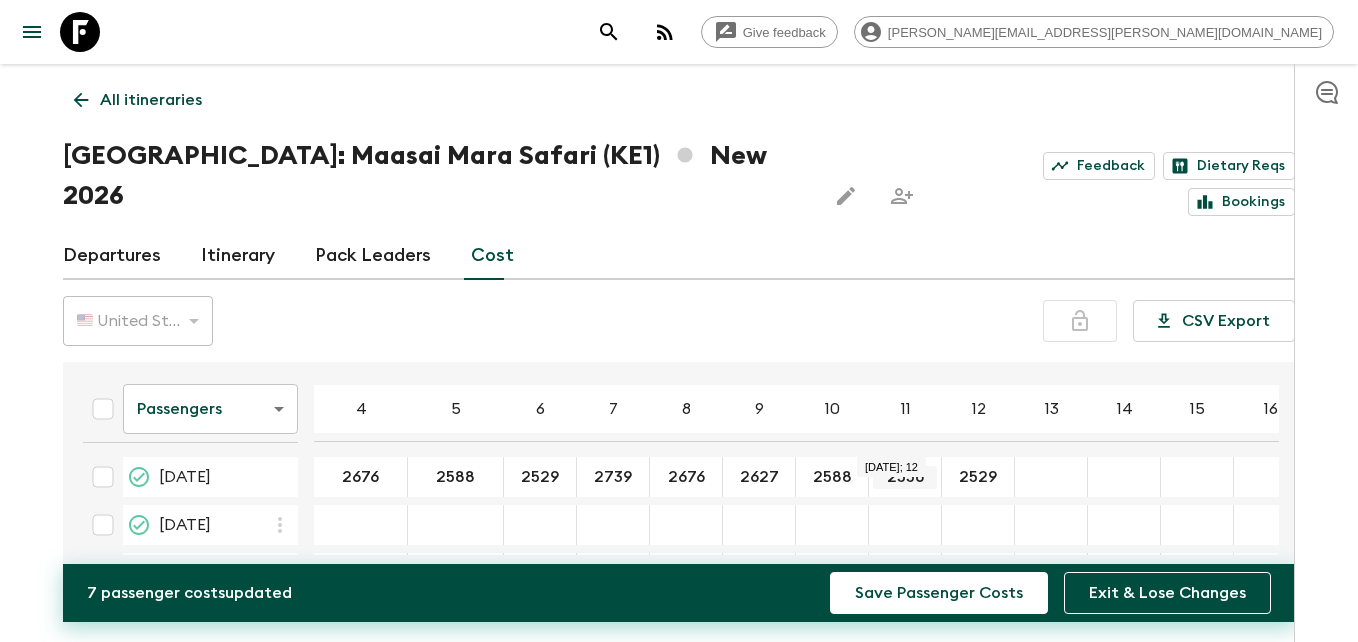 type on "2529" 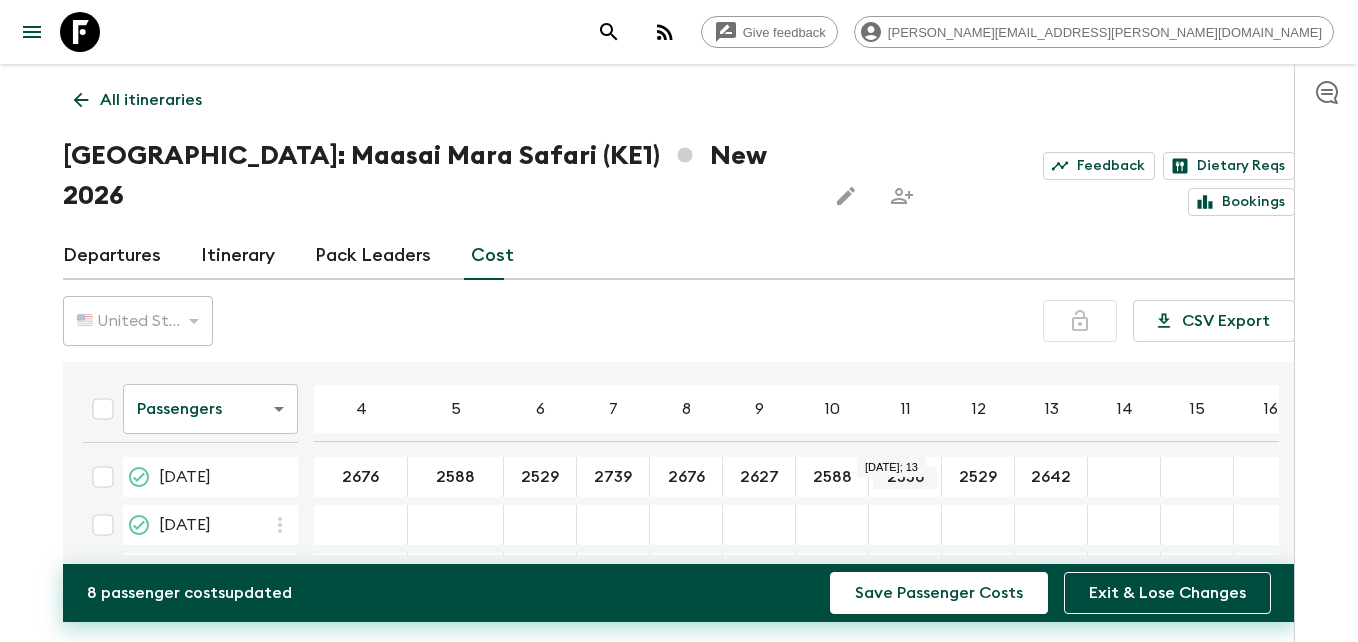 type on "2642" 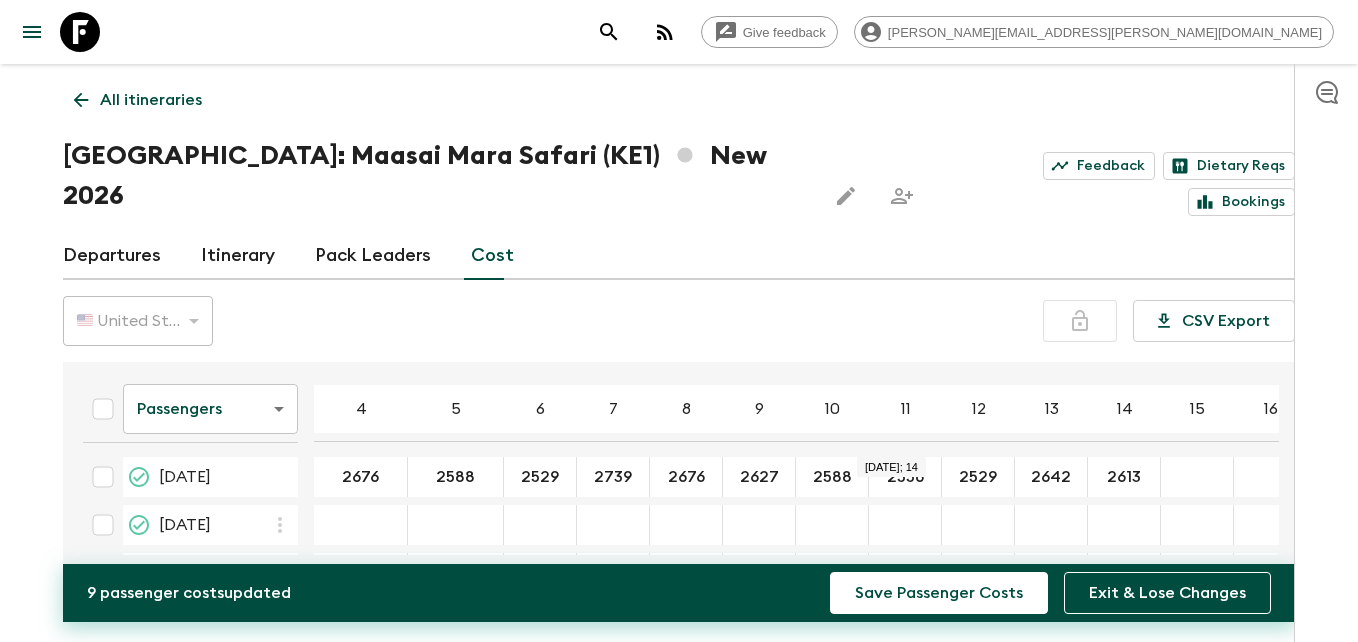 type on "2613" 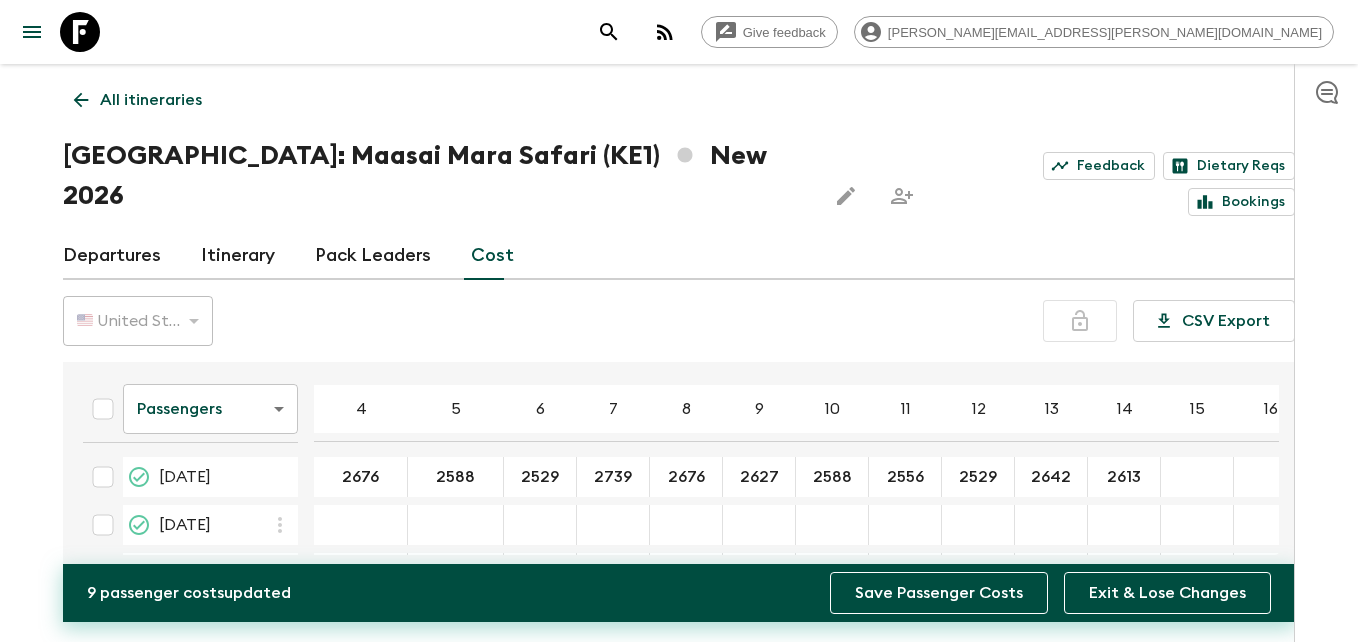 click on "Save Passenger Costs" at bounding box center [939, 593] 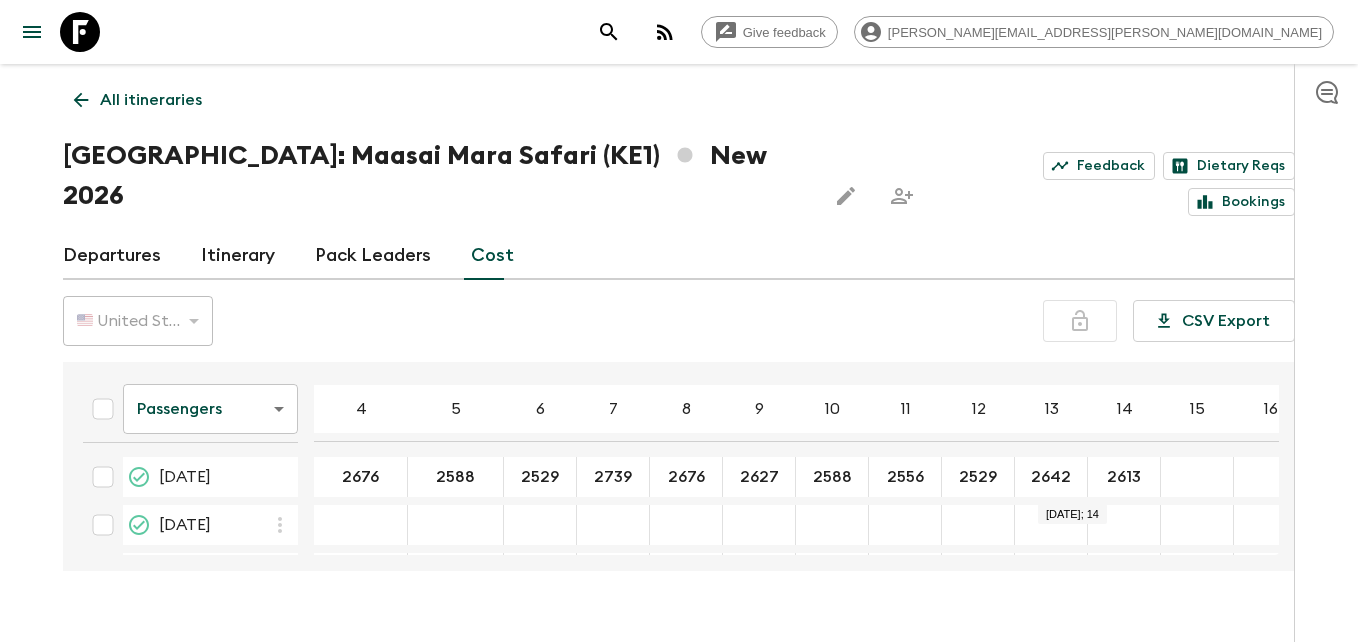 click at bounding box center [361, 525] 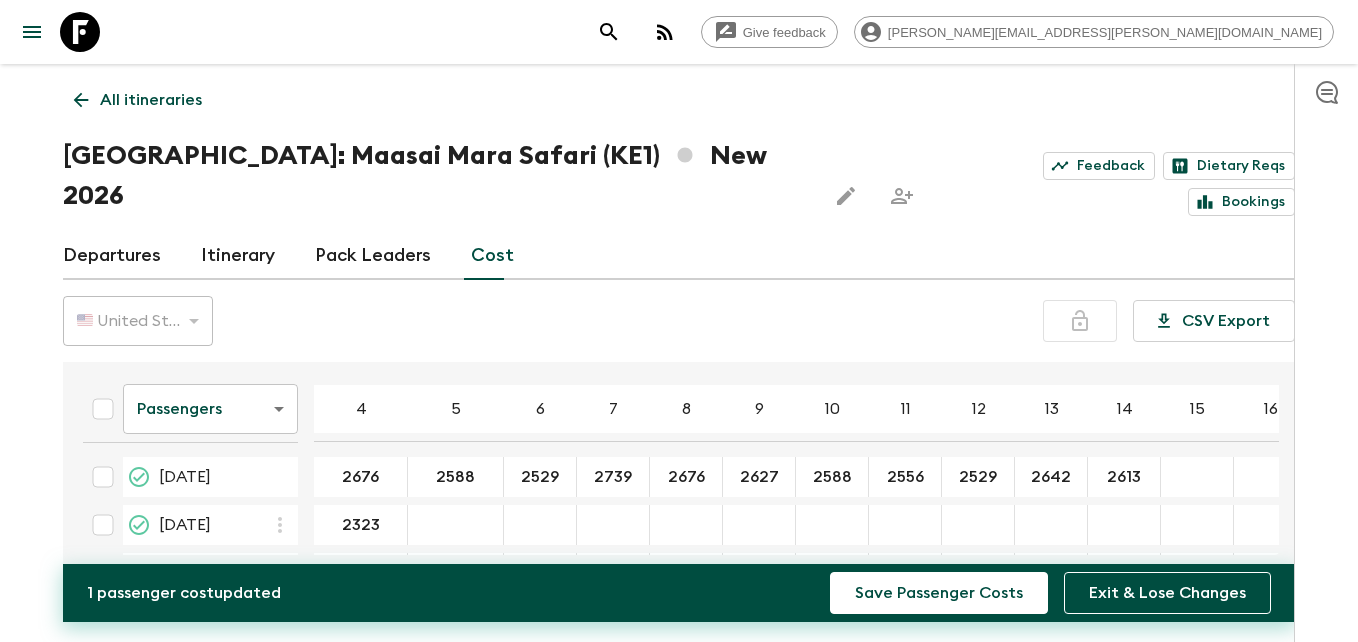 type on "2323" 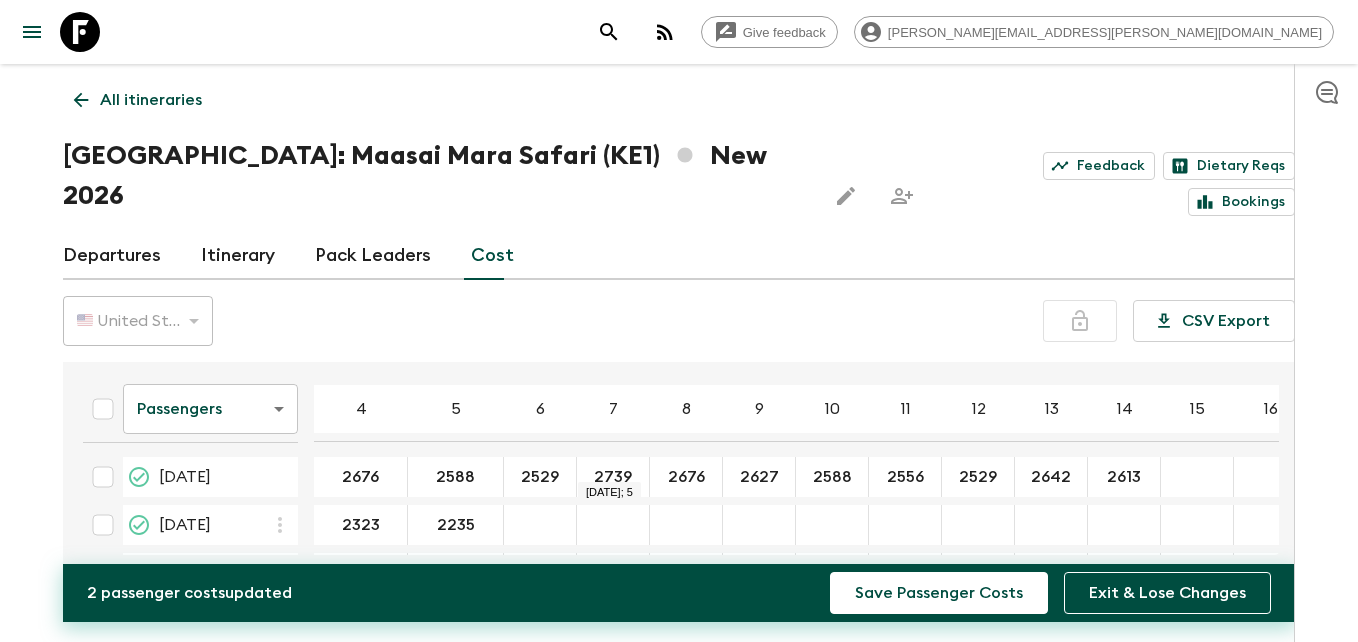 type on "2235" 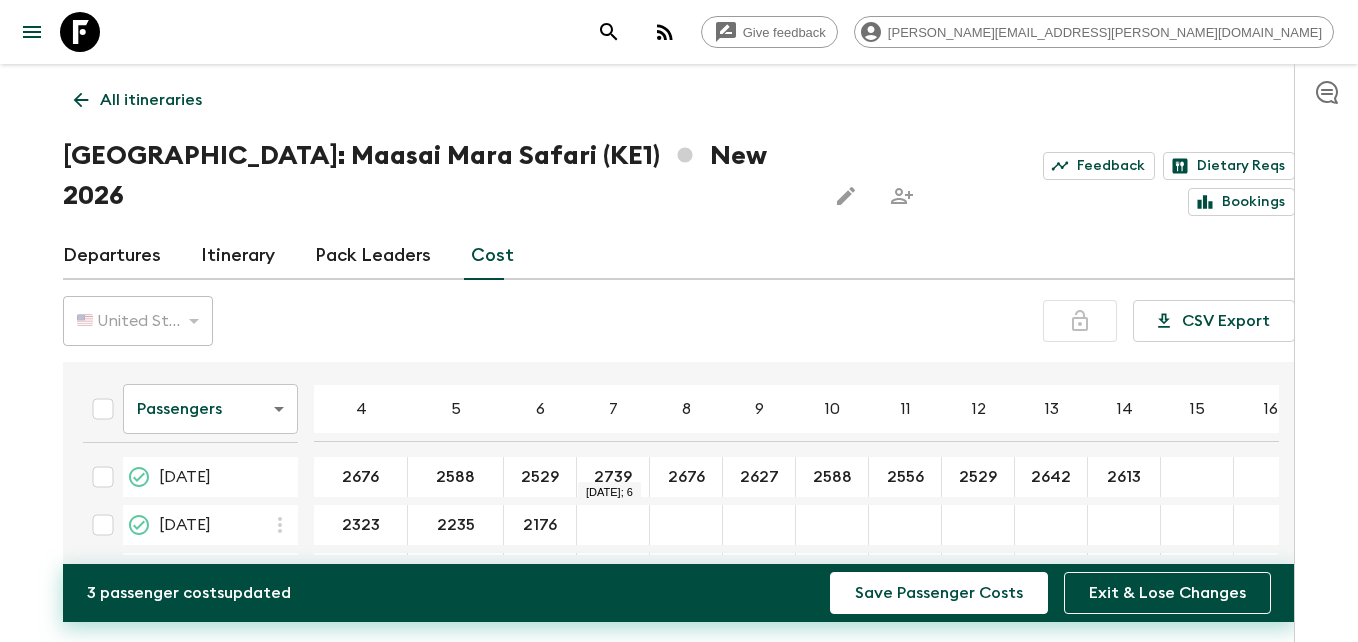 type on "2176" 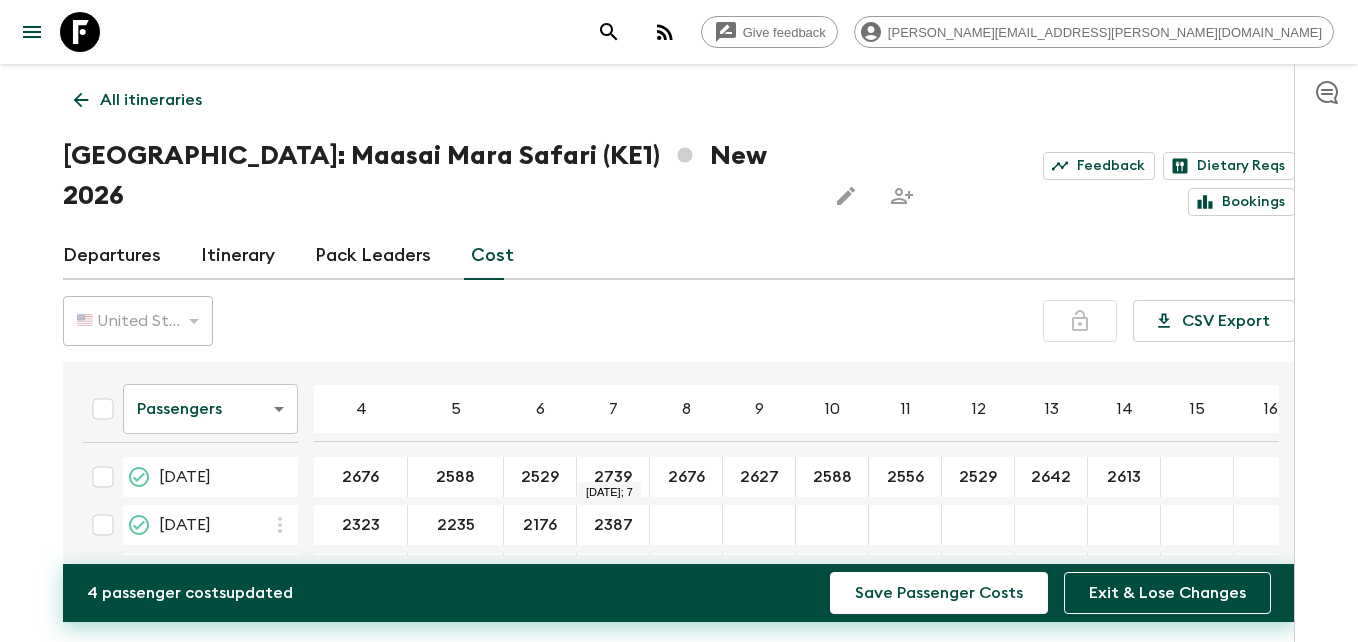 type on "2387" 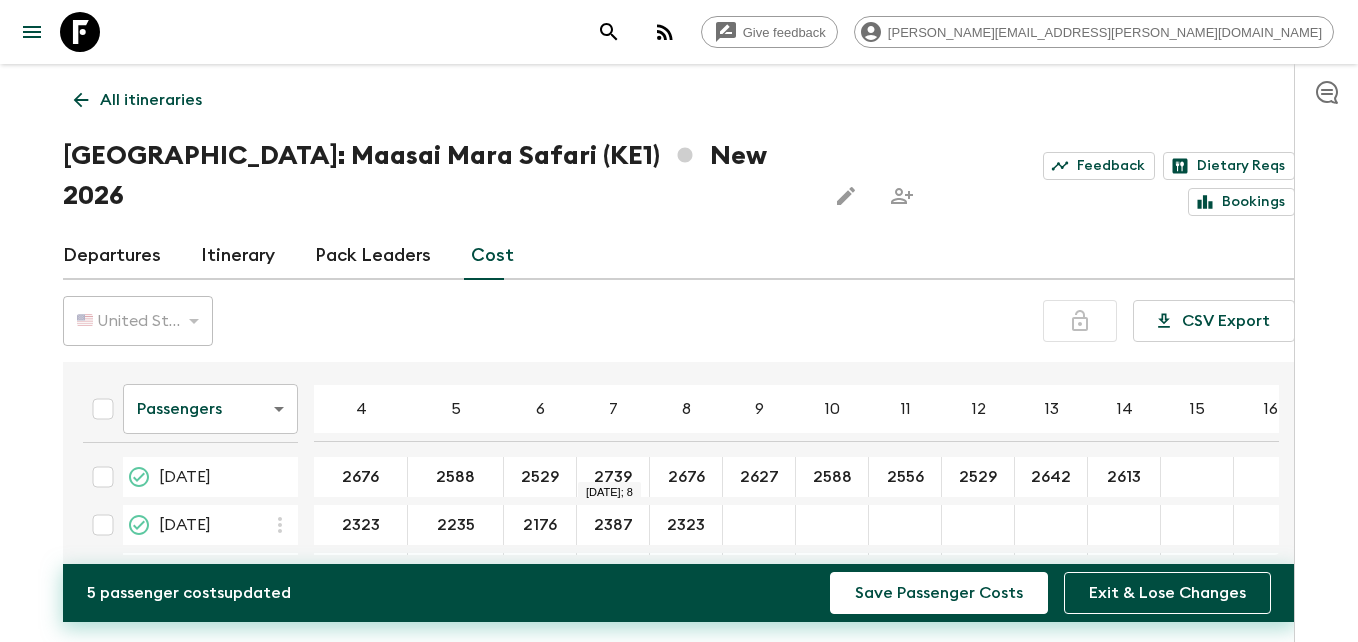 type on "2323" 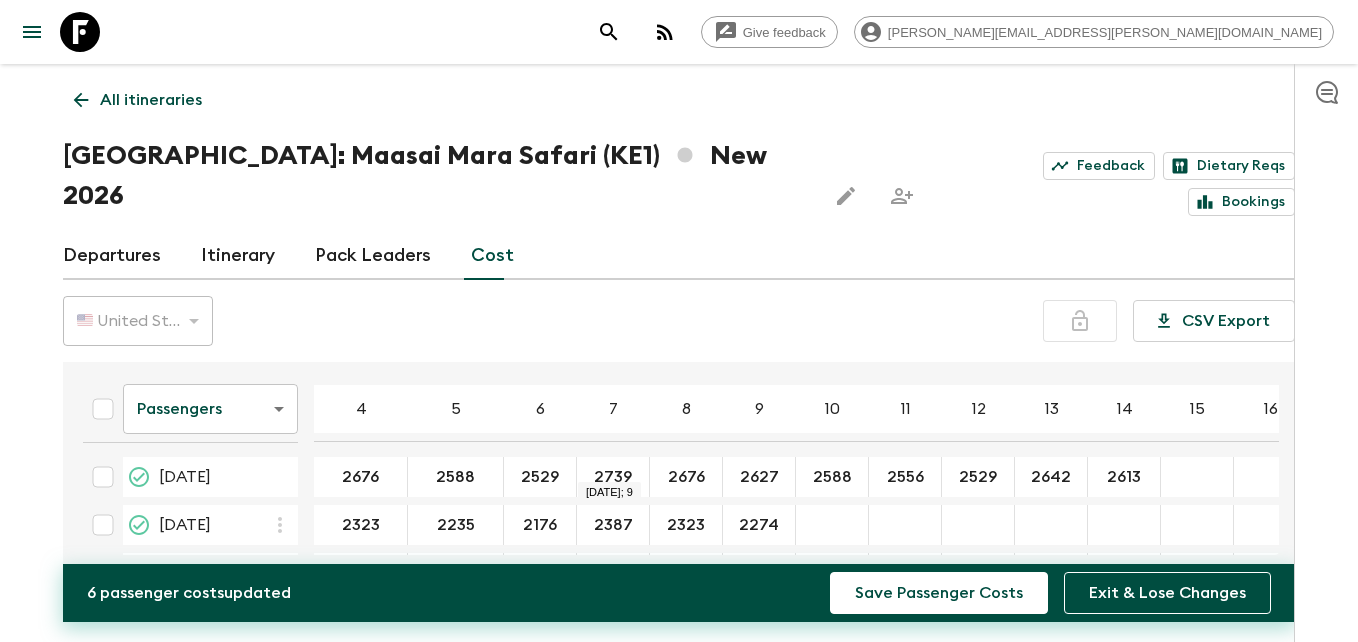 type on "2274" 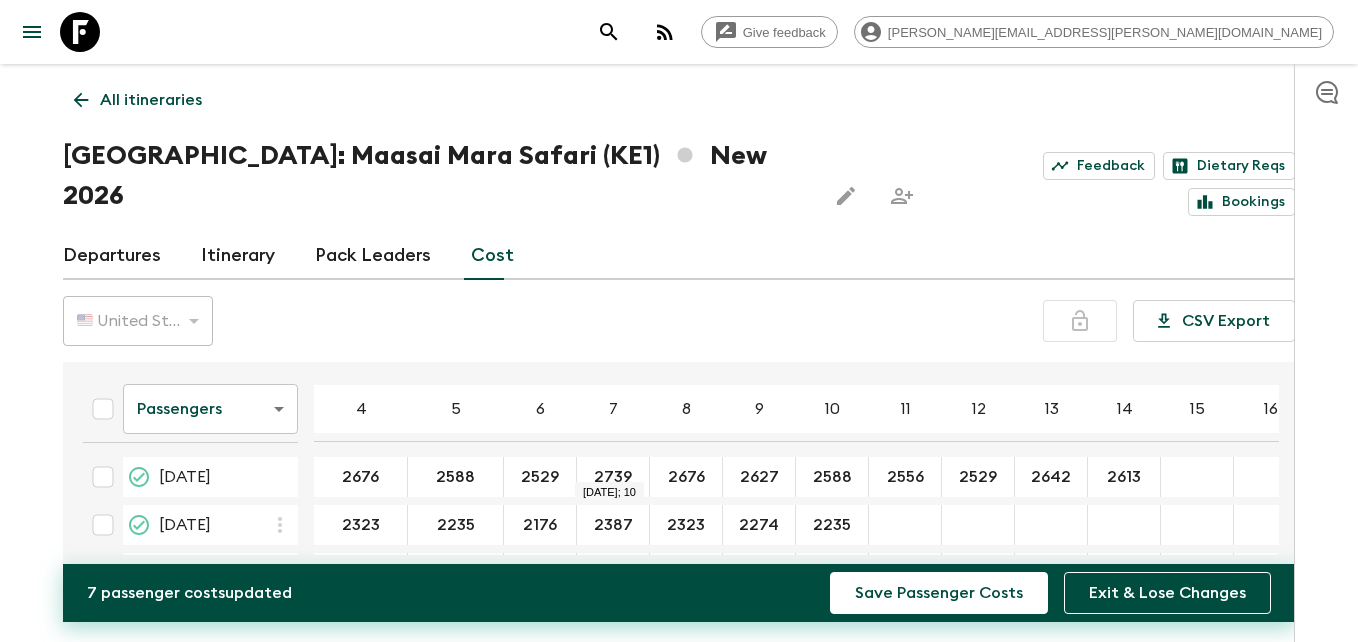 type on "2235" 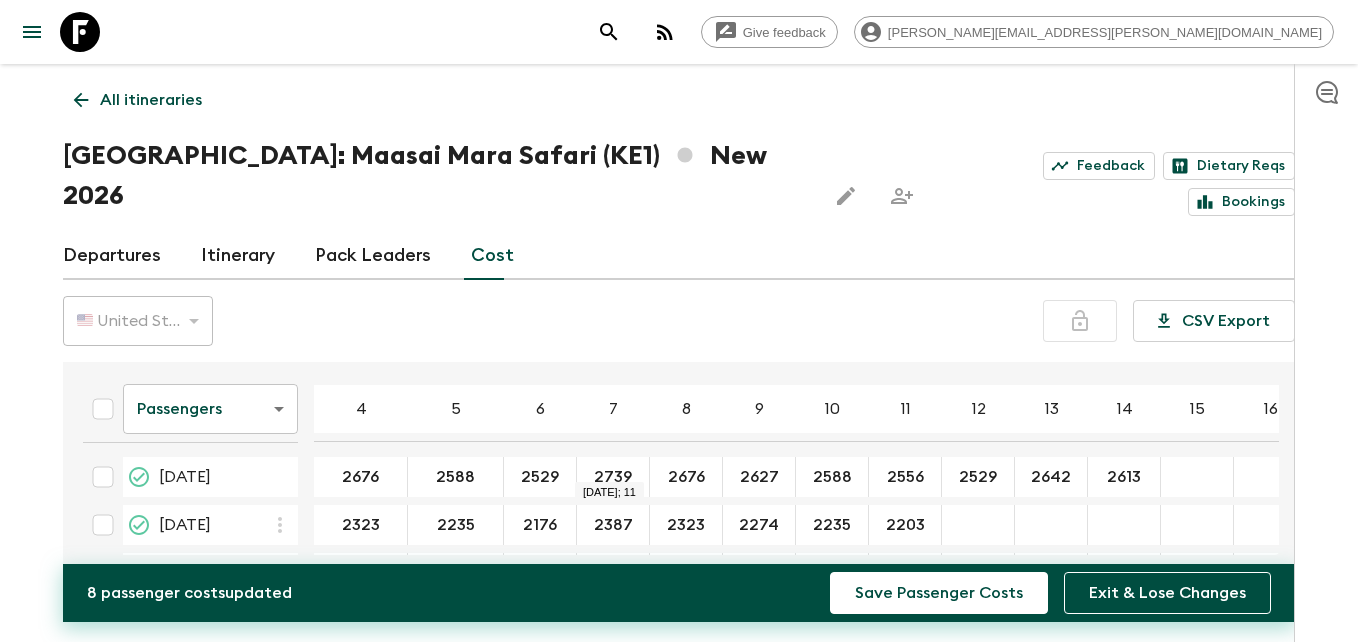 type on "2203" 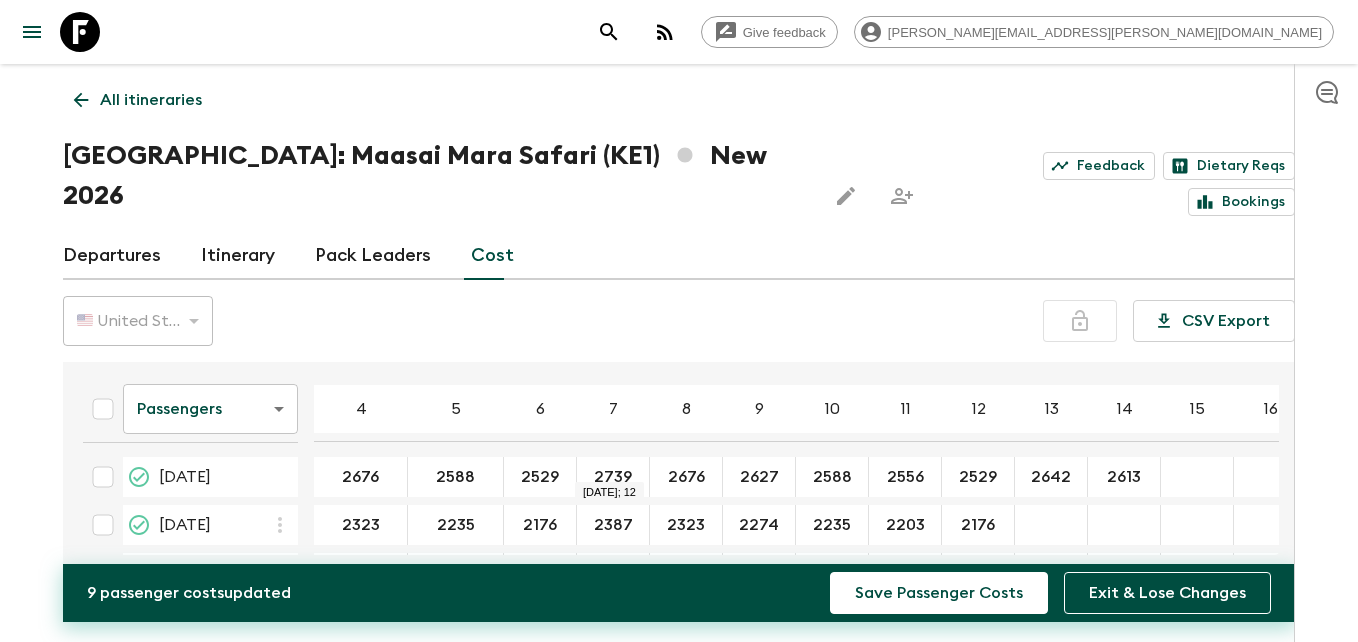 type on "2176" 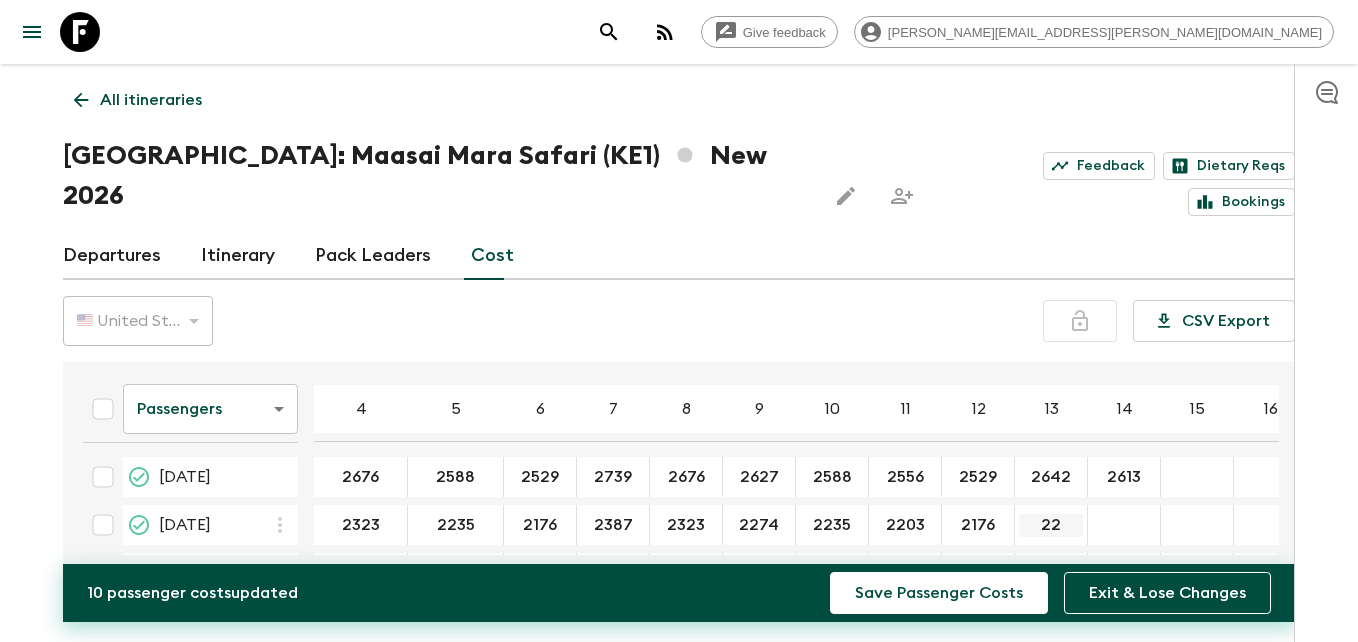 click on "22" at bounding box center [1051, 525] 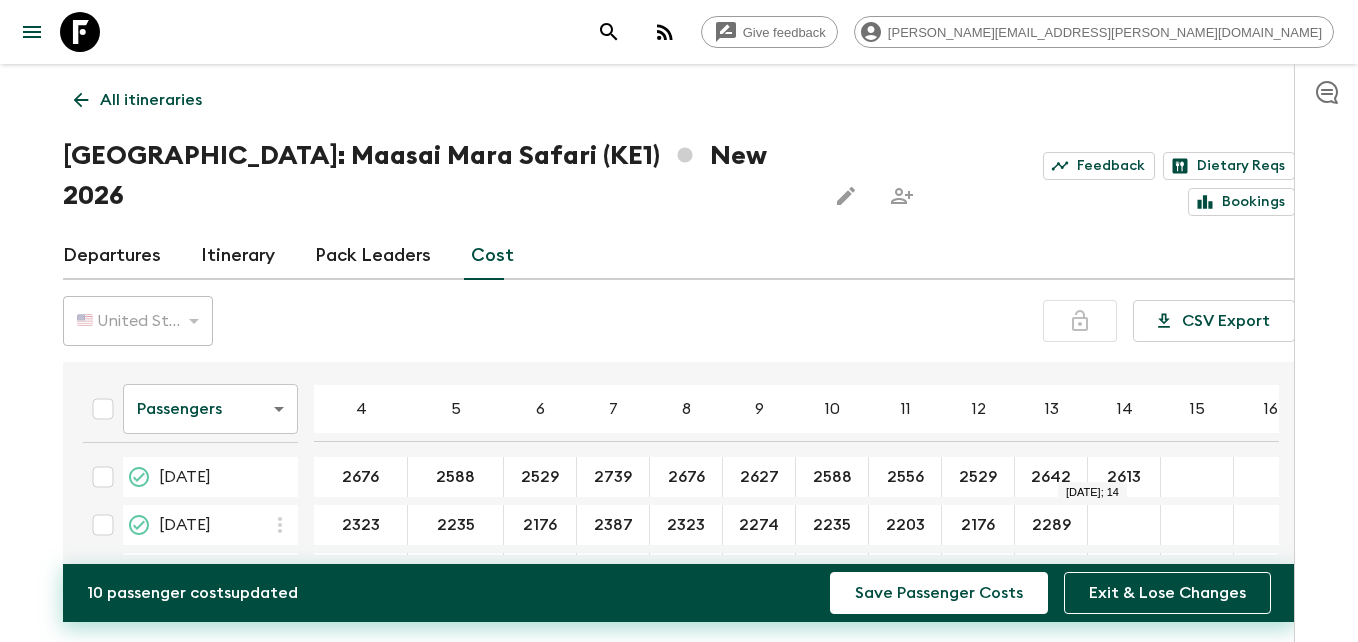 type on "2289" 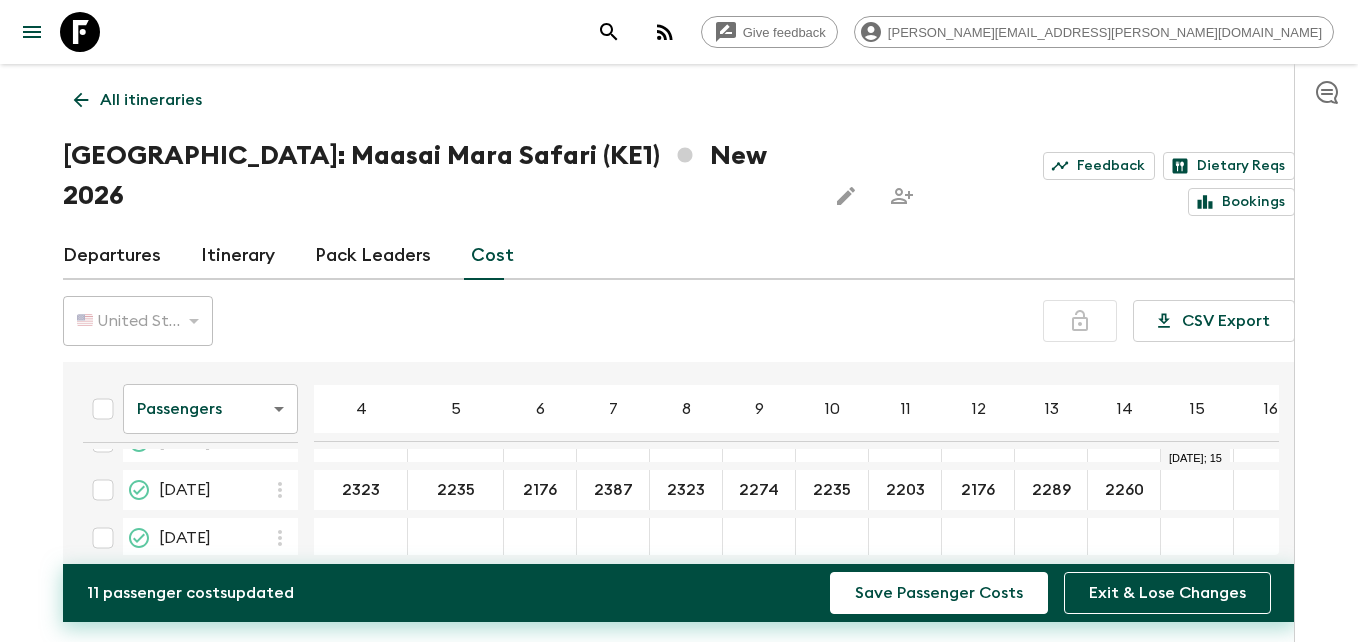 scroll, scrollTop: 0, scrollLeft: 0, axis: both 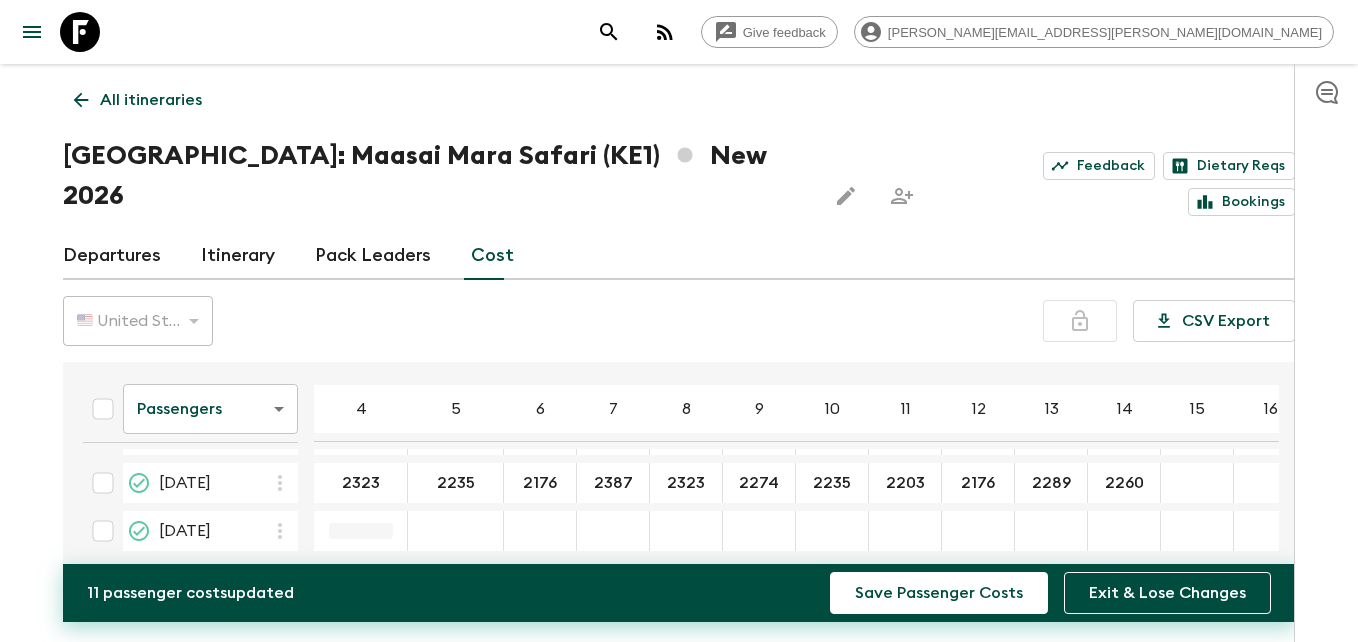 type on "2260" 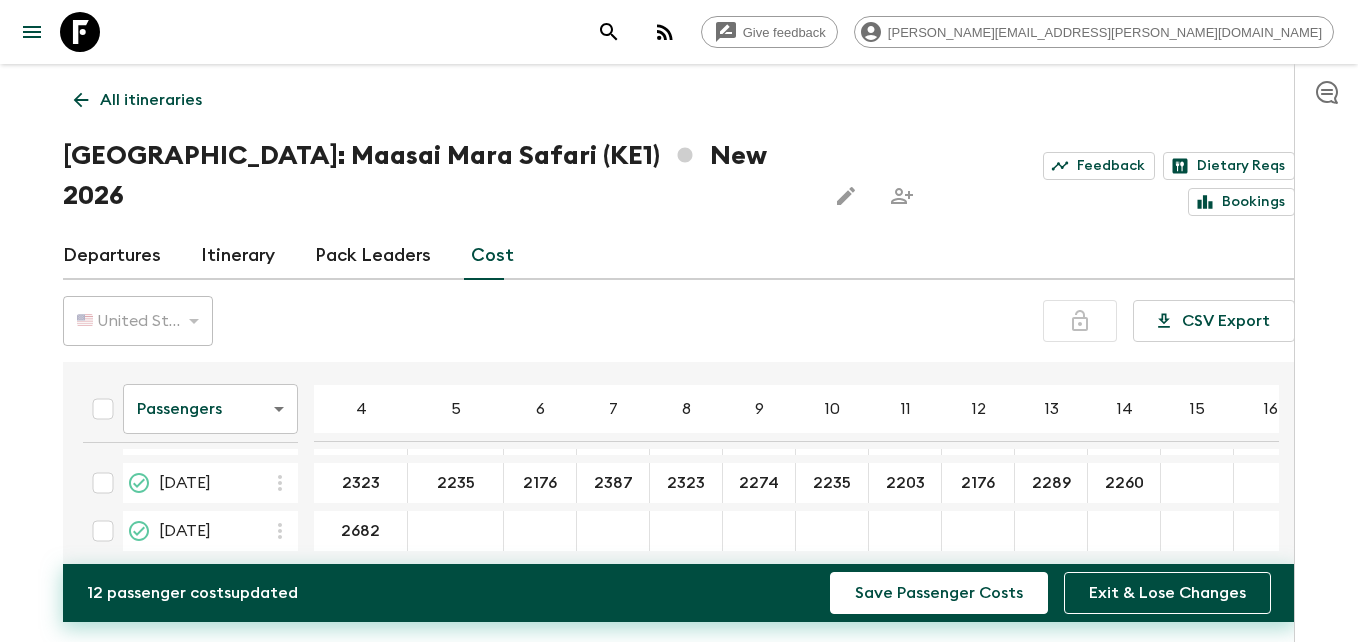 type on "2682" 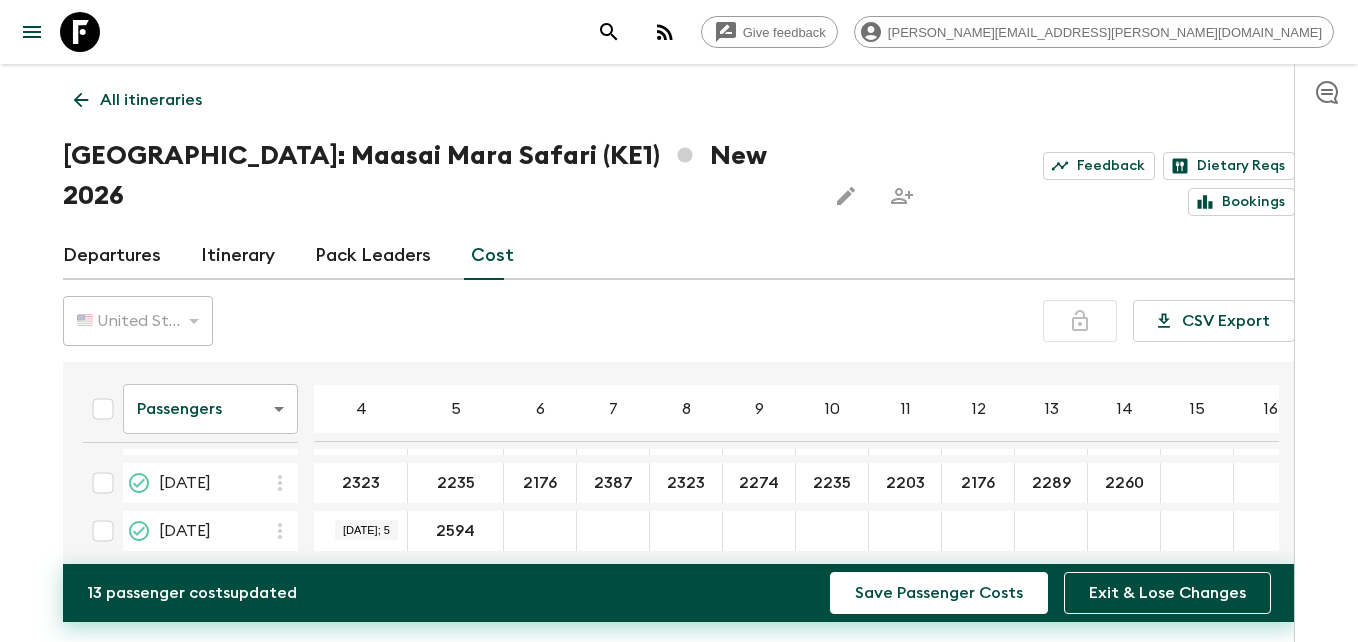 type on "2594" 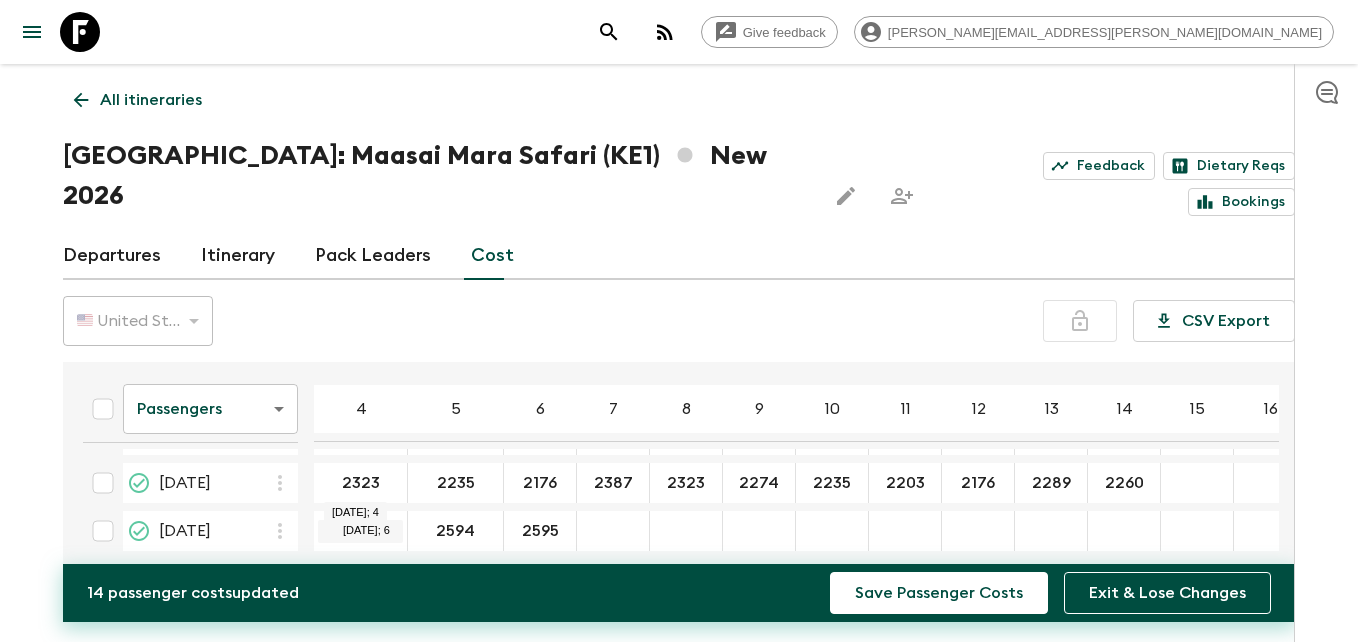 click on "2682" at bounding box center [360, 531] 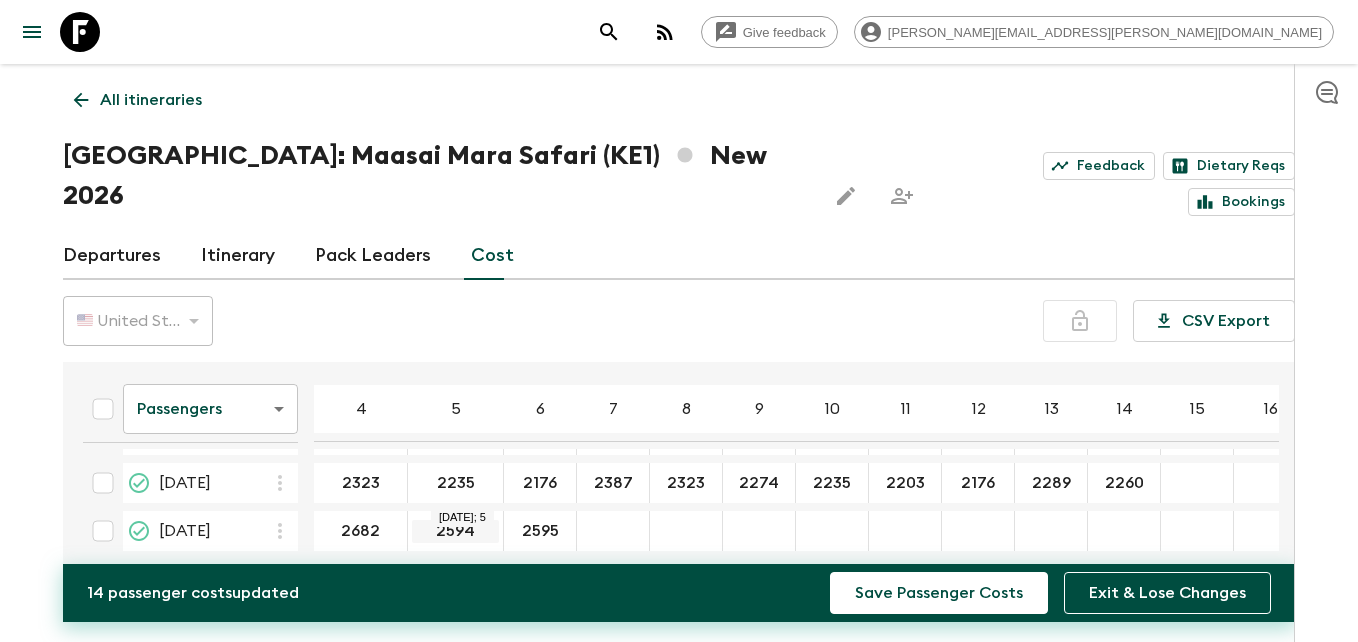 click on "2594" at bounding box center (455, 531) 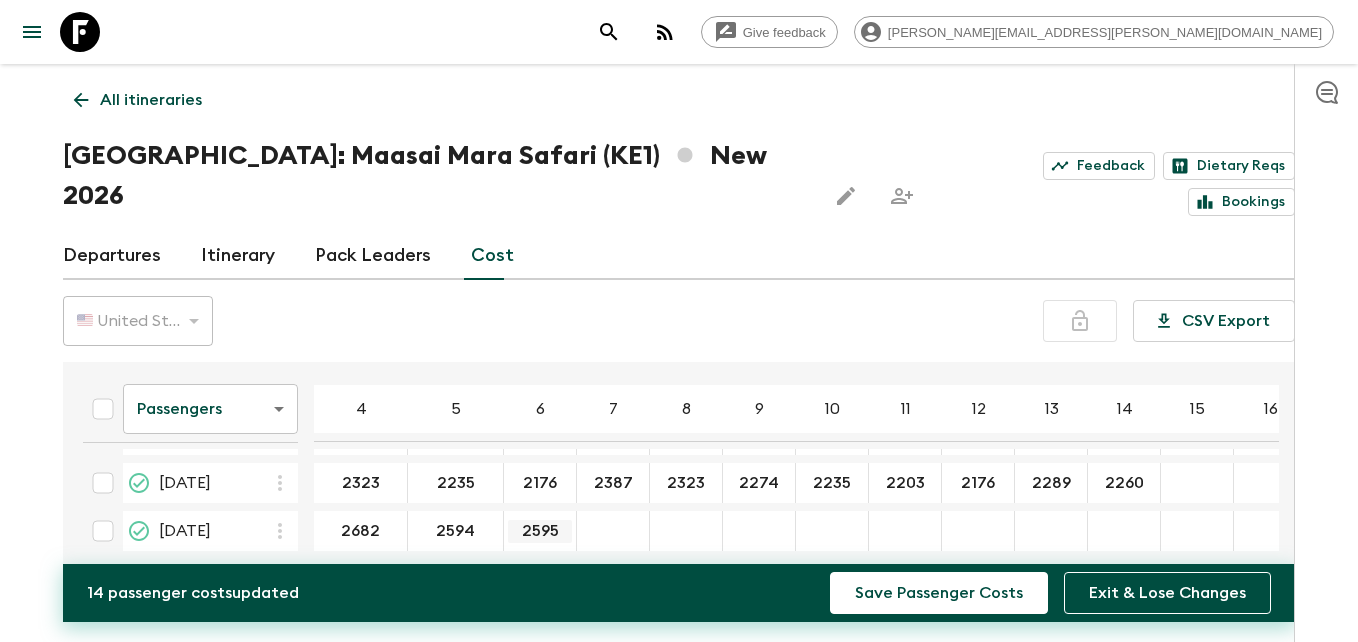 click on "2595" at bounding box center (540, 531) 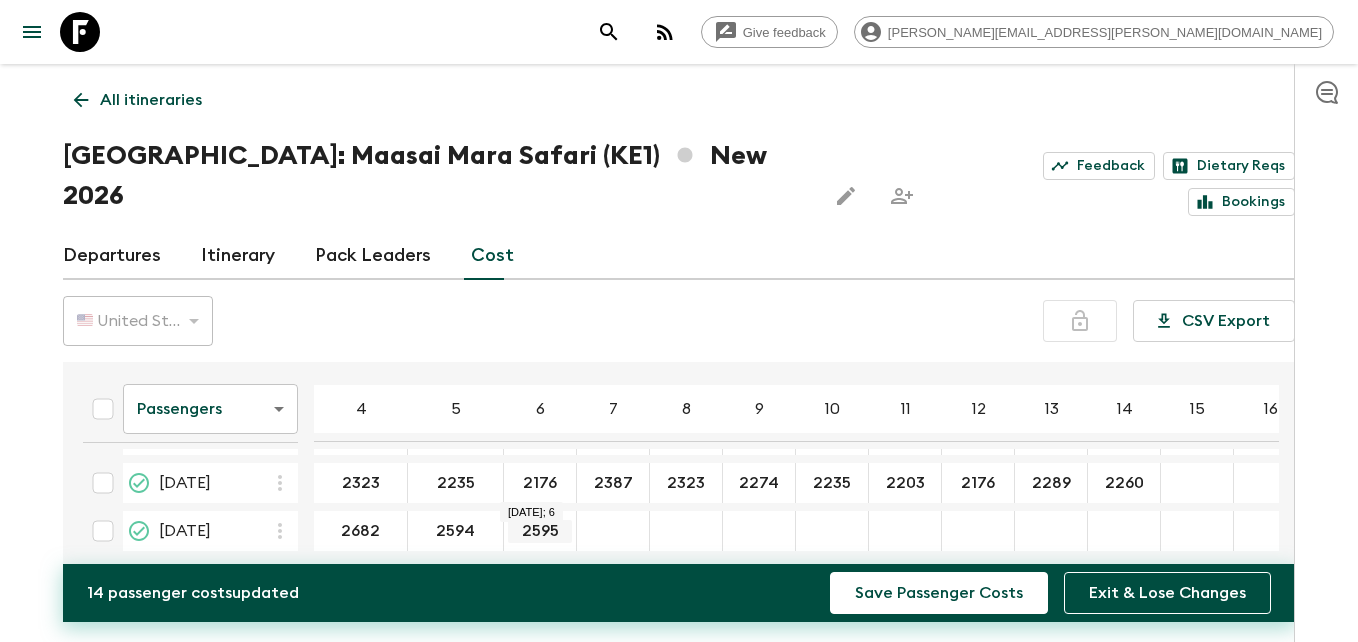 click on "2595" at bounding box center (540, 531) 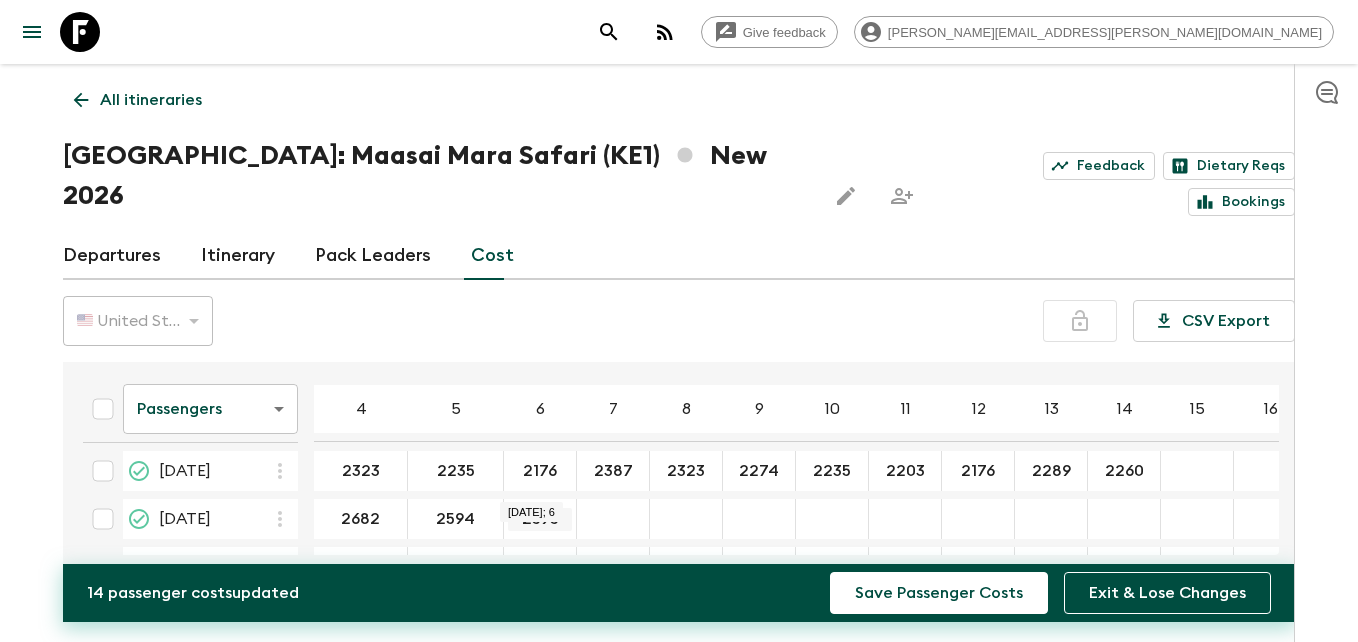 click on "2595 ​" at bounding box center [540, 519] 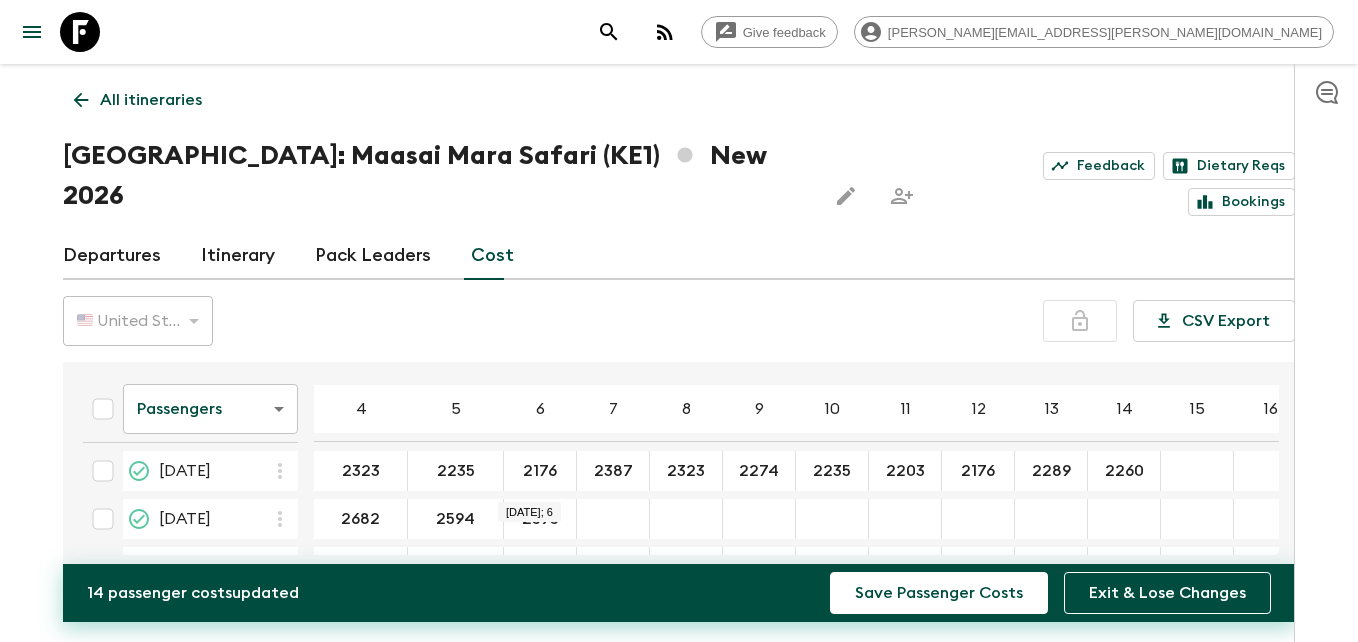 scroll, scrollTop: 60, scrollLeft: 0, axis: vertical 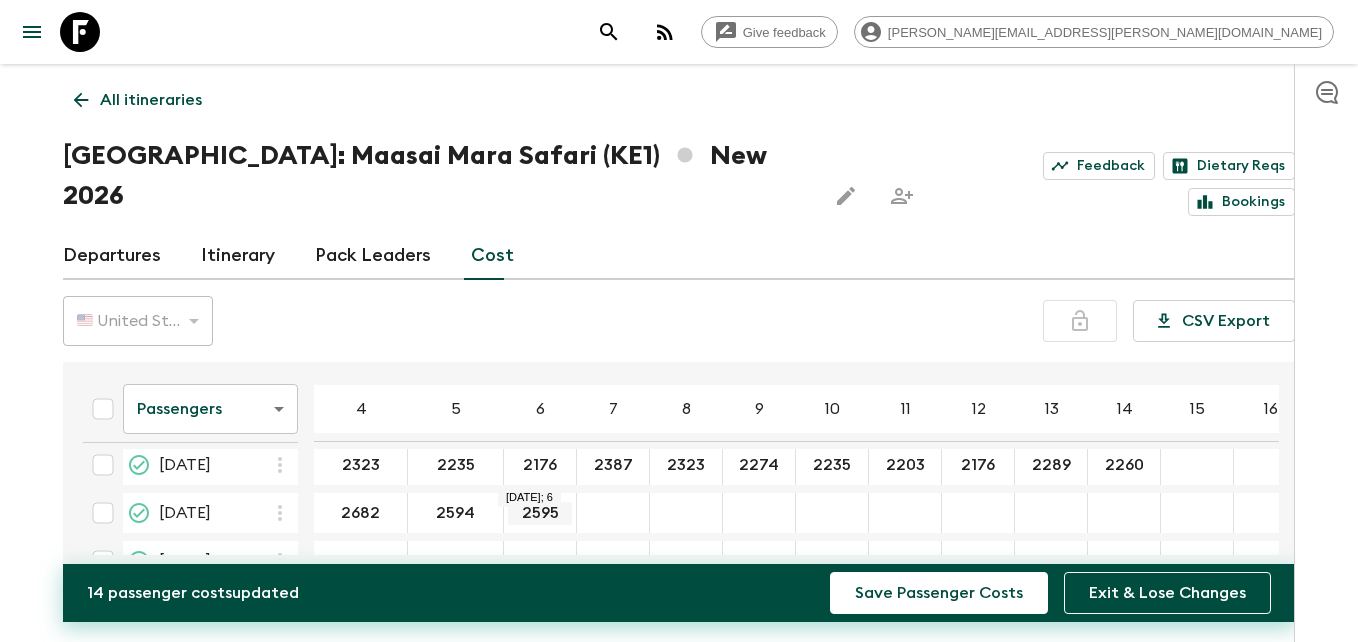 click on "2595" at bounding box center [540, 513] 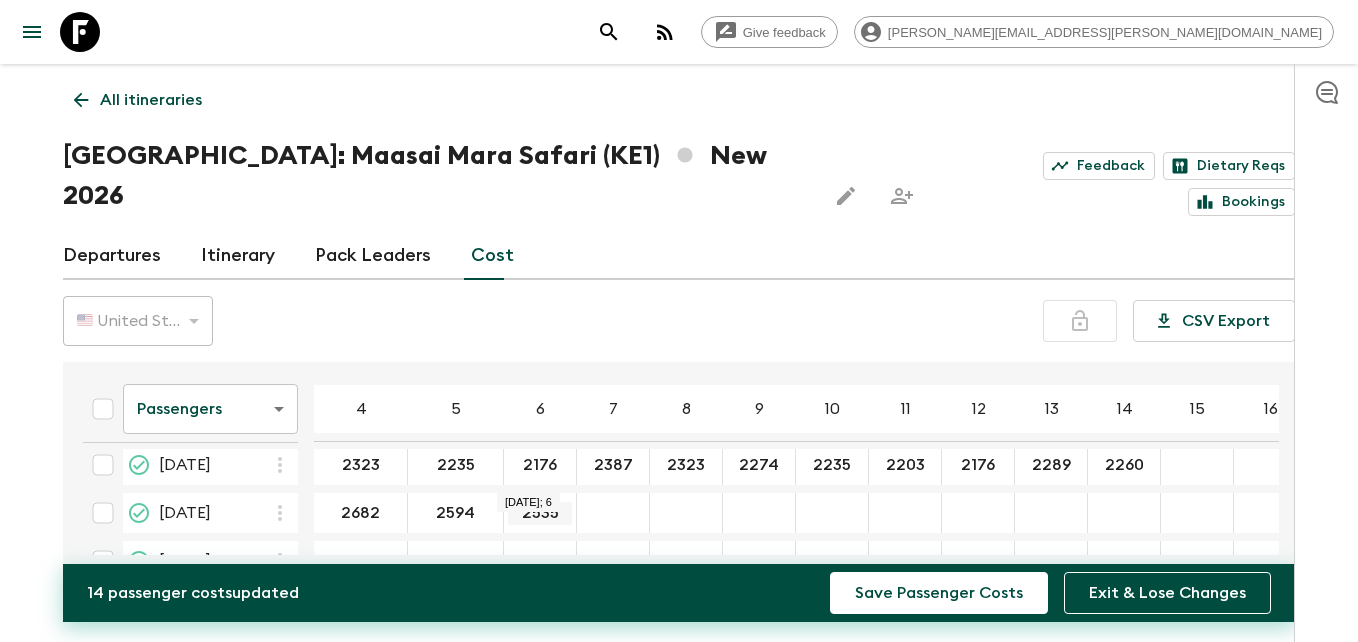 type on "2535" 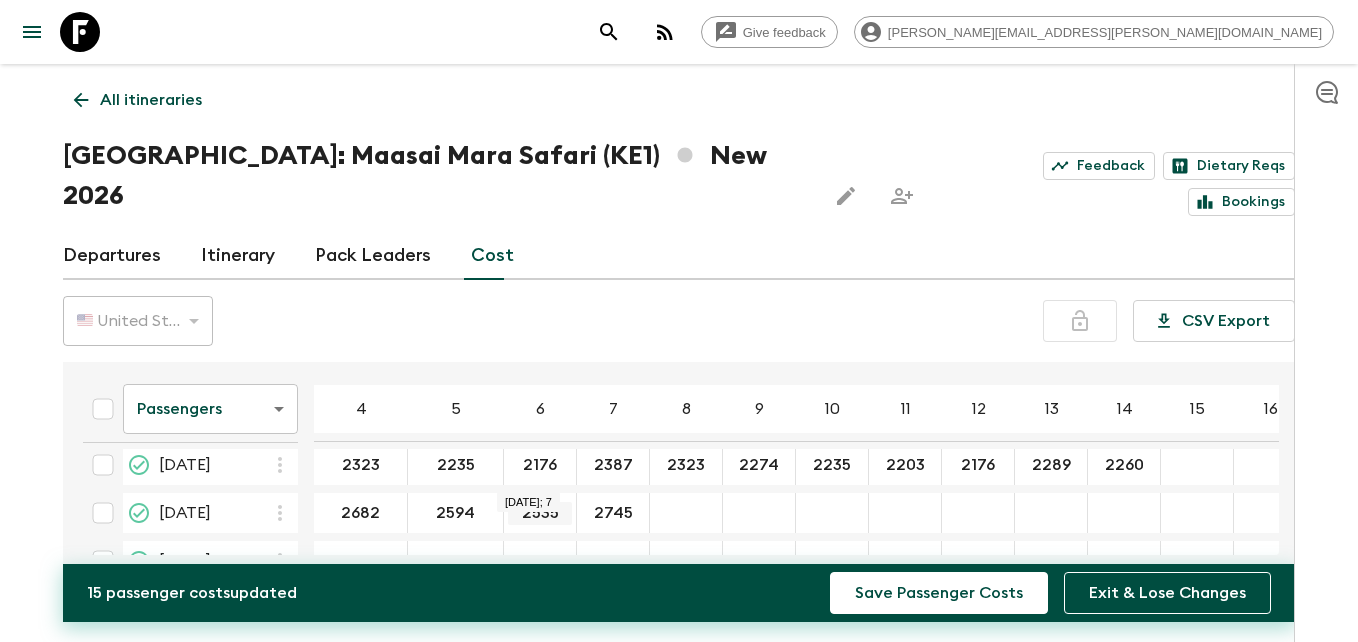 type on "2745" 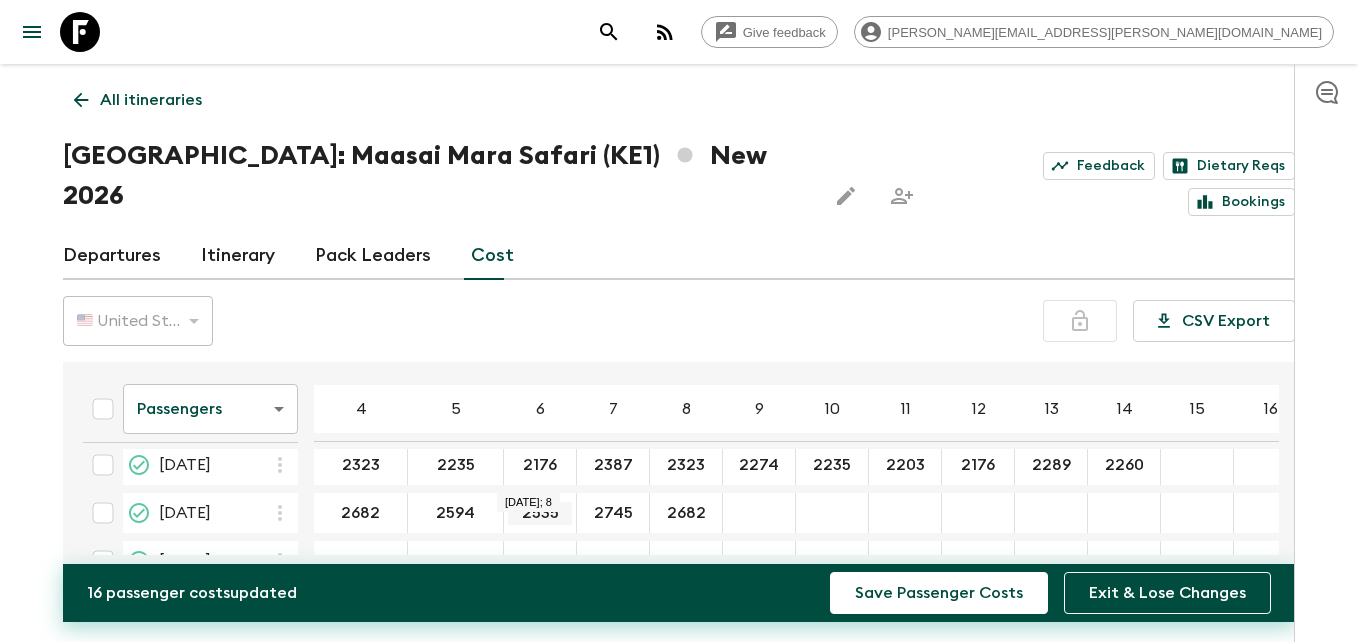 type on "2682" 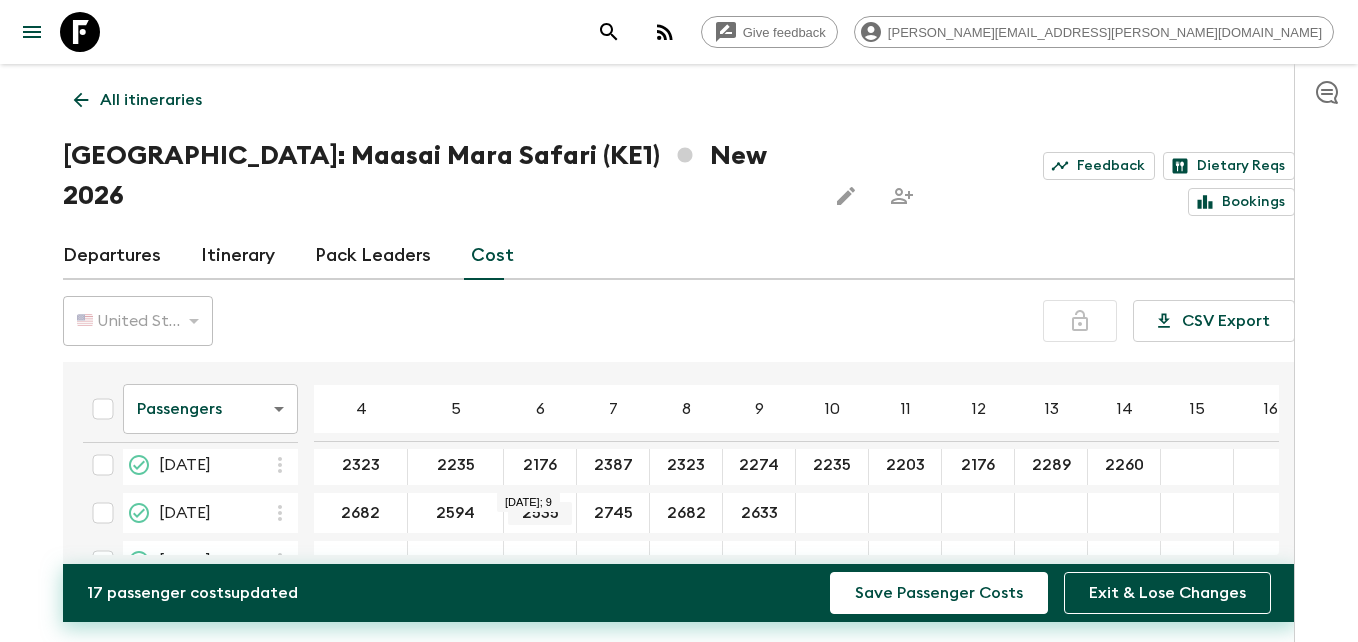 type on "2633" 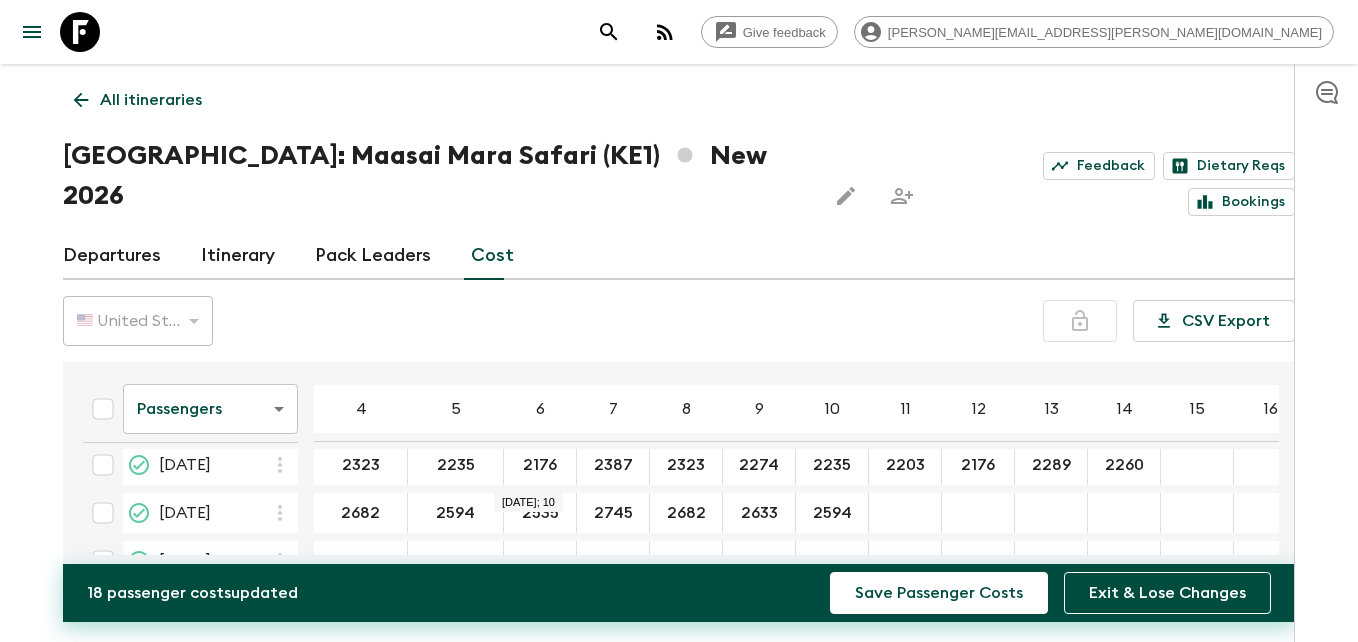 type on "2594" 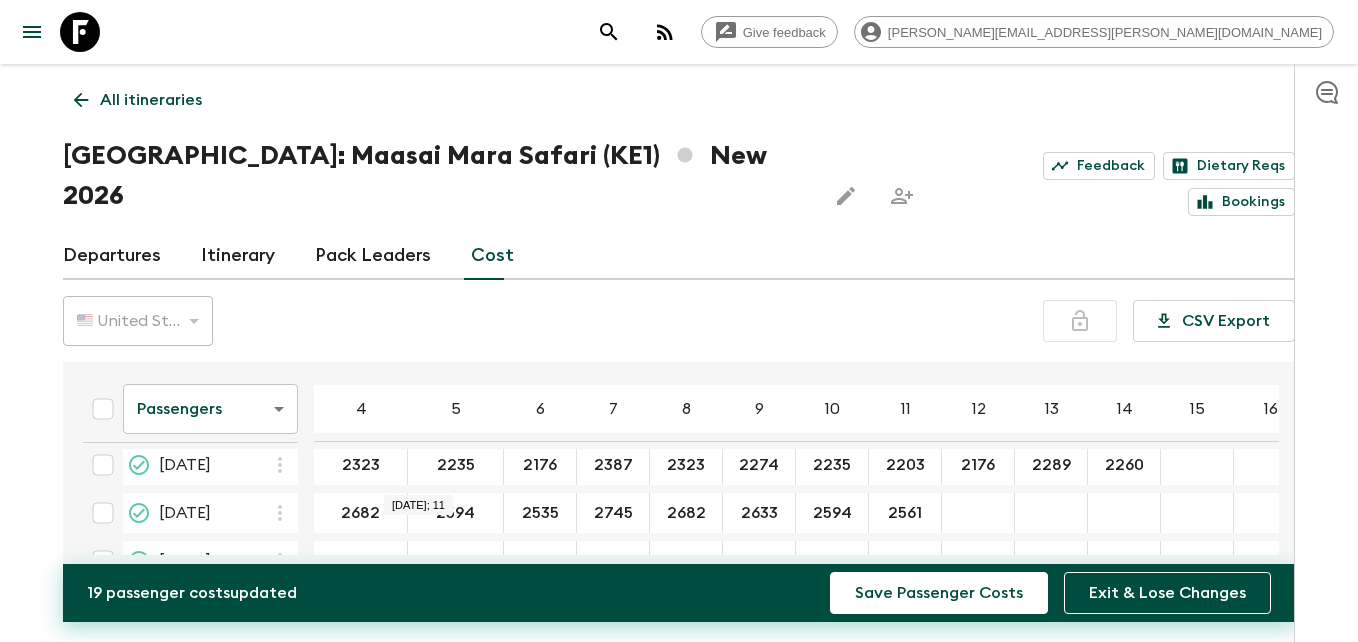 type on "2561" 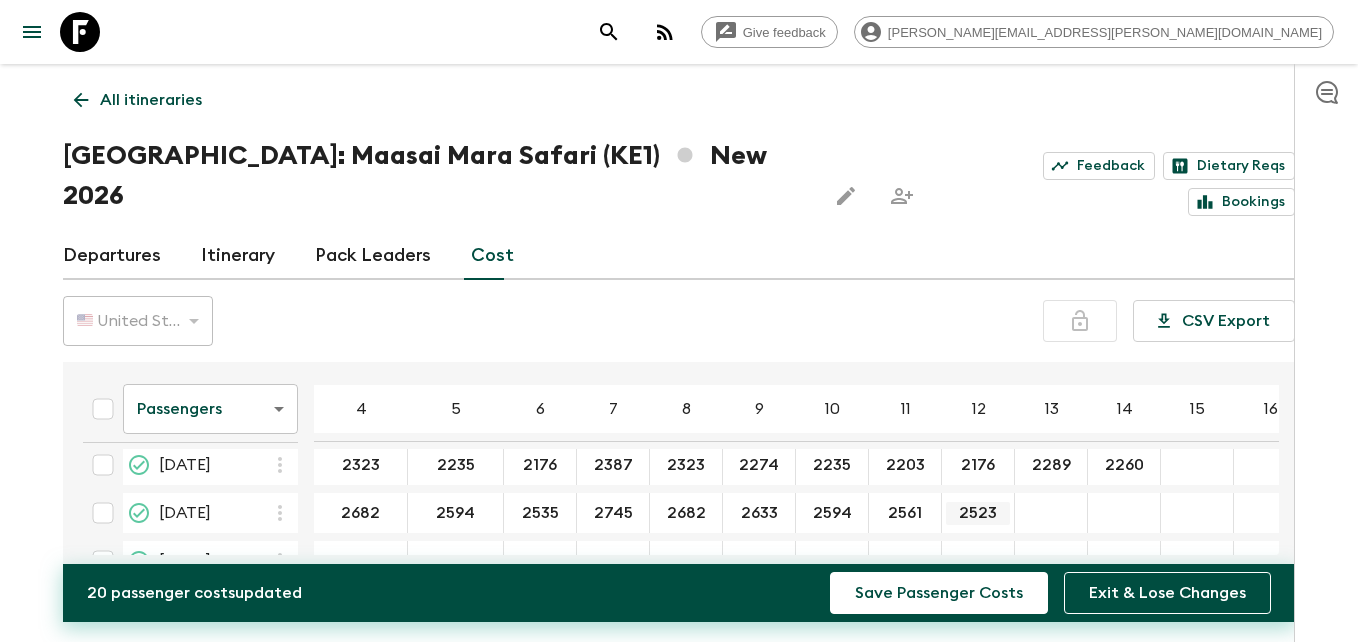 click on "2523" at bounding box center [978, 513] 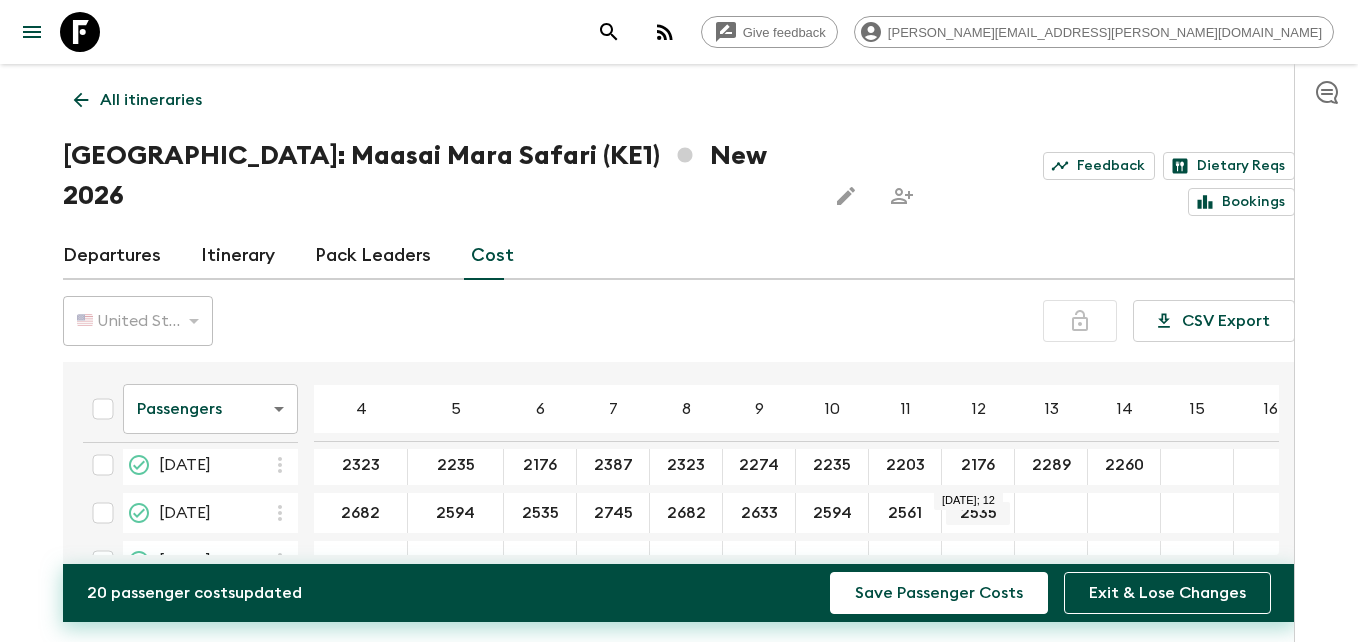 type on "2535" 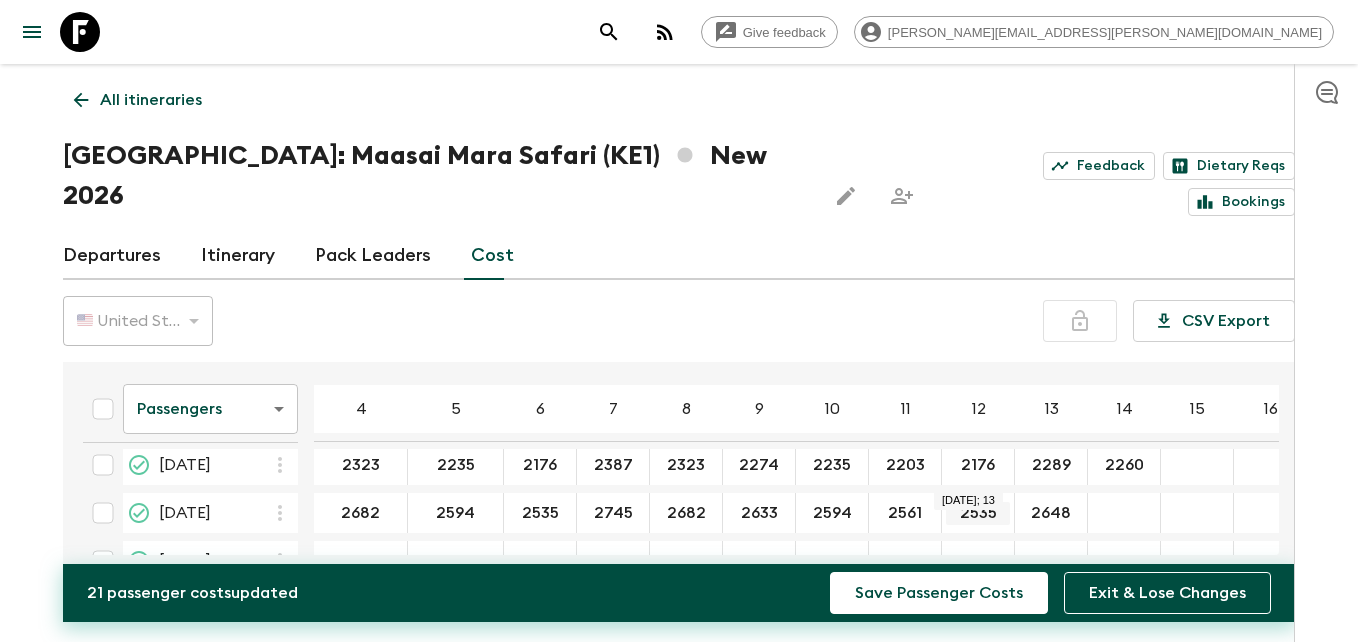 type on "2648" 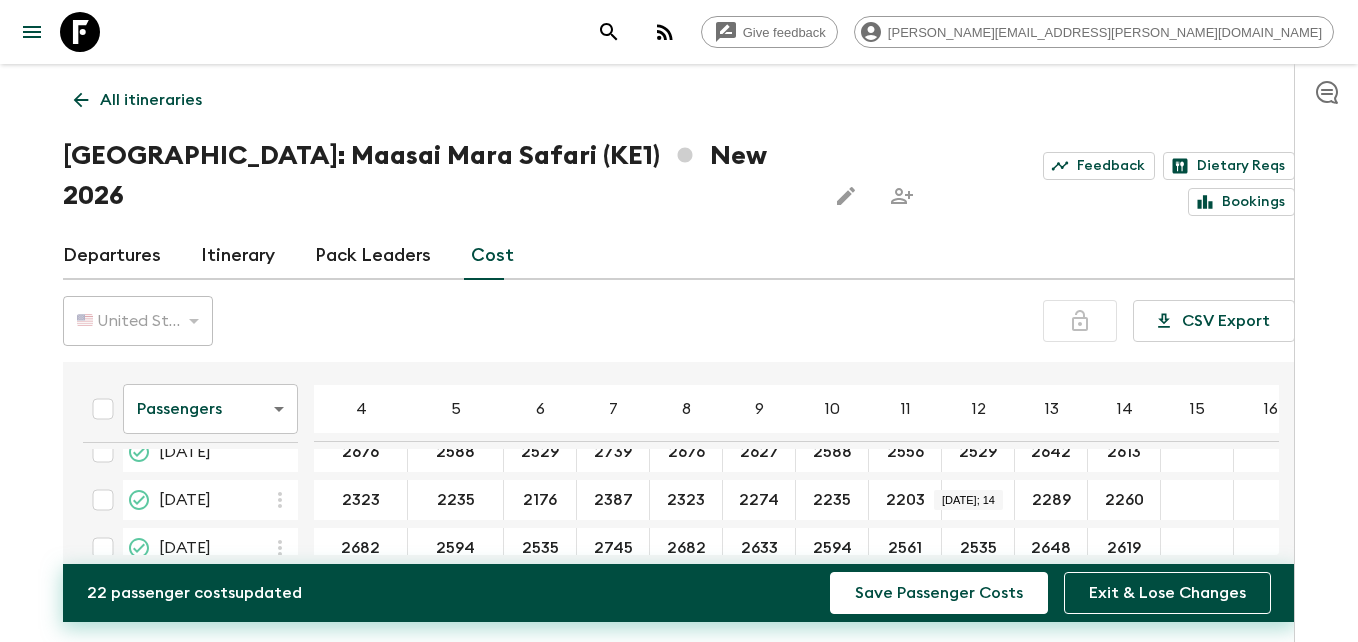 scroll, scrollTop: 0, scrollLeft: 0, axis: both 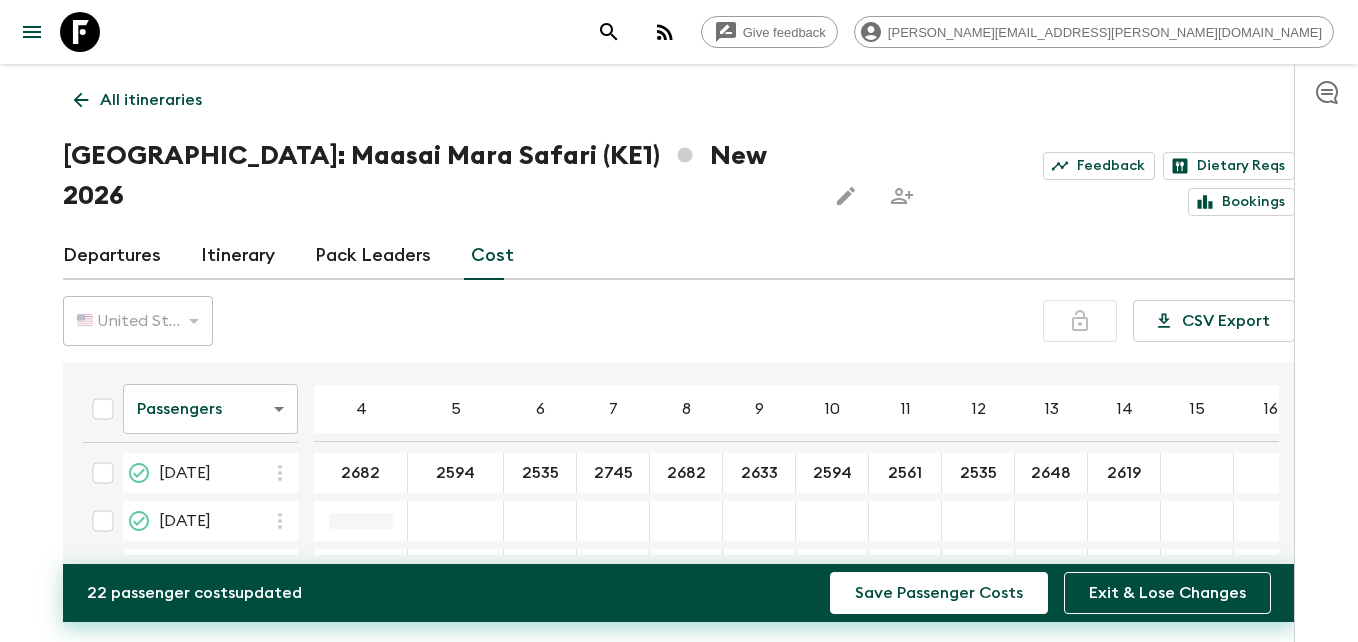 type on "2619" 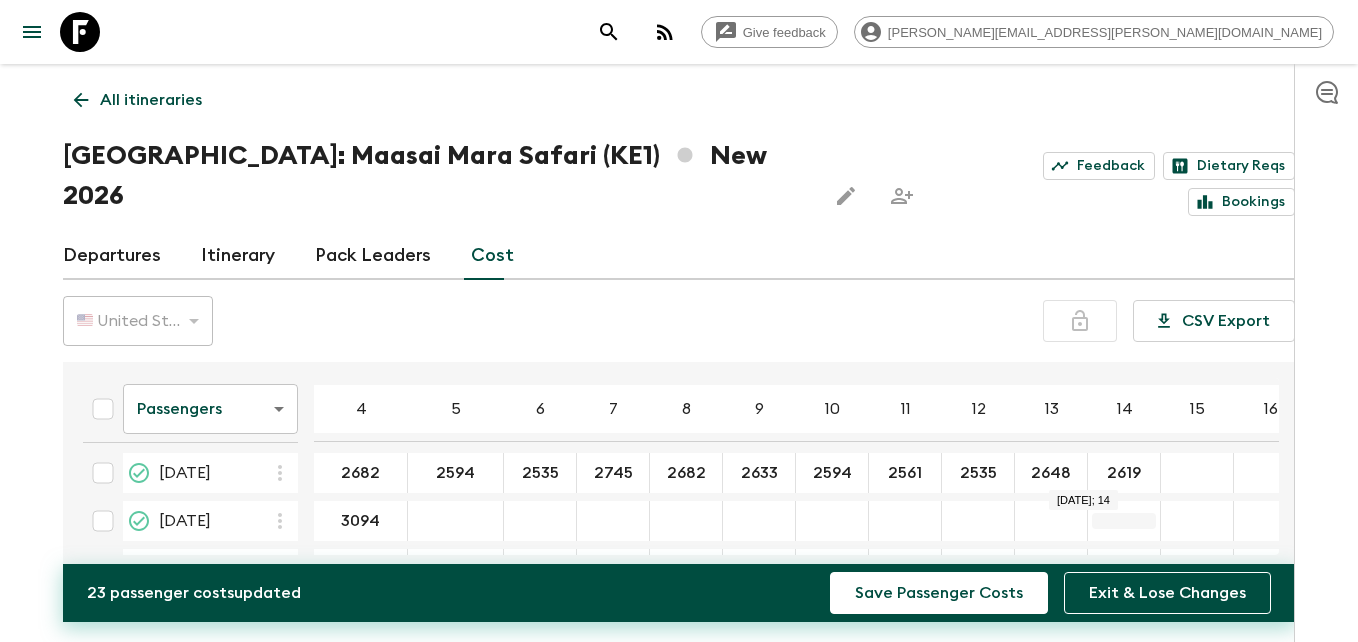 type on "3094" 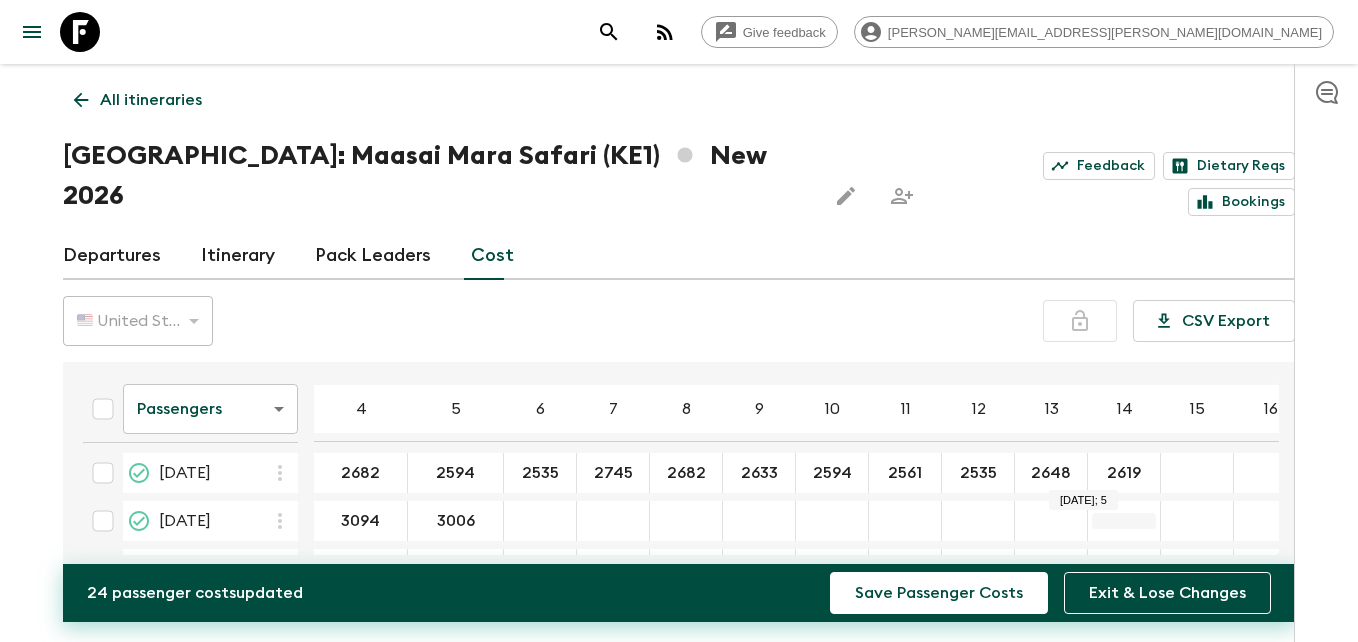 type on "3006" 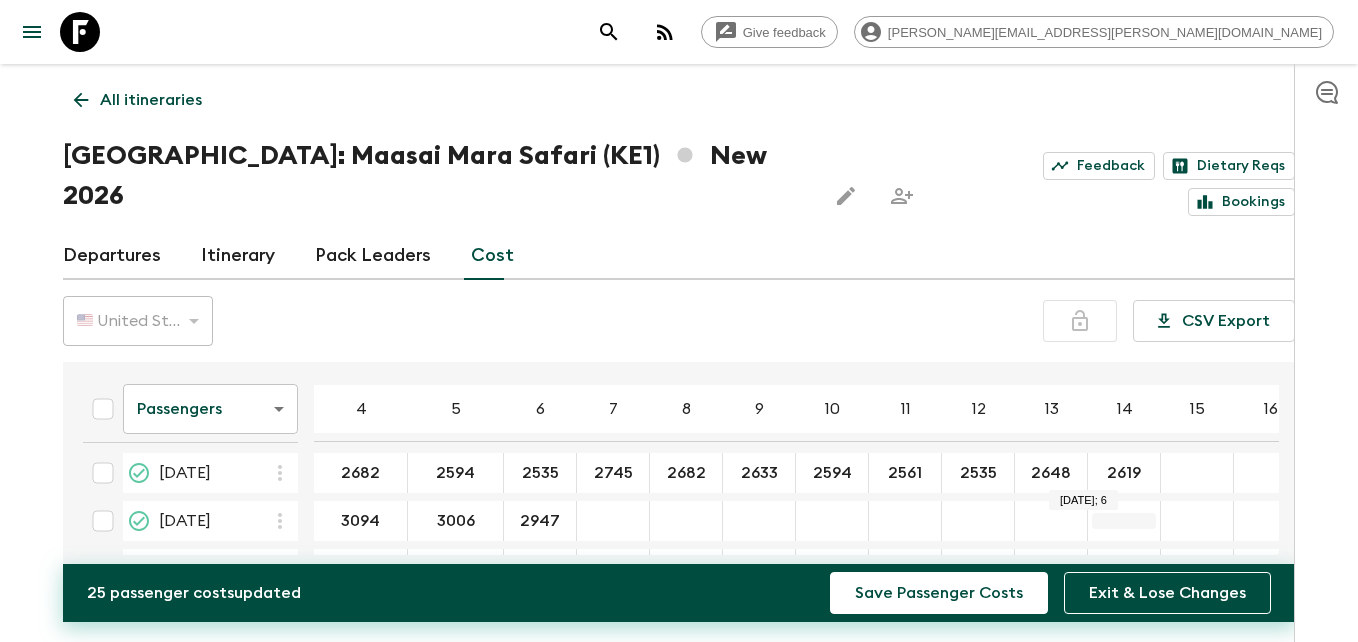 type on "2947" 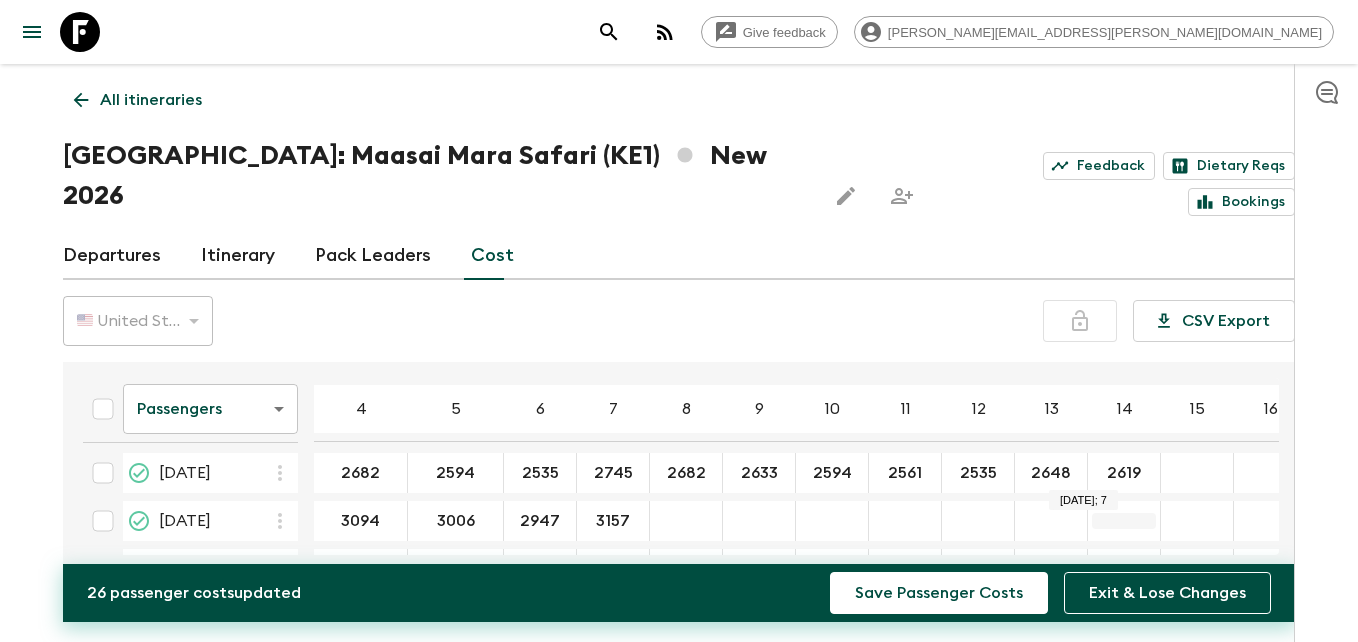 type on "3157" 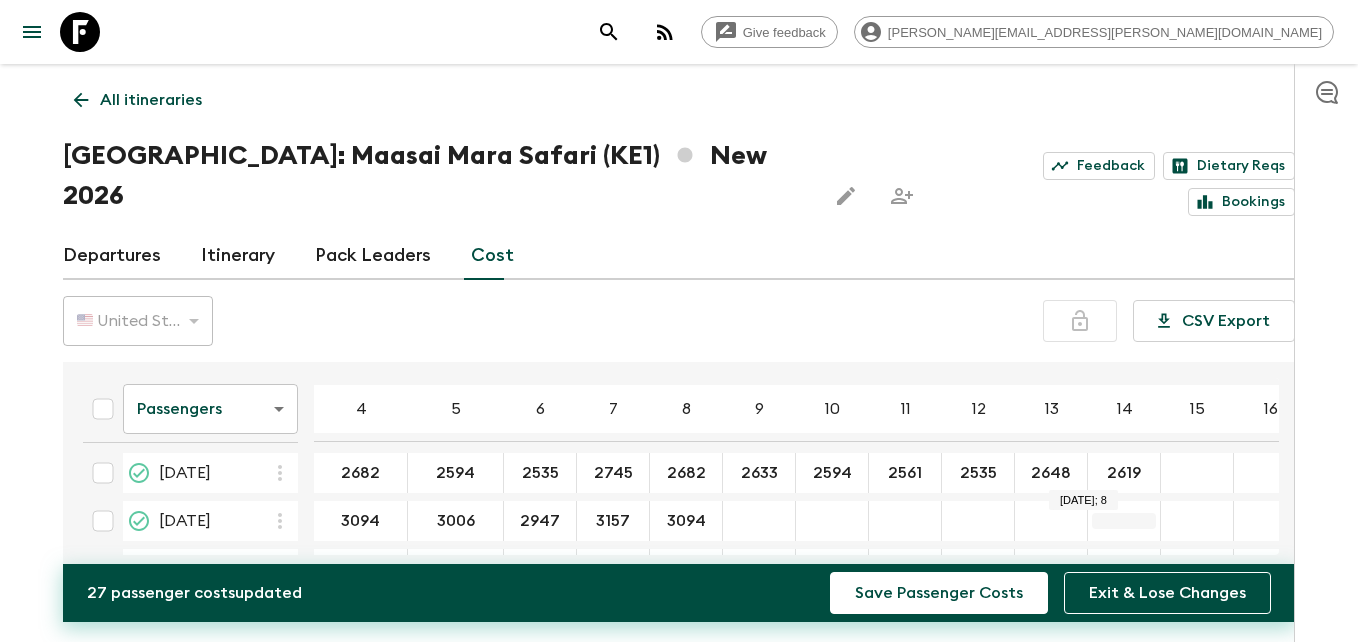 type on "3094" 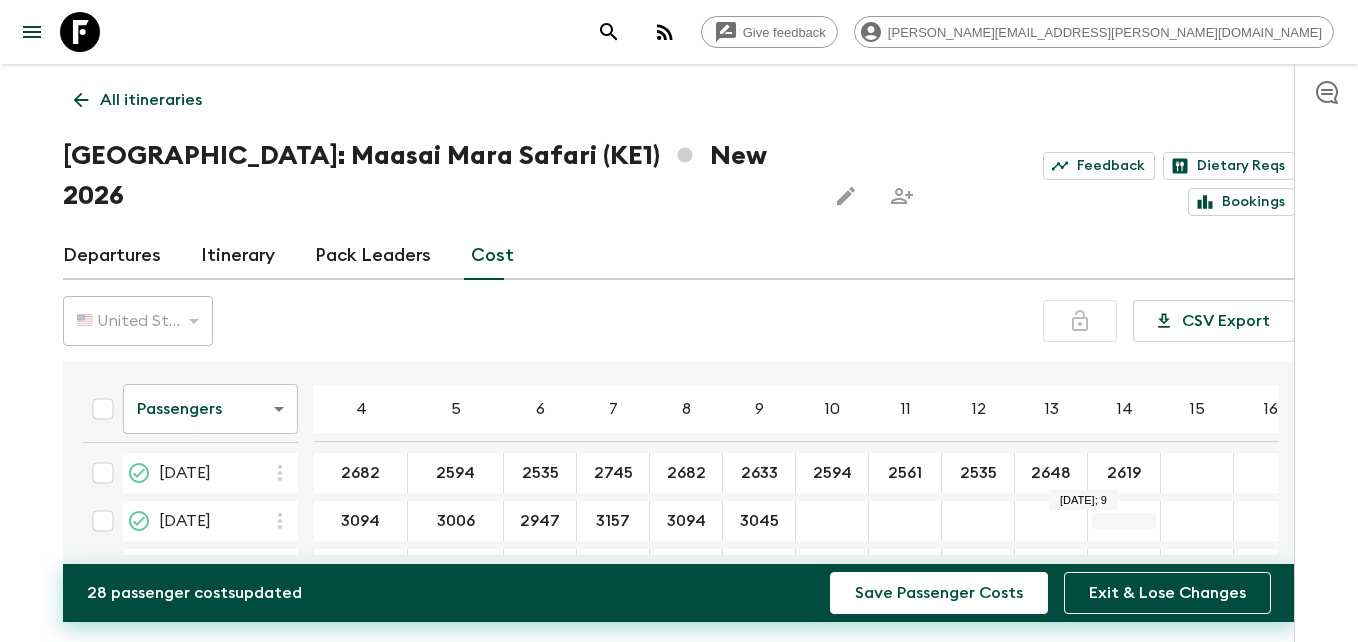 type on "3045" 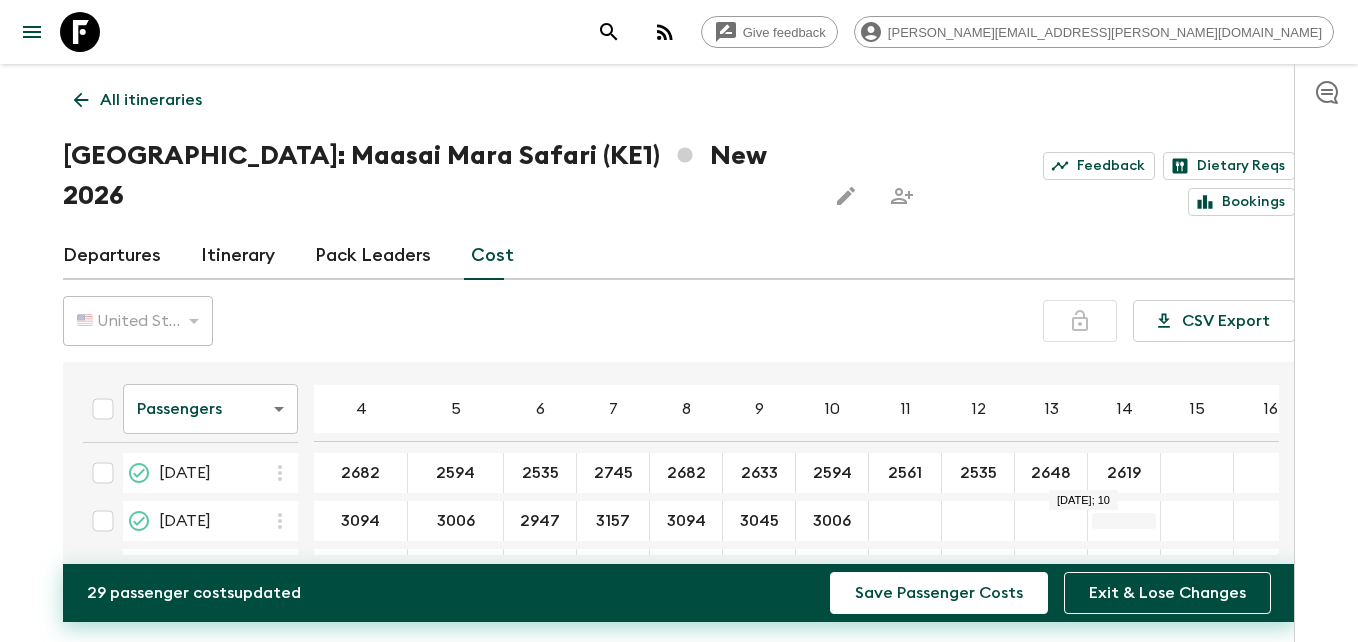 type on "3006" 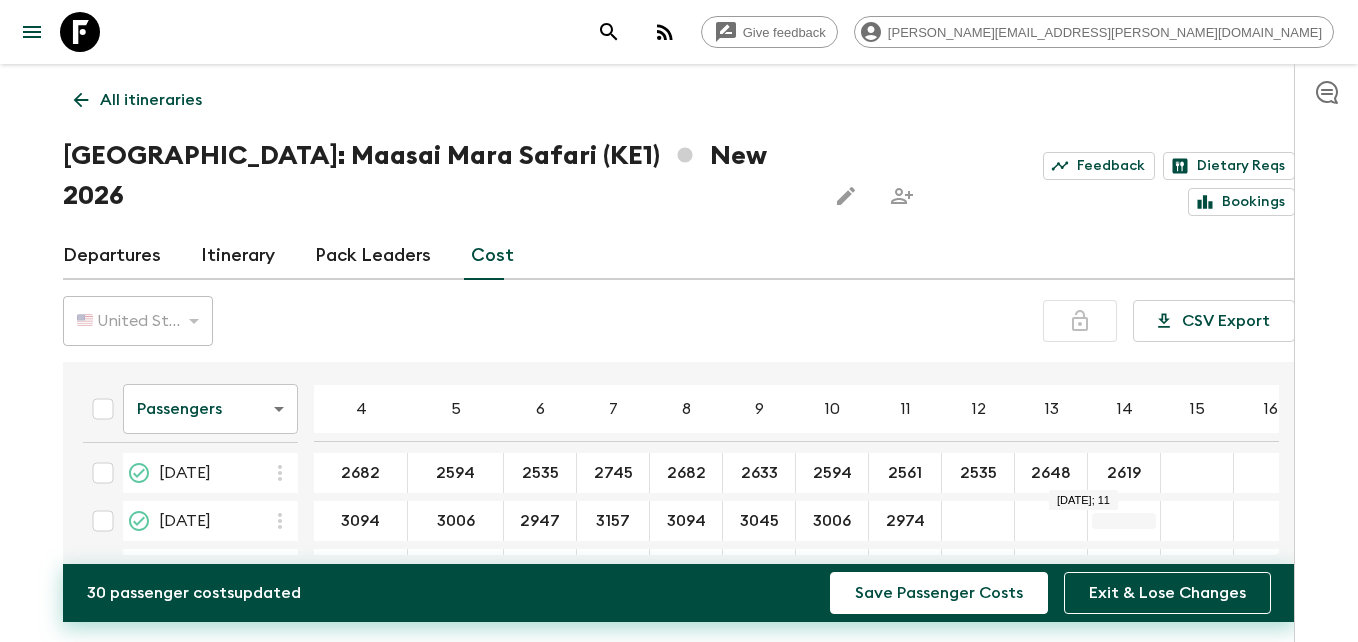 type on "2974" 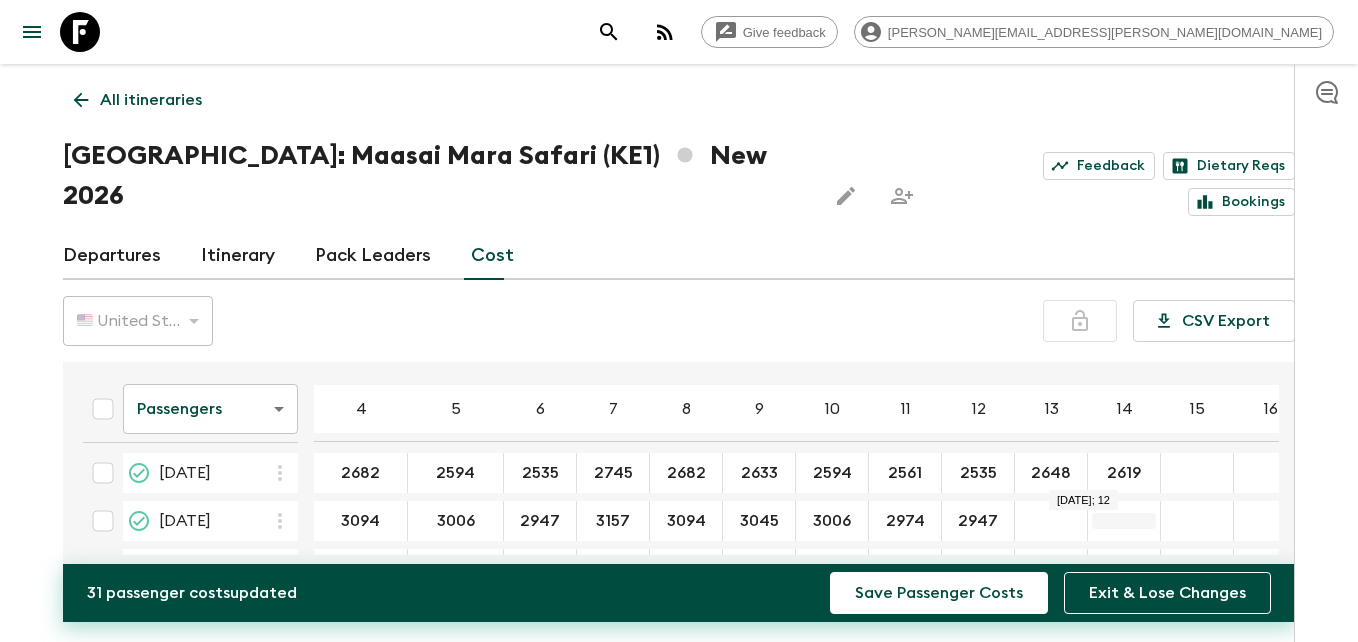 type on "2947" 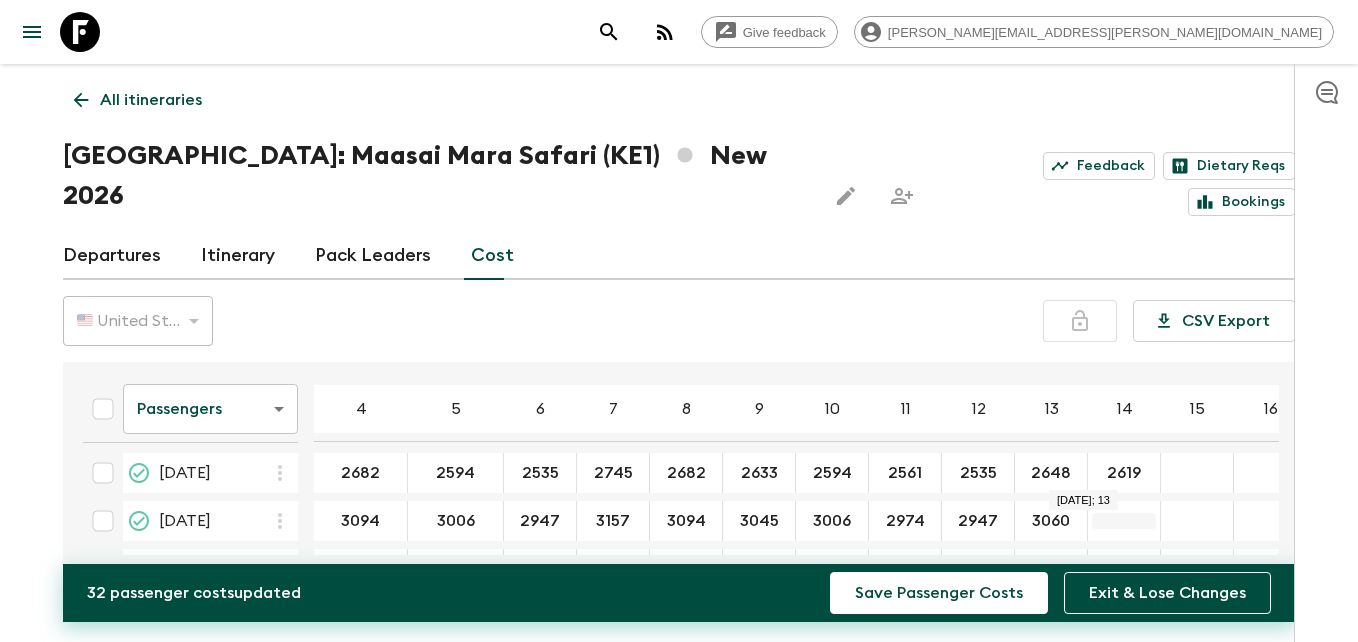 type on "3060" 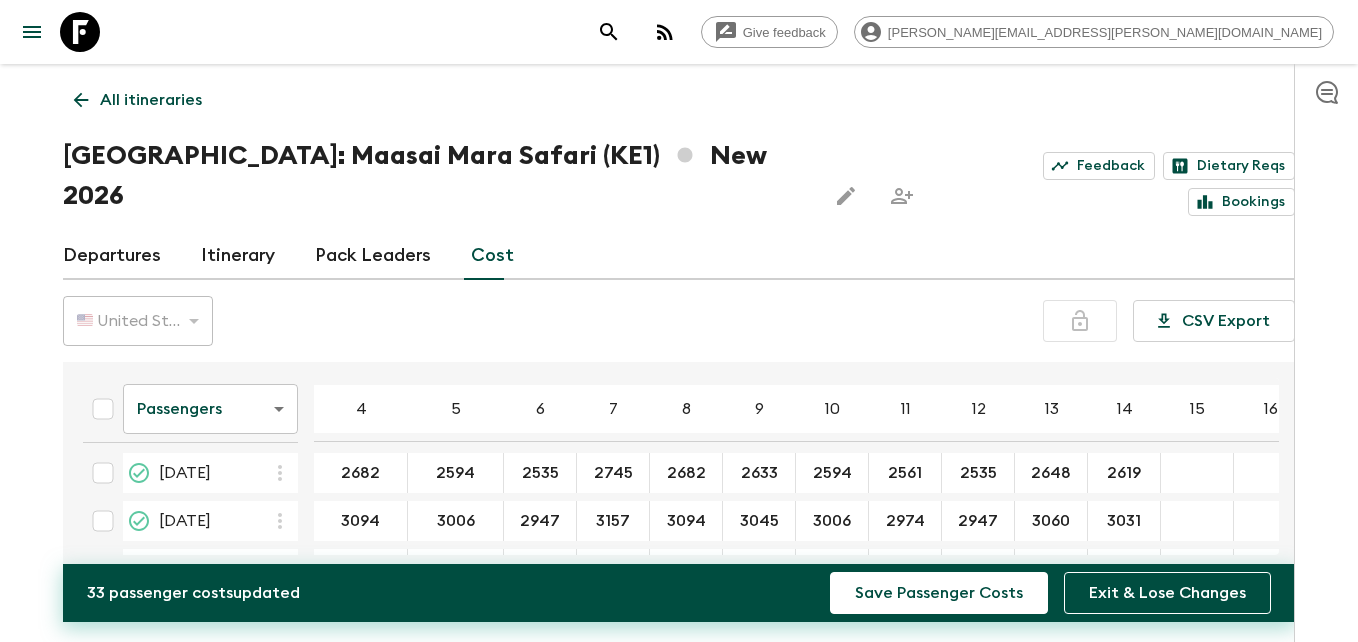 scroll, scrollTop: 200, scrollLeft: 0, axis: vertical 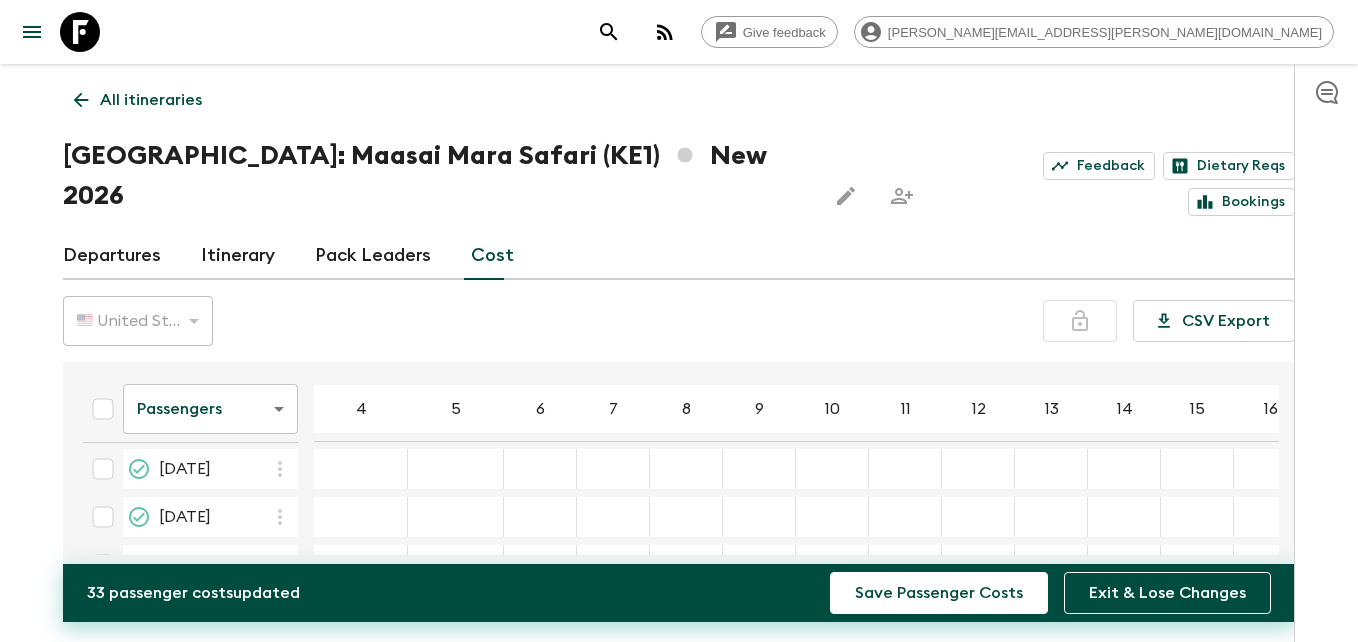 type on "3031" 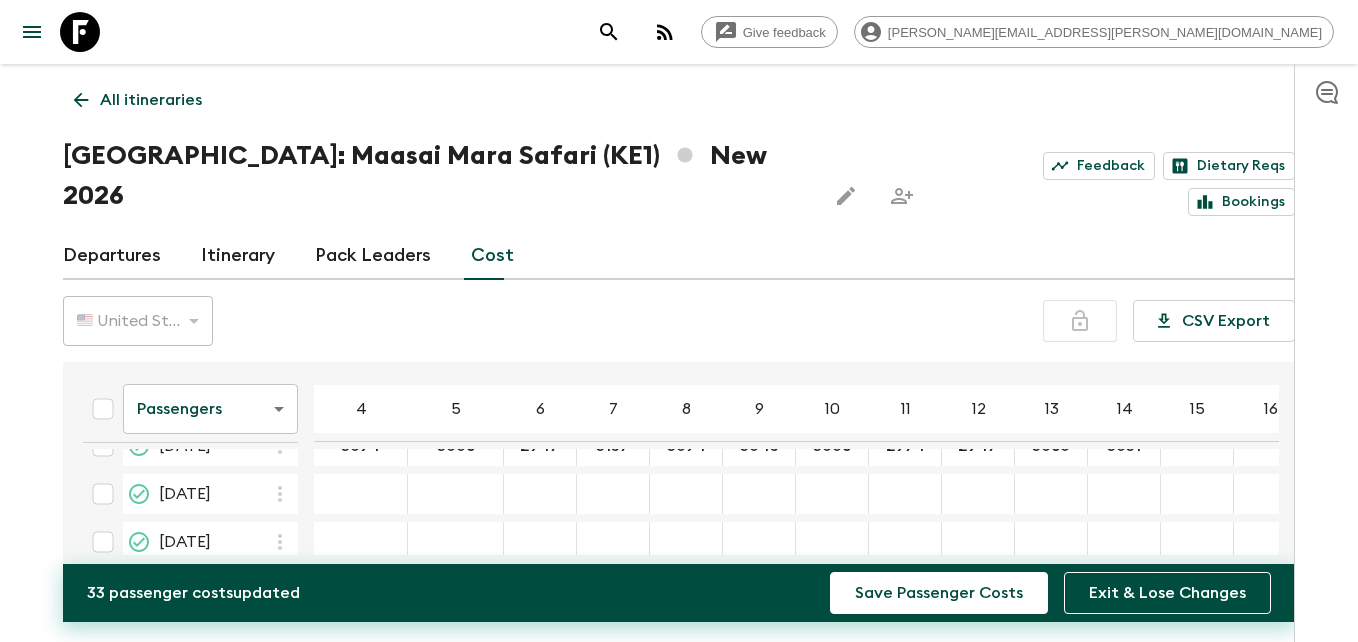 scroll, scrollTop: 167, scrollLeft: 0, axis: vertical 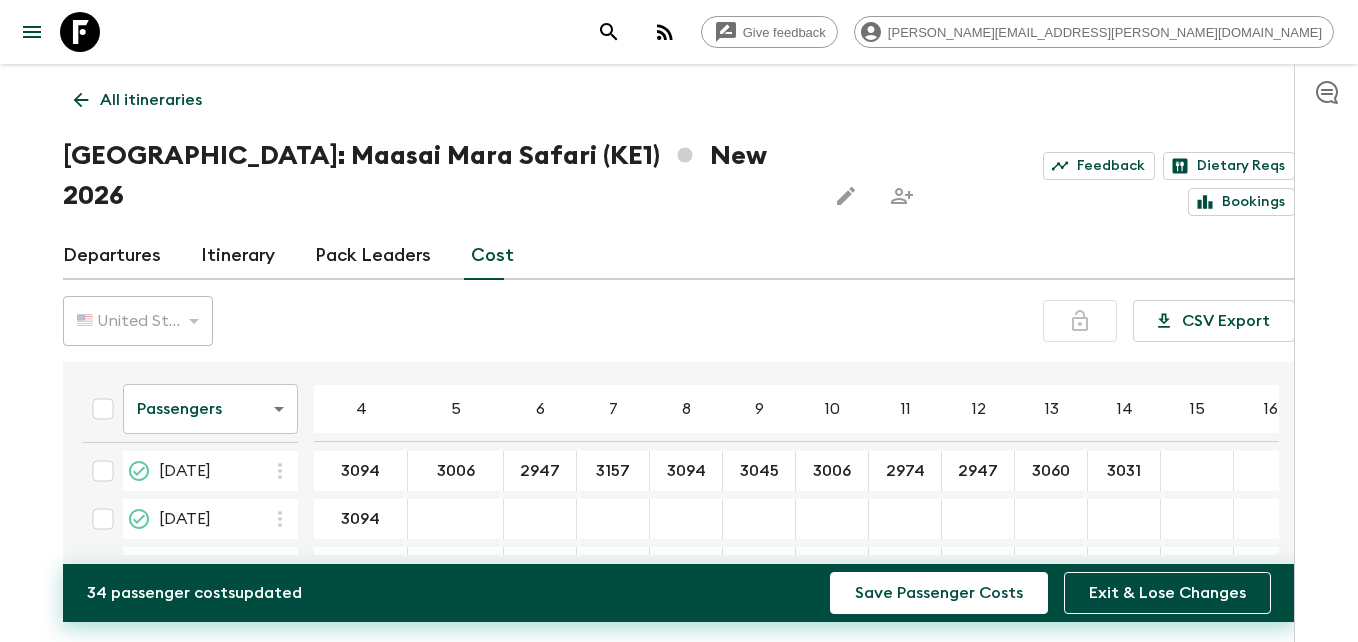 type on "3094" 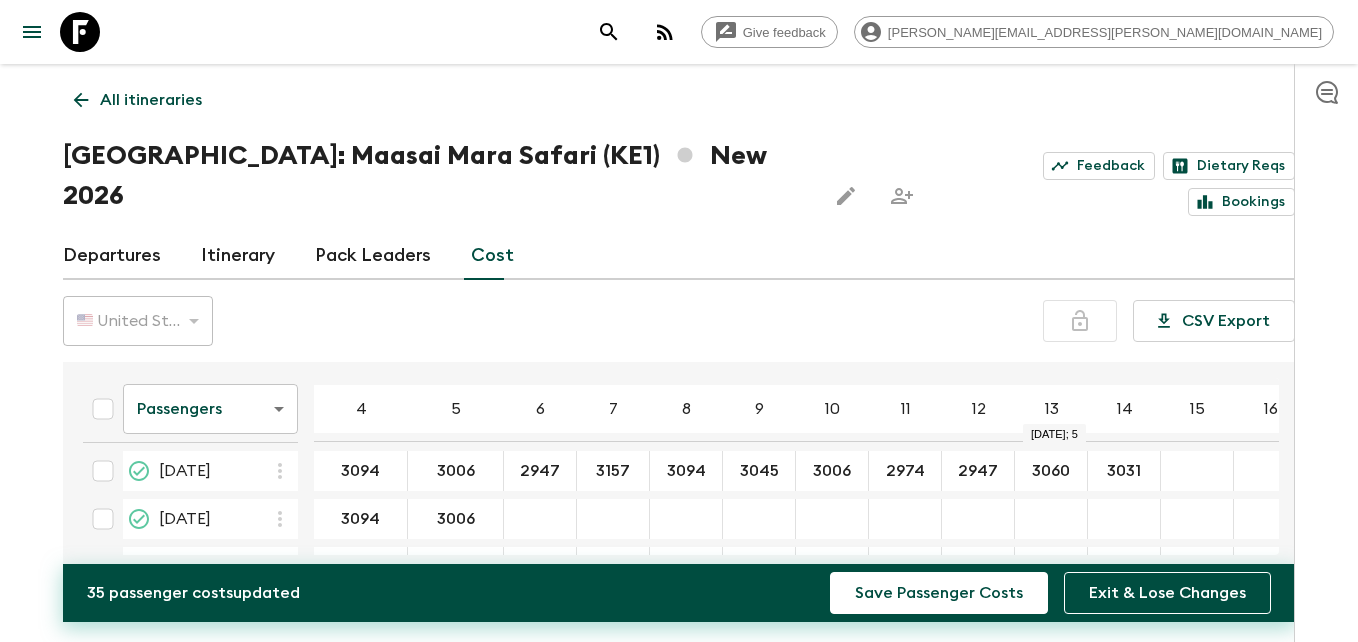 type on "3006" 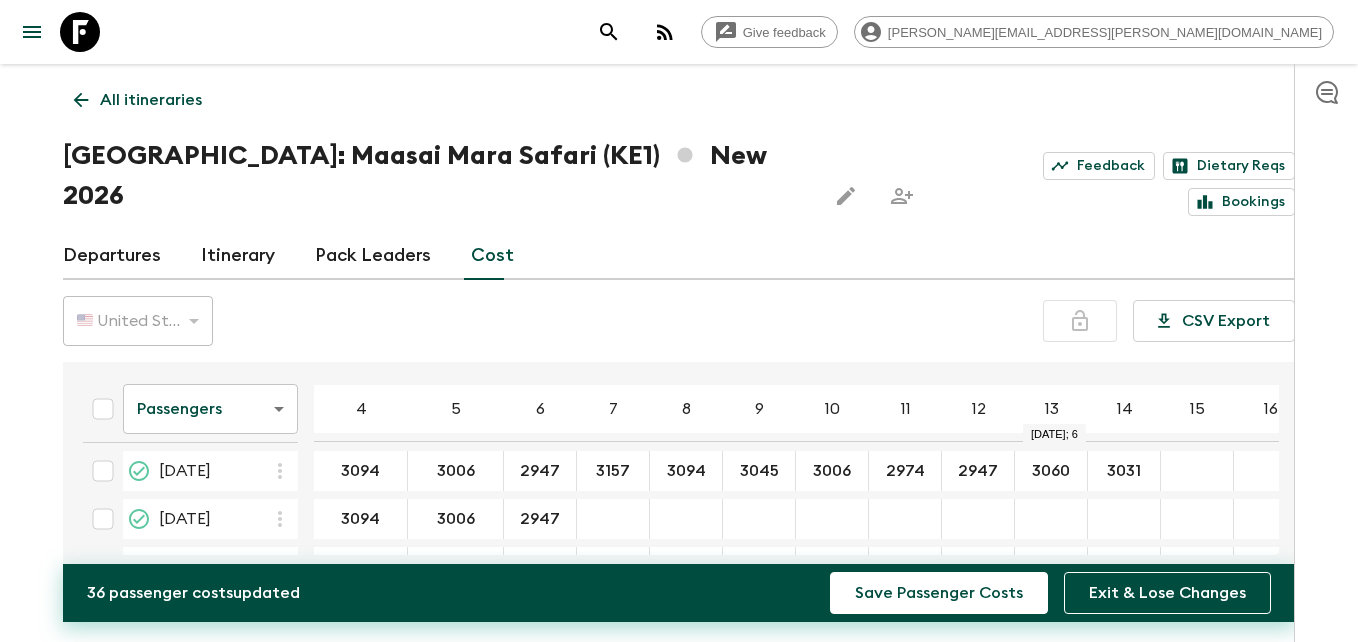 type on "2947" 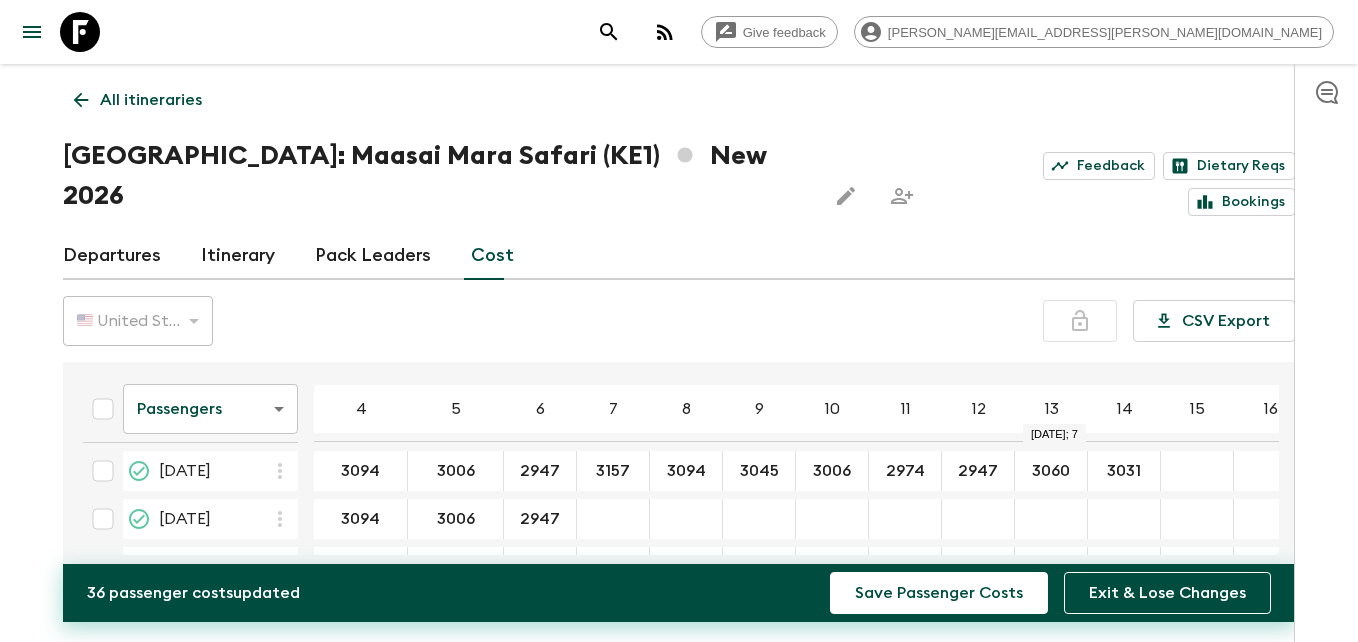 type on "2" 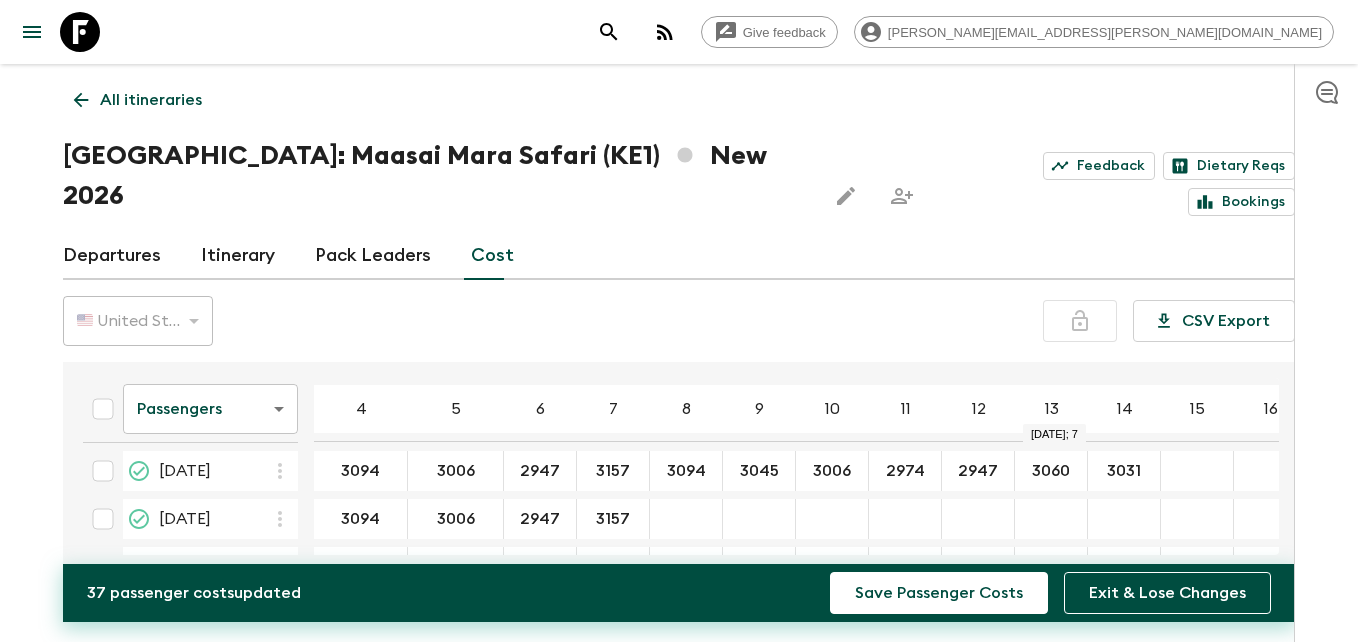 type on "3157" 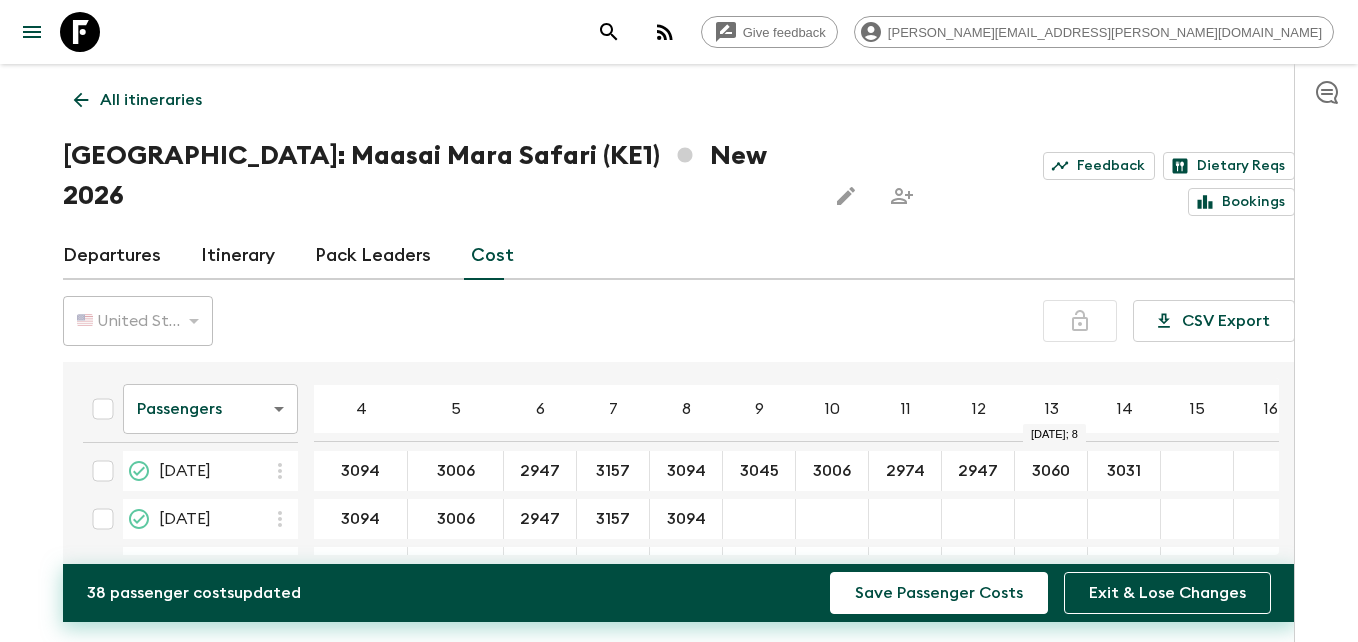 type on "3094" 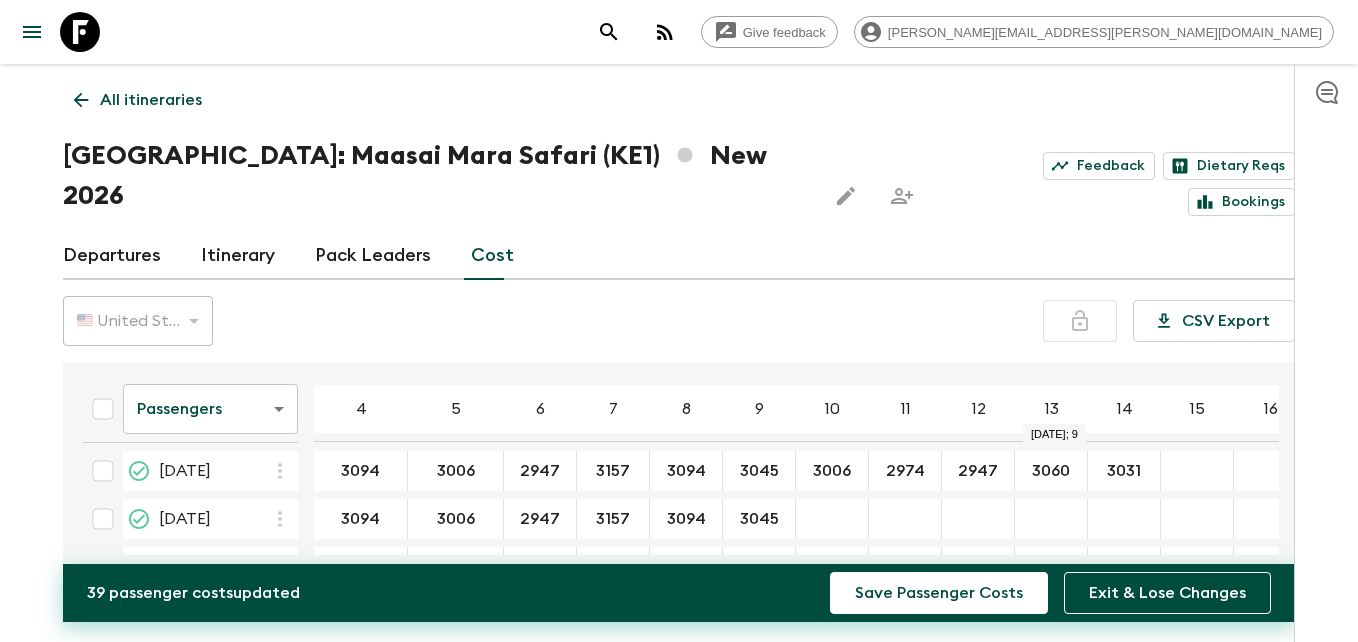 type on "3045" 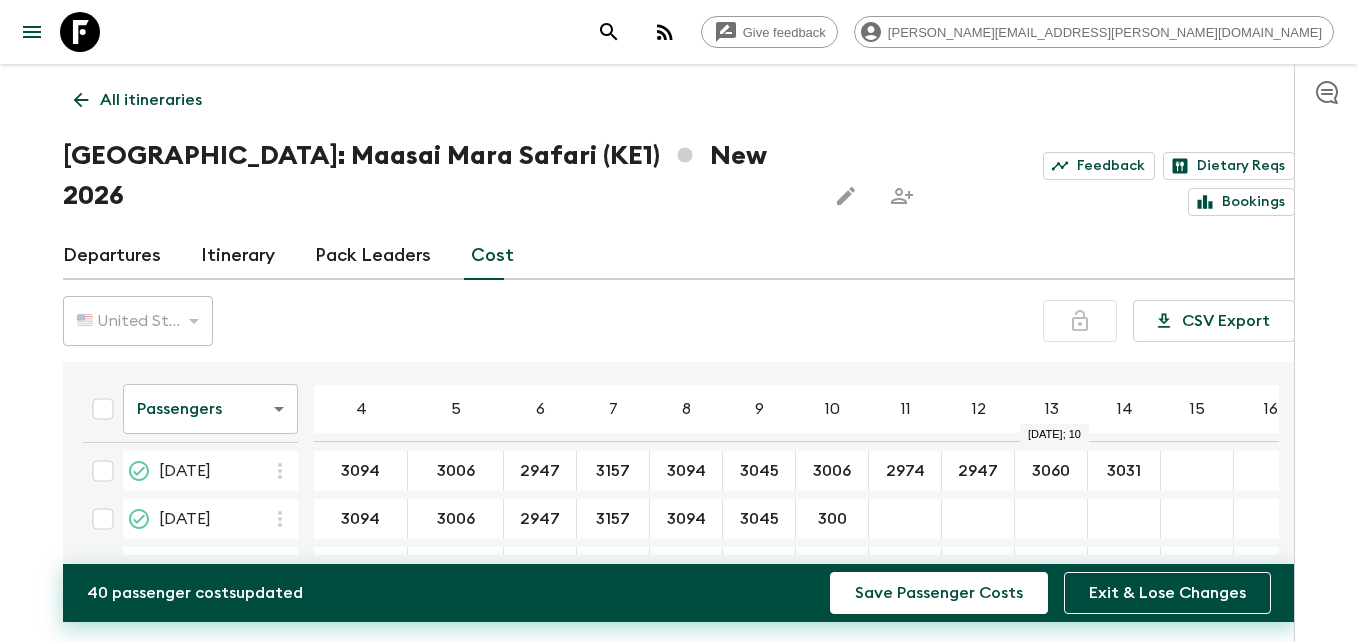type on "300" 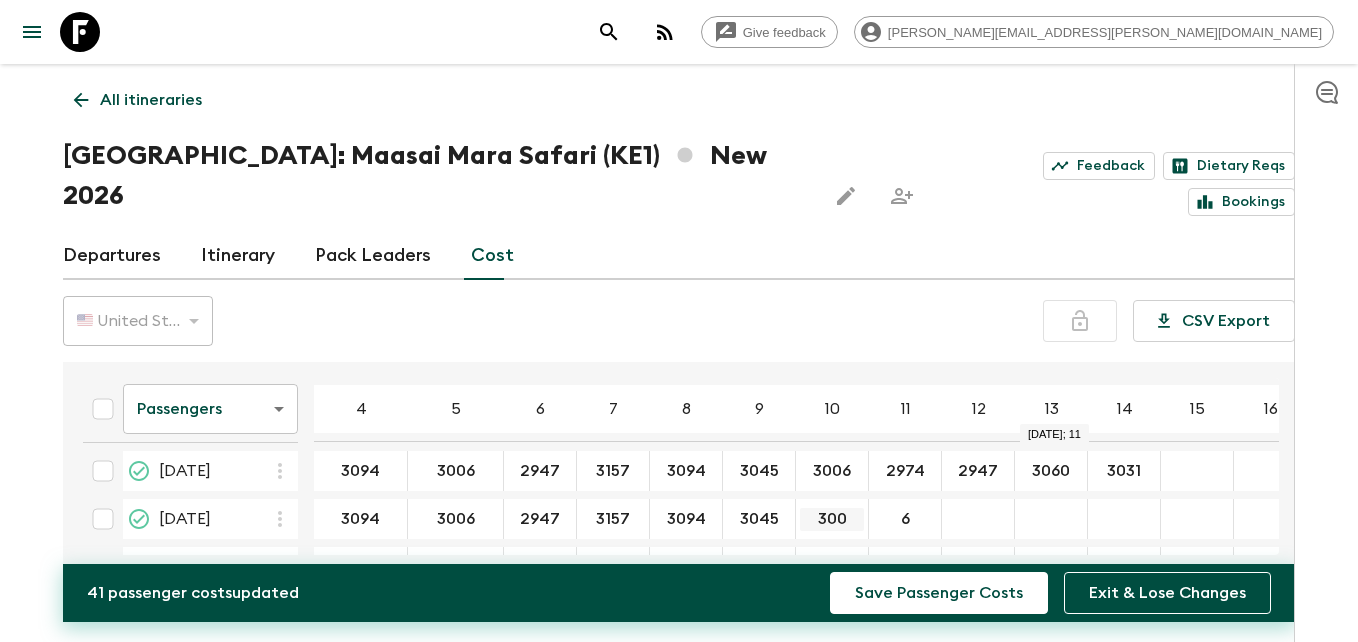 type on "6" 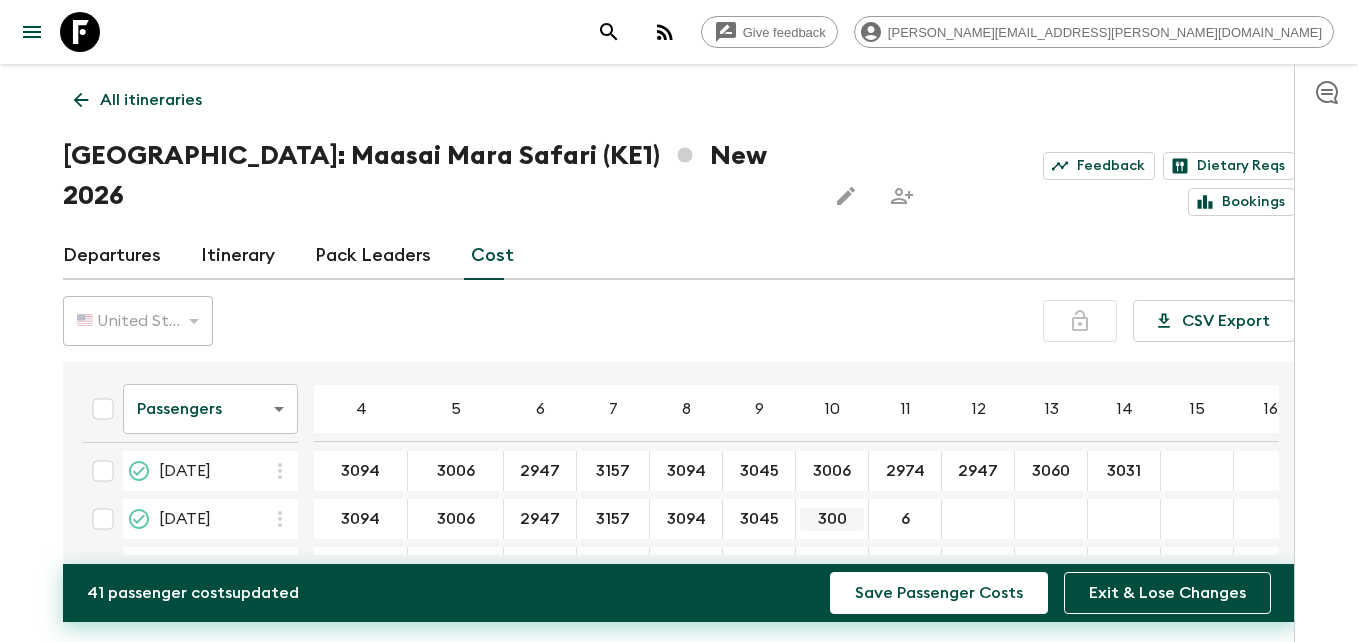 click on "300" at bounding box center [832, 519] 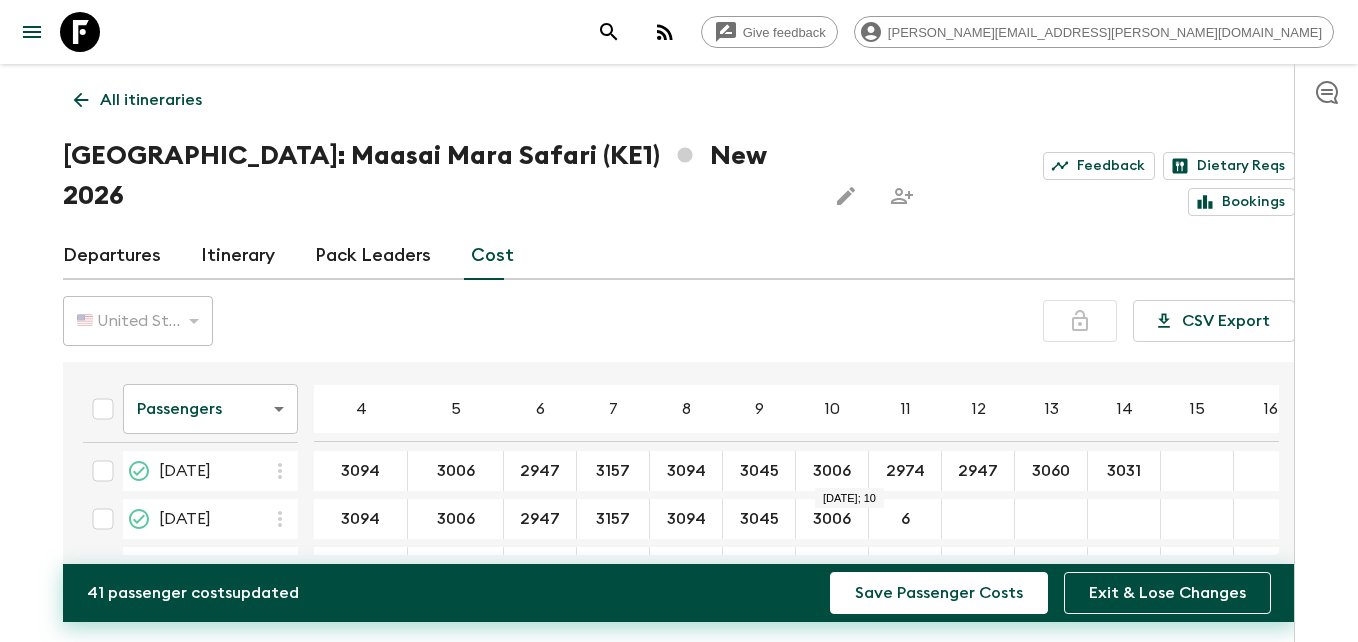 type on "3006" 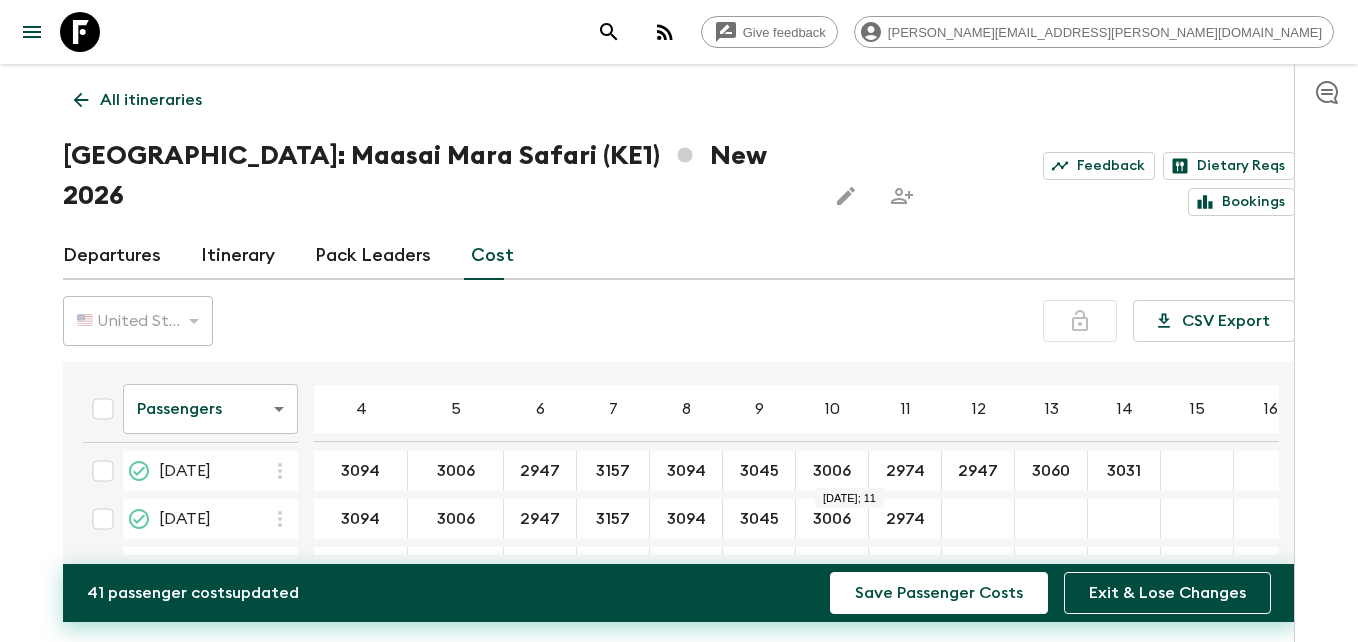type on "2974" 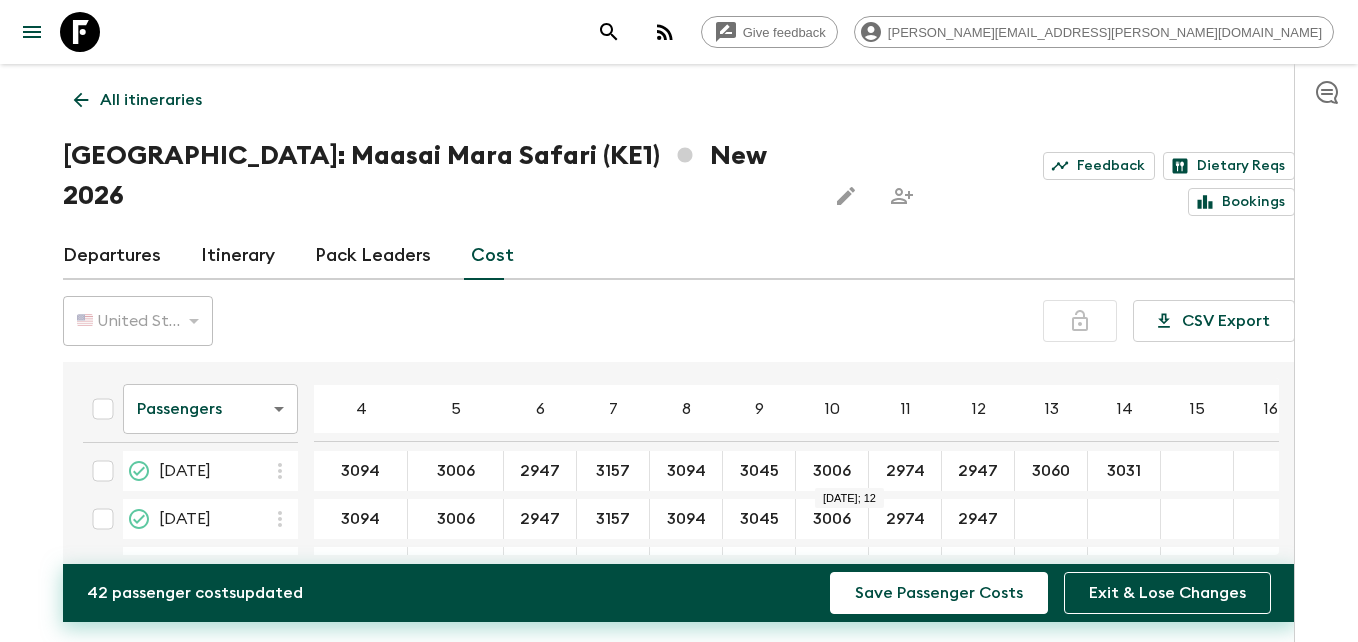 type on "2947" 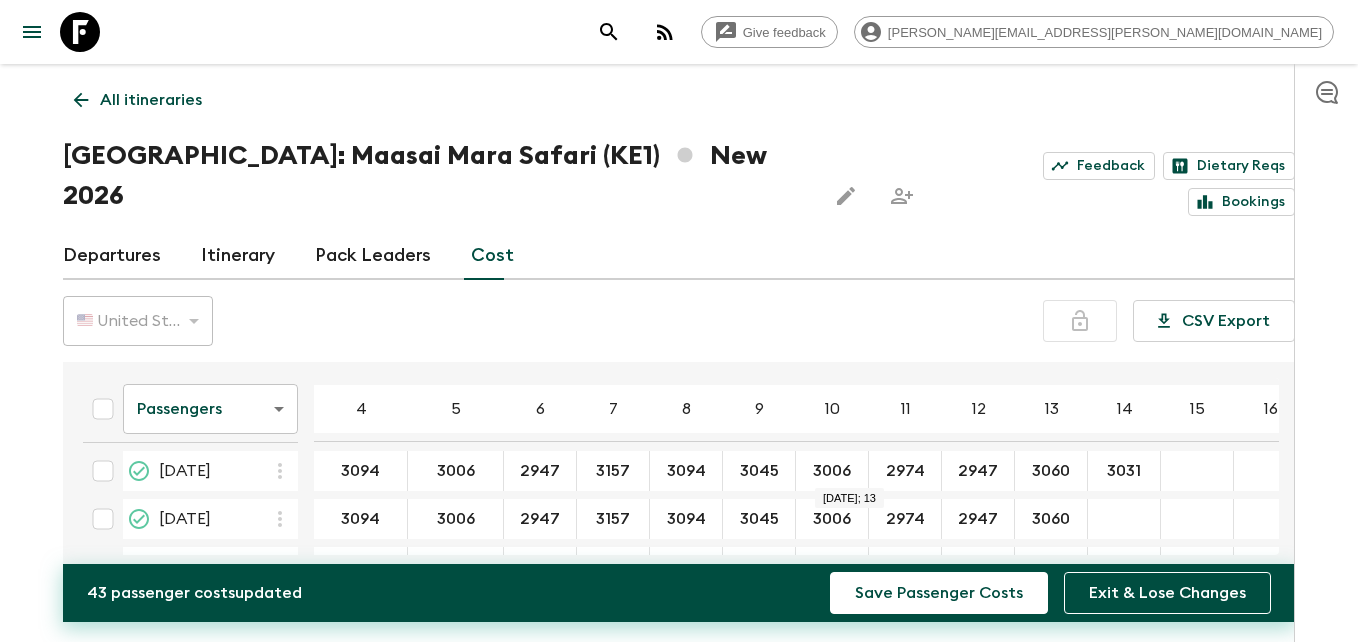 type on "3060" 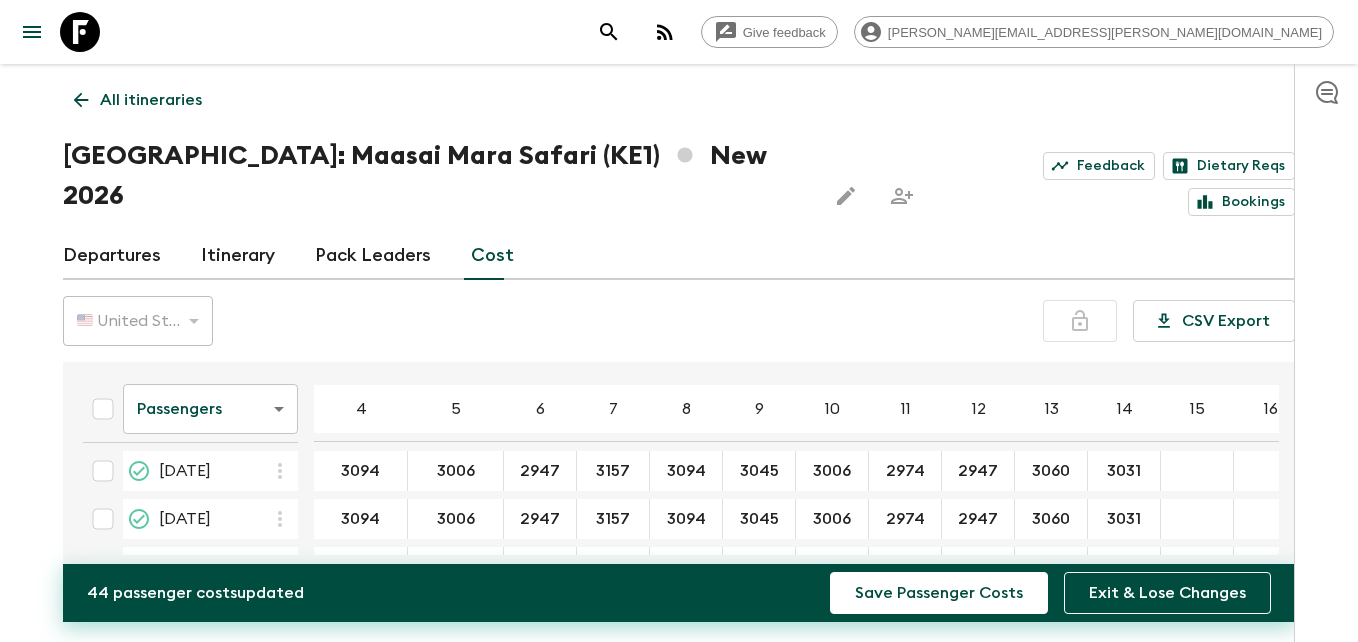 type on "3031" 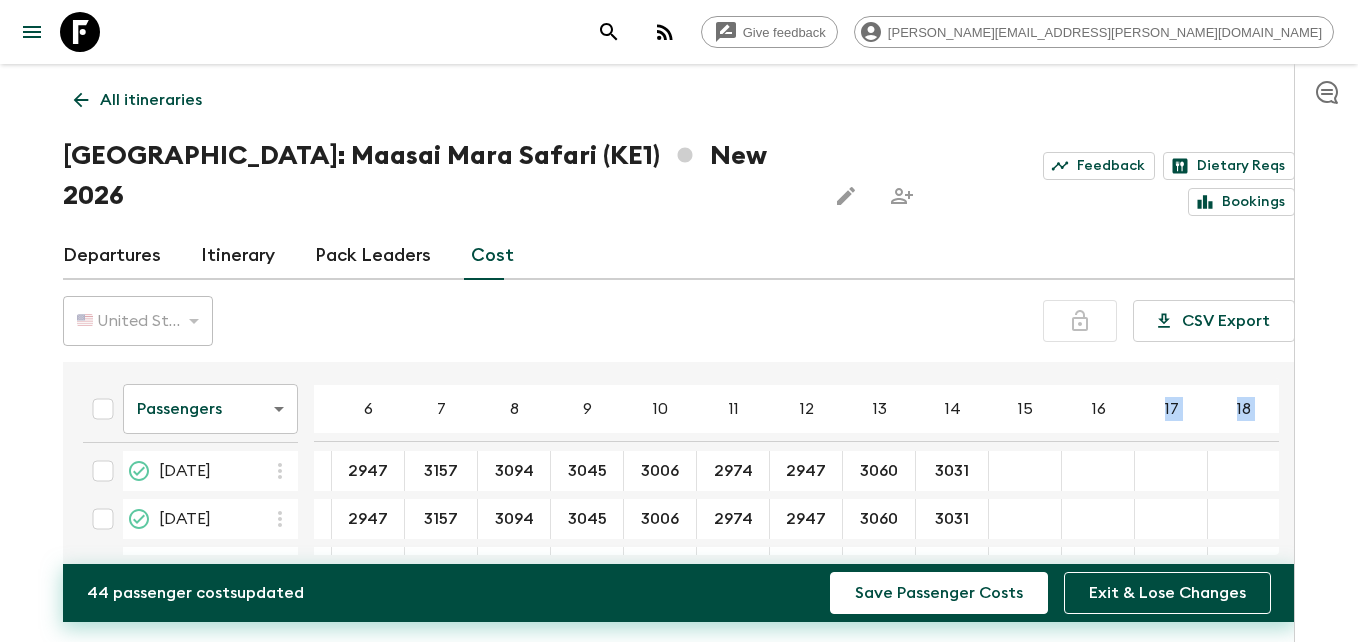 scroll, scrollTop: 150, scrollLeft: 176, axis: both 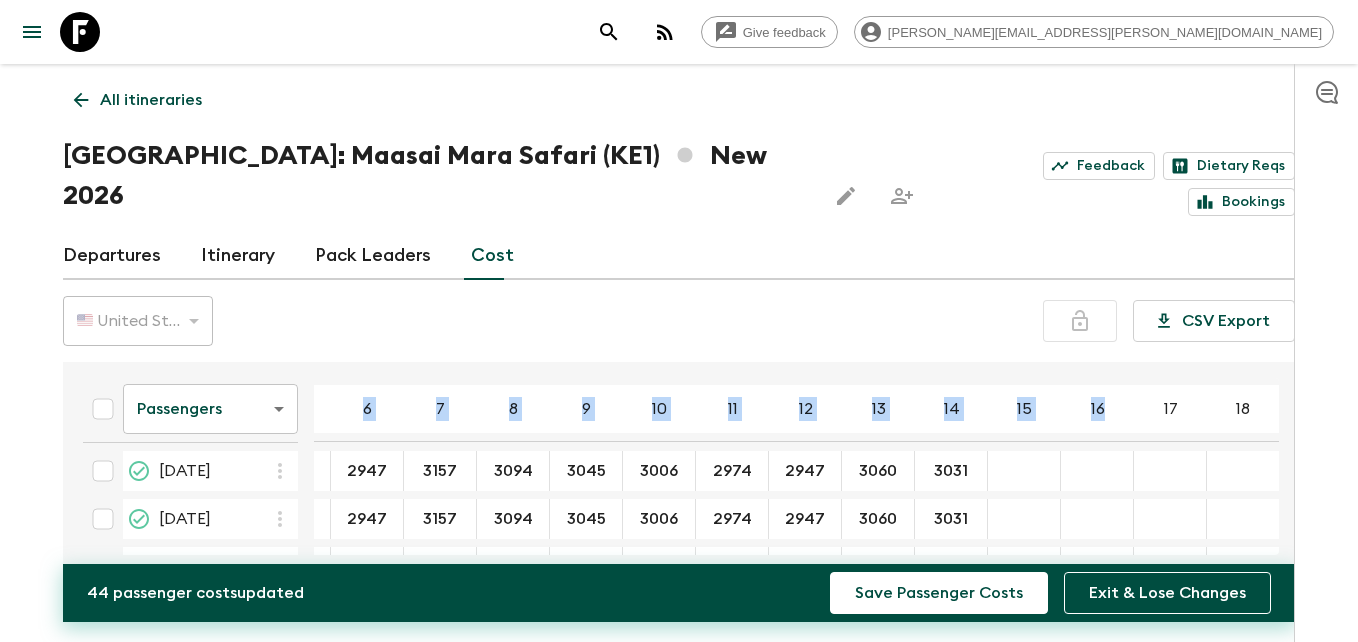 click on "Passengers passengersCost ​ 4 5 6 7 8 9 10 11 12 13 14 15 16 17 18 [DATE] 2676 2588 2529 ​ 2739 ​ 2676 ​ 2627 ​ 2588 ​ 2556 ​ 2529 ​ 2642 ​ 2613 ​ [DATE] 2323 ​ 2235 ​ 2176 ​ 2387 ​ 2323 ​ 2274 ​ 2235 ​ 2203 ​ 2176 ​ 2289 ​ 2260 ​ [DATE] 2682 ​ 2594 ​ 2535 ​ 2745 ​ 2682 ​ 2633 ​ 2594 ​ 2561 ​ 2535 ​ 2648 ​ 2619 ​ [DATE] 3094 ​ 3006 ​ 2947 ​ 3157 ​ 3094 ​ 3045 ​ 3006 ​ 2974 ​ 2947 ​ 3060 ​ 3031 ​ [DATE] 3094 ​ 3006 ​ 2947 ​ 3157 ​ 3094 ​ 3045 ​ 3006 ​ 2974 ​ 2947 ​ 3060 ​ 3031 ​ [DATE] [DATE] [DATE] [DATE] [DATE] [DATE] [DATE] [DATE] 44   passenger cost s  updated Save Passenger Costs Exit & Lose Changes" at bounding box center (673, 466) 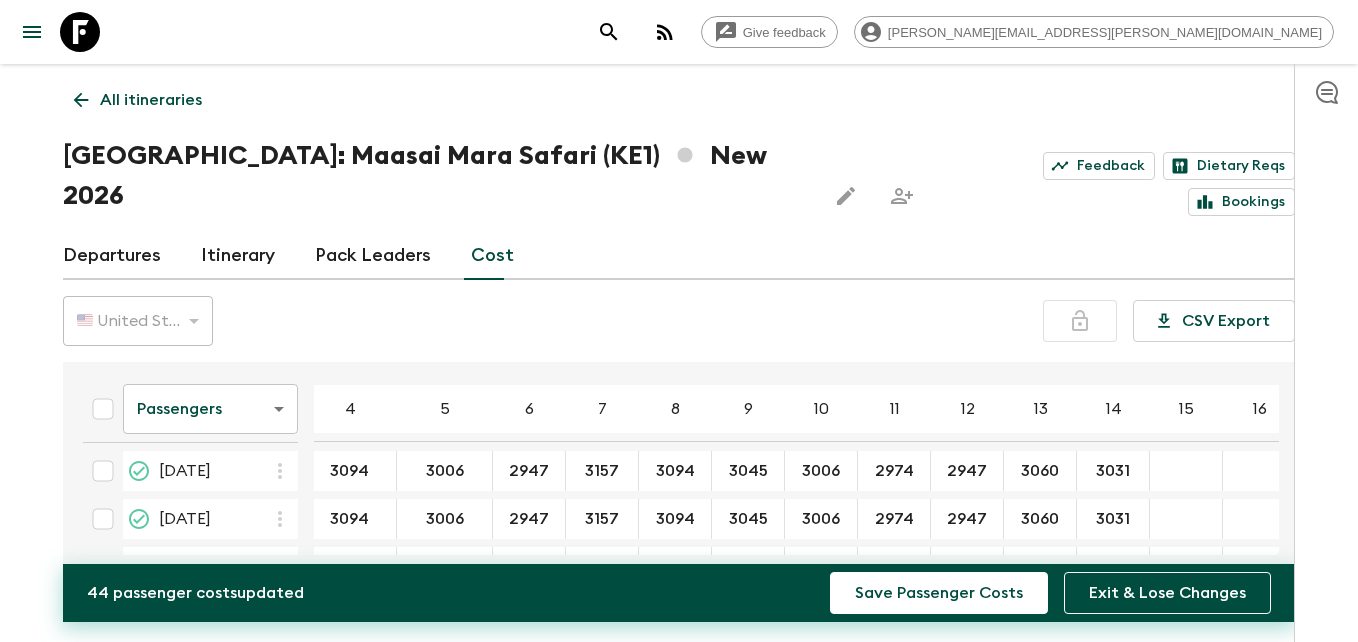 scroll, scrollTop: 150, scrollLeft: 0, axis: vertical 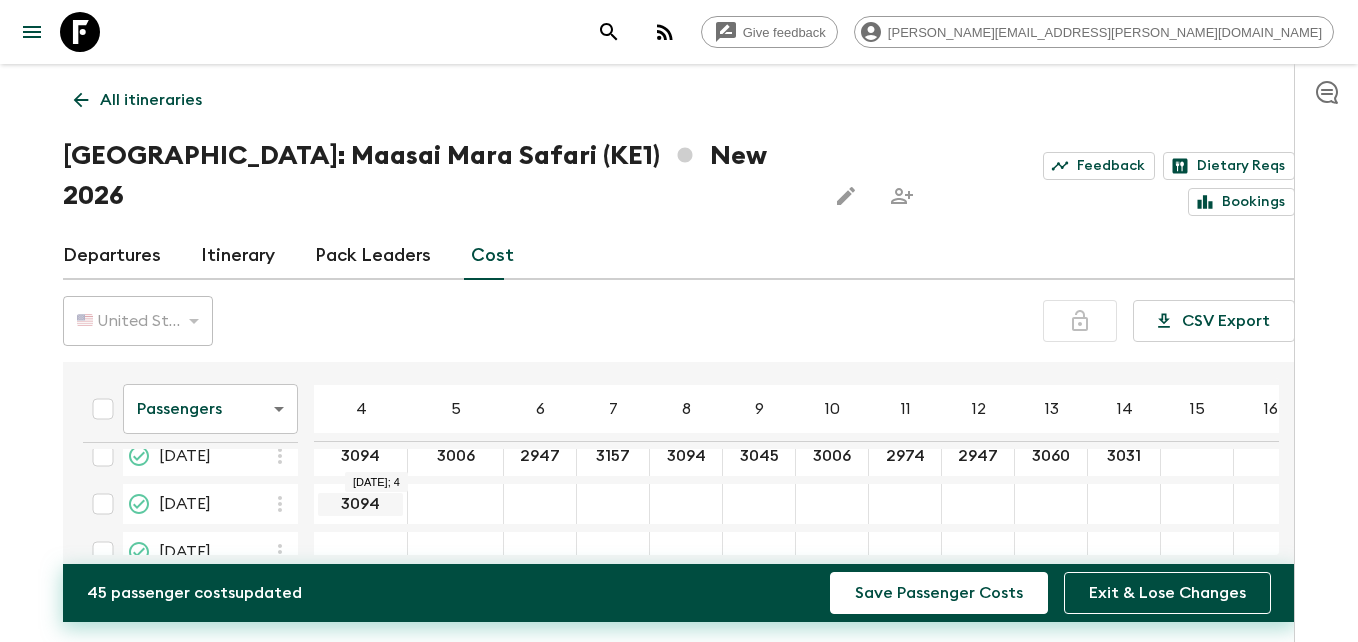 type on "3094" 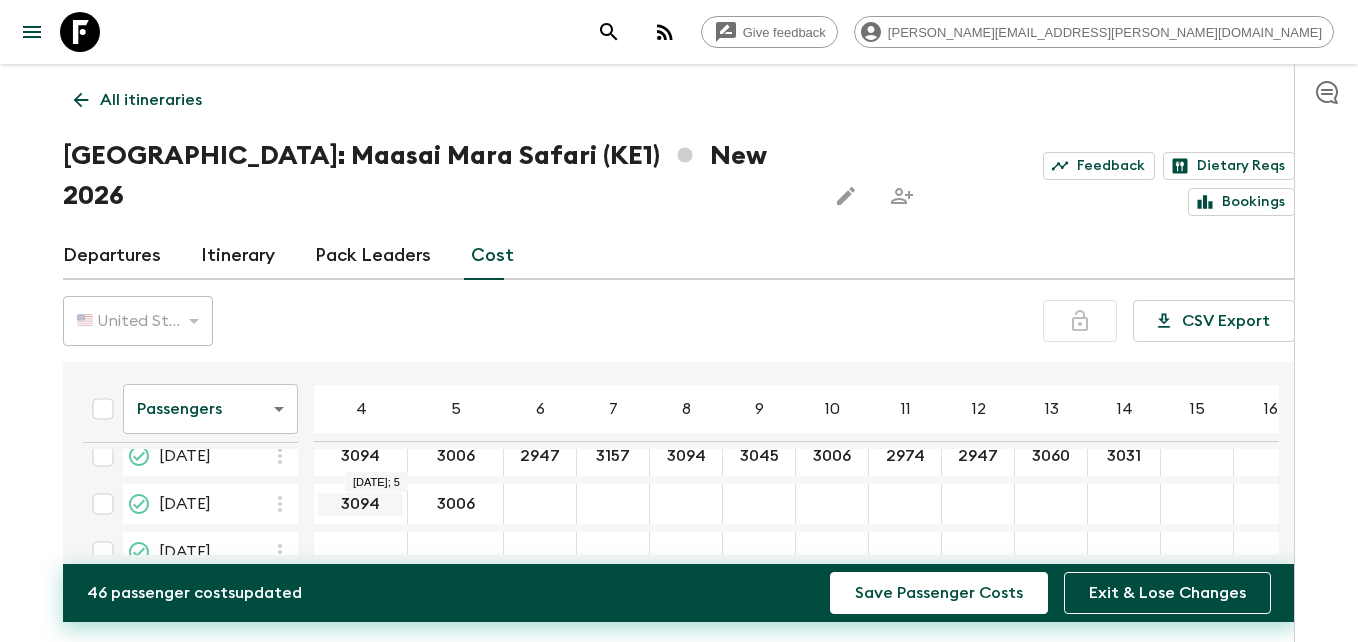 type on "3006" 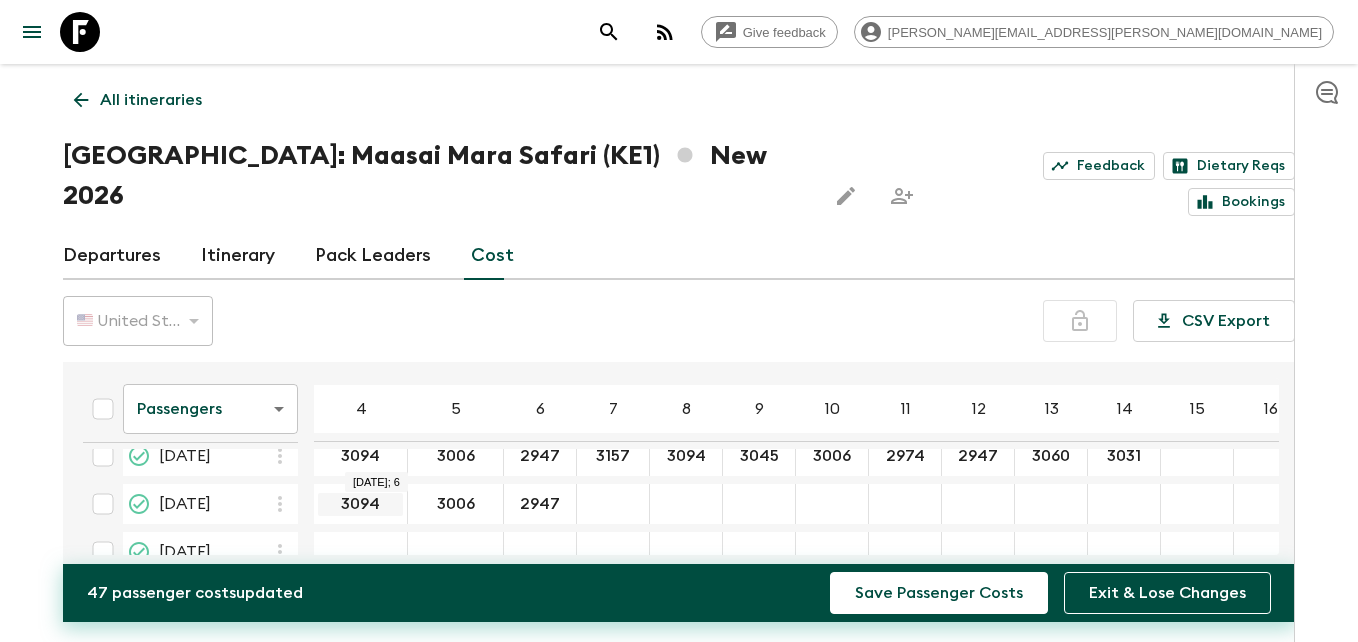 type on "2947" 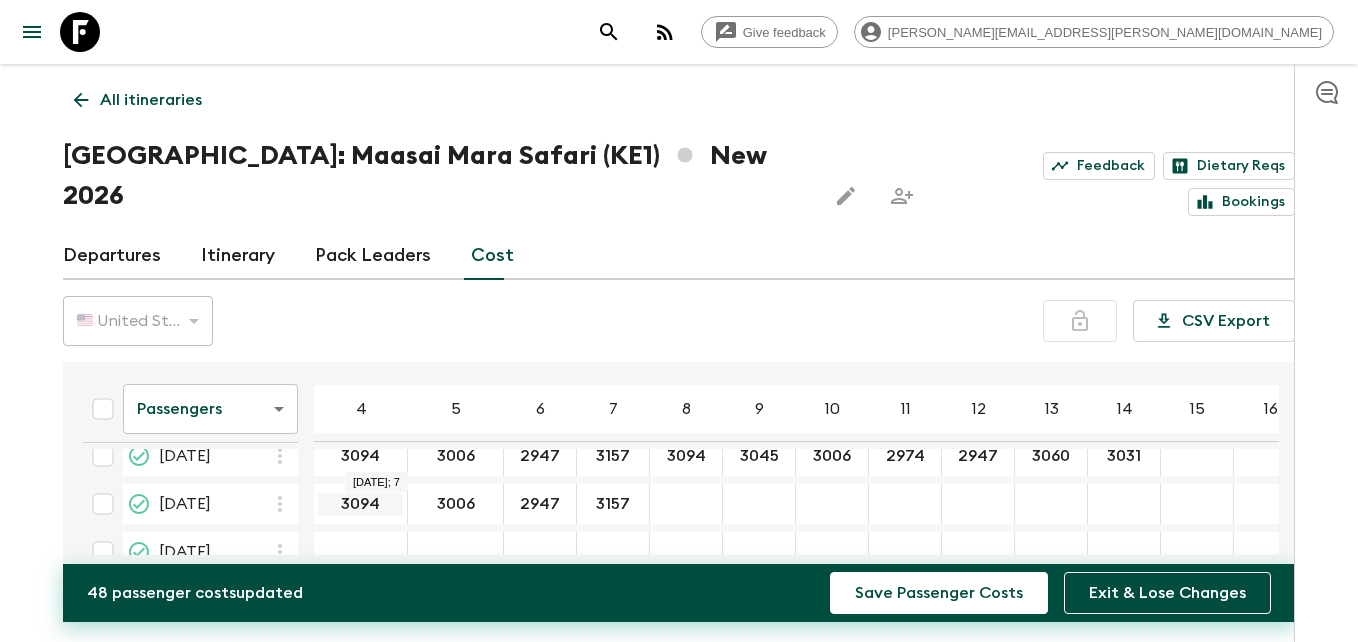 type on "3157" 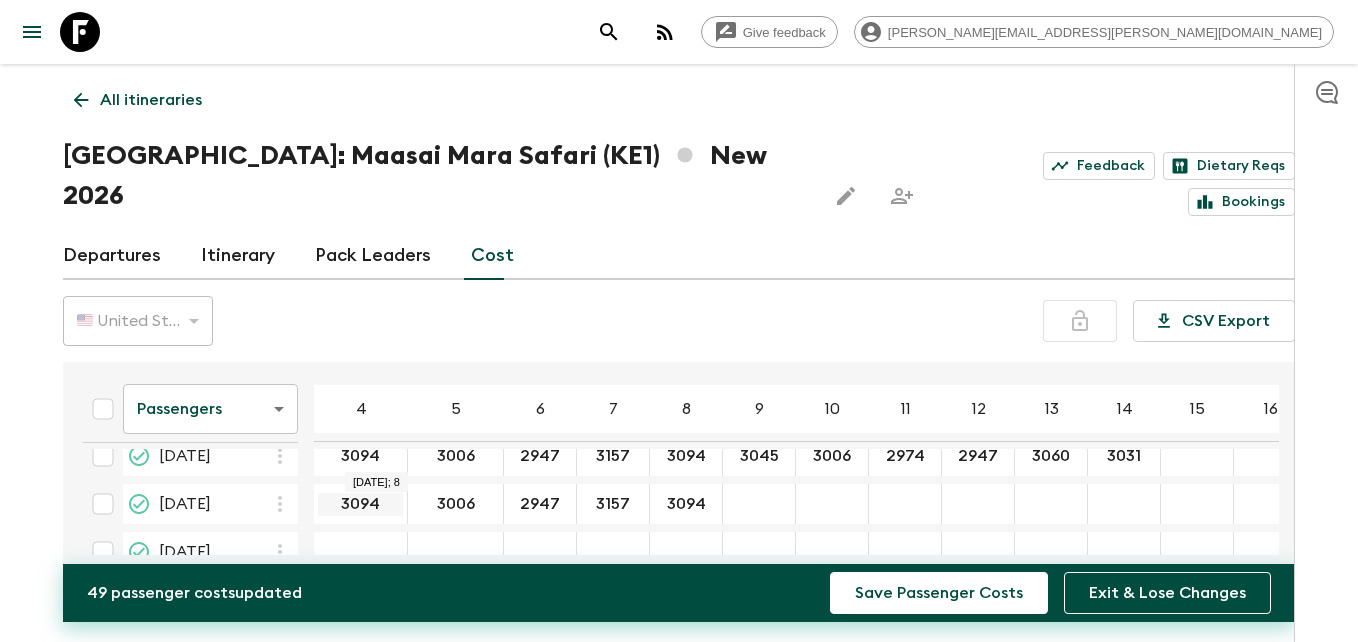 type on "3094" 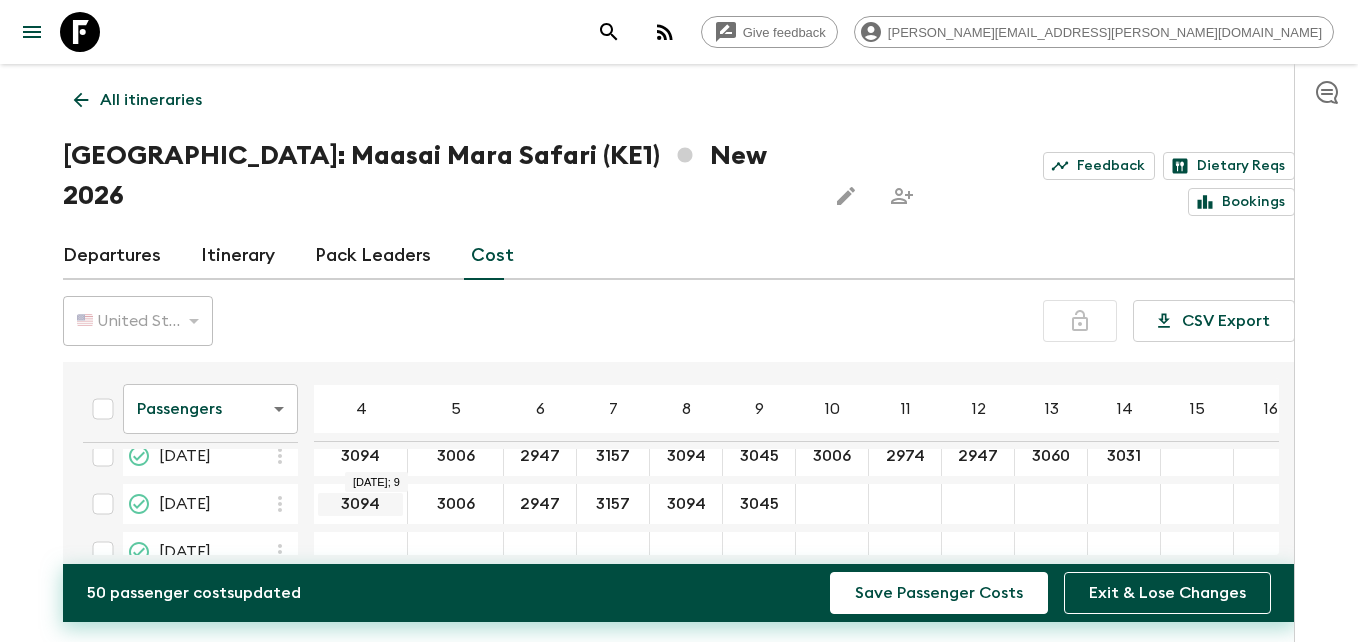 type on "3045" 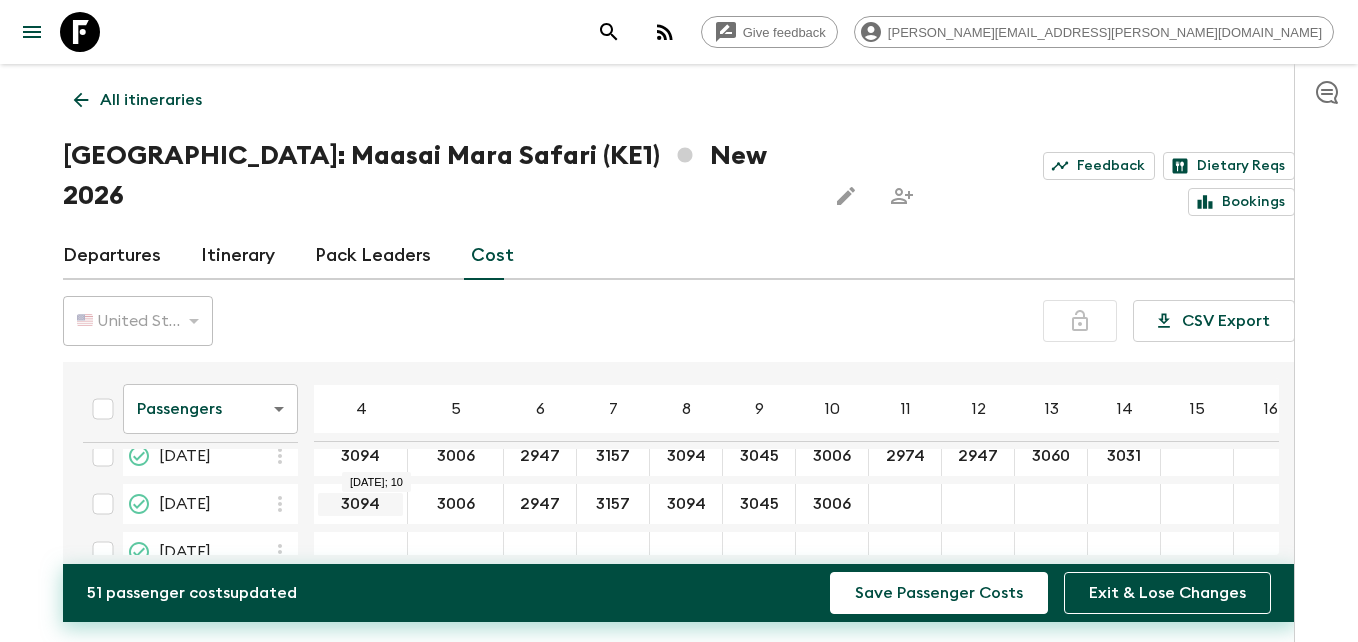 type on "3006" 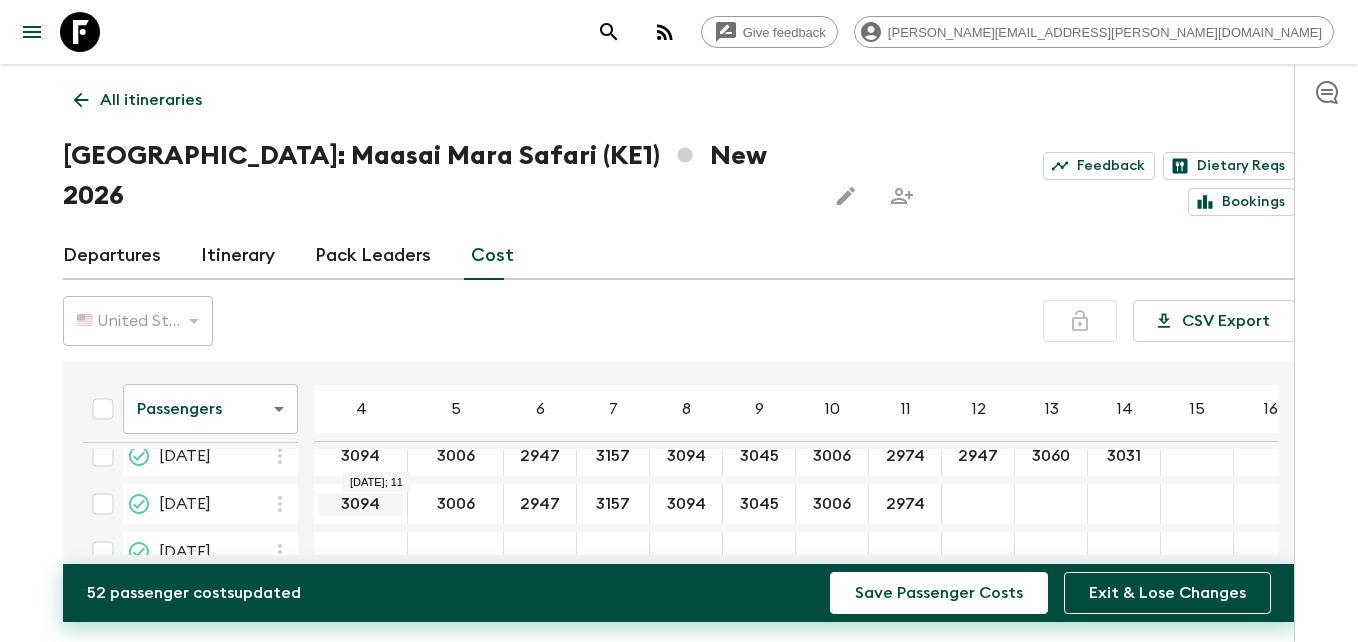 type on "2974" 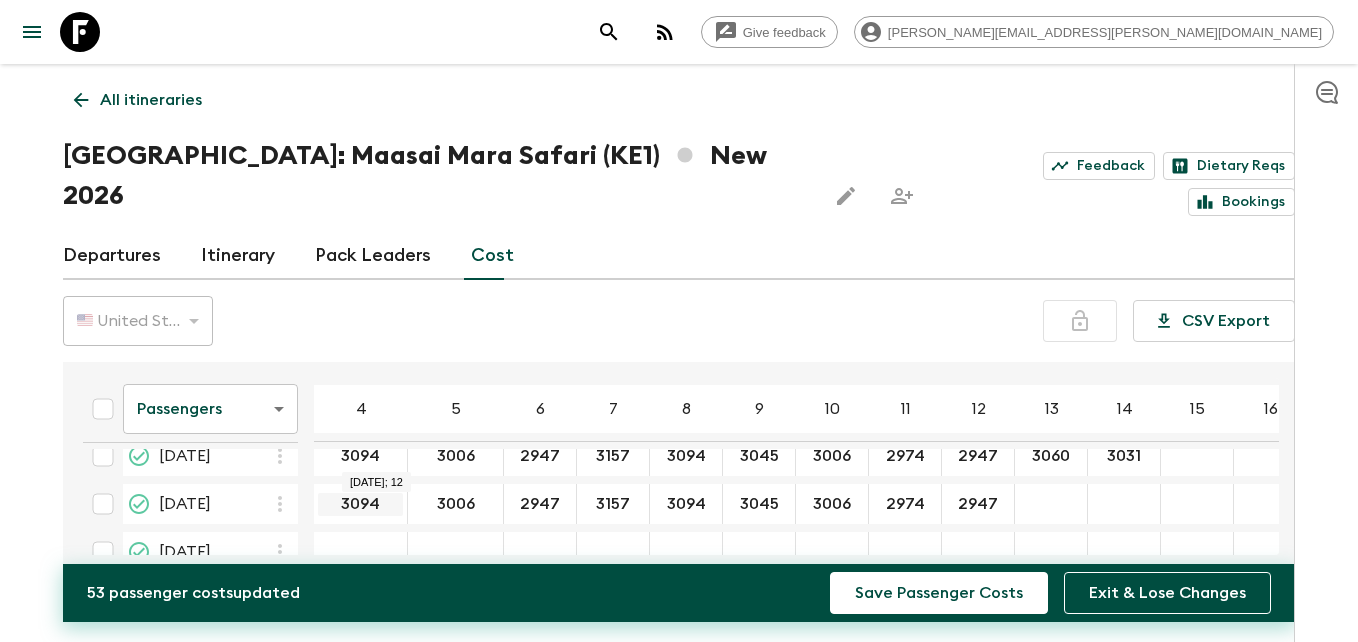 type on "2947" 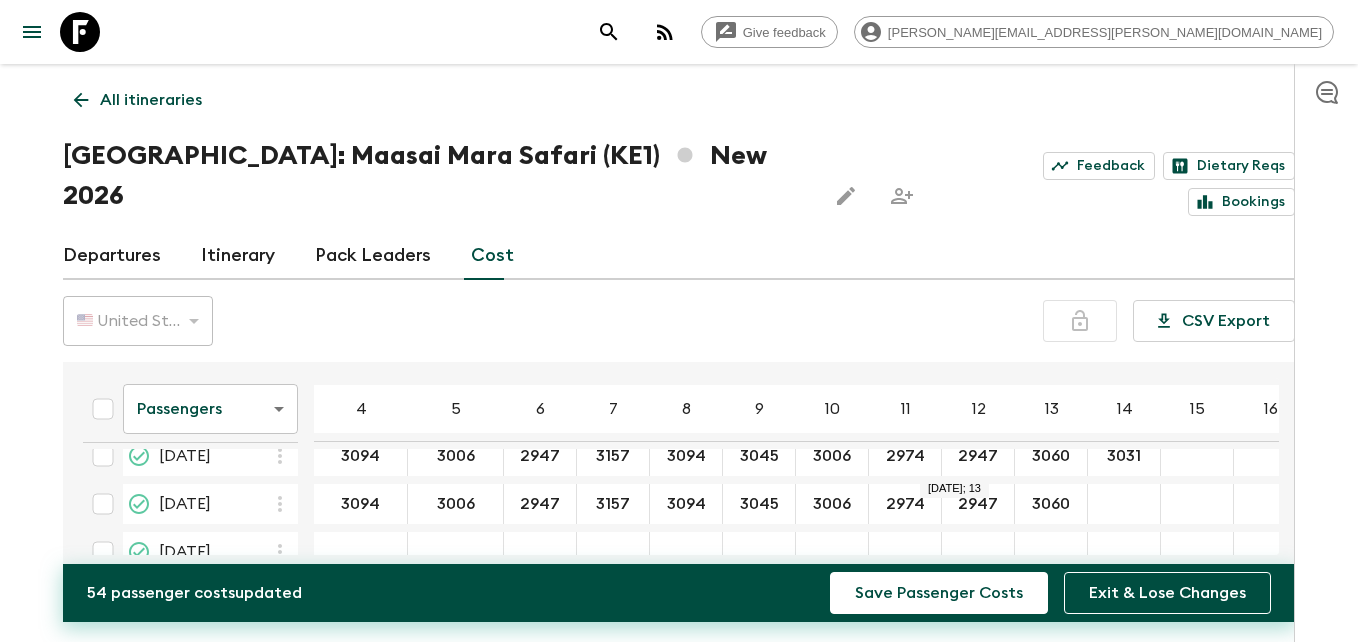 type on "3060" 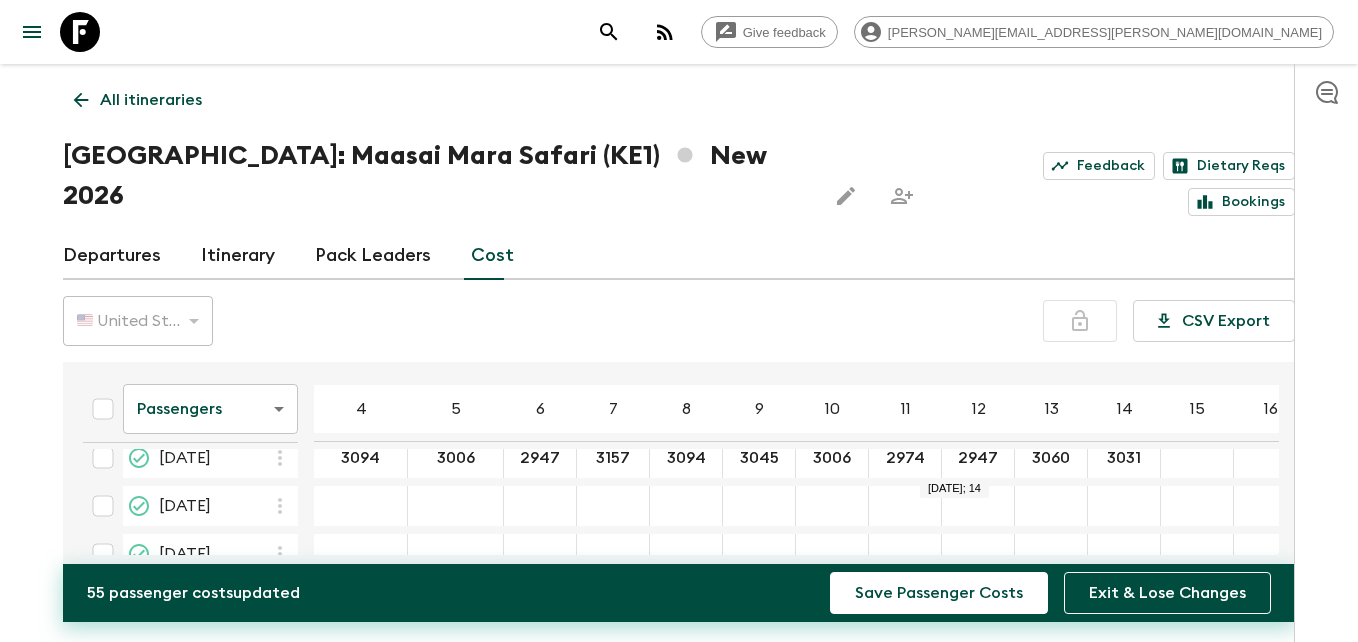 scroll, scrollTop: 271, scrollLeft: 0, axis: vertical 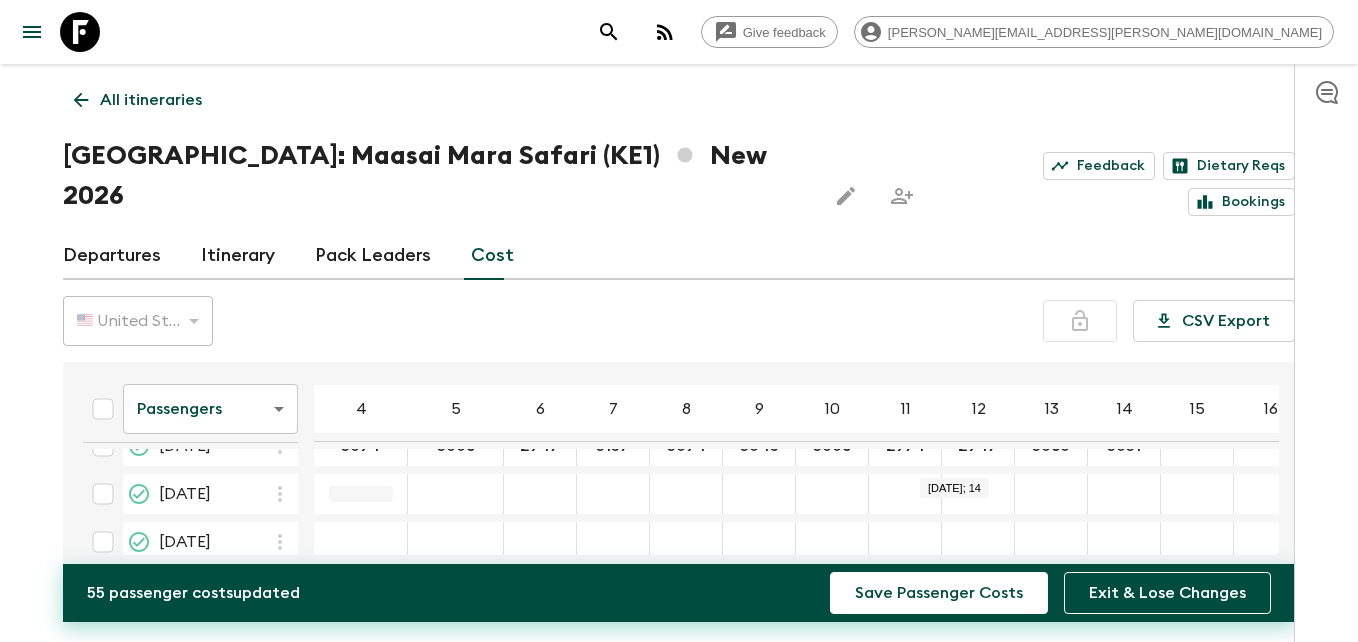 type on "3031" 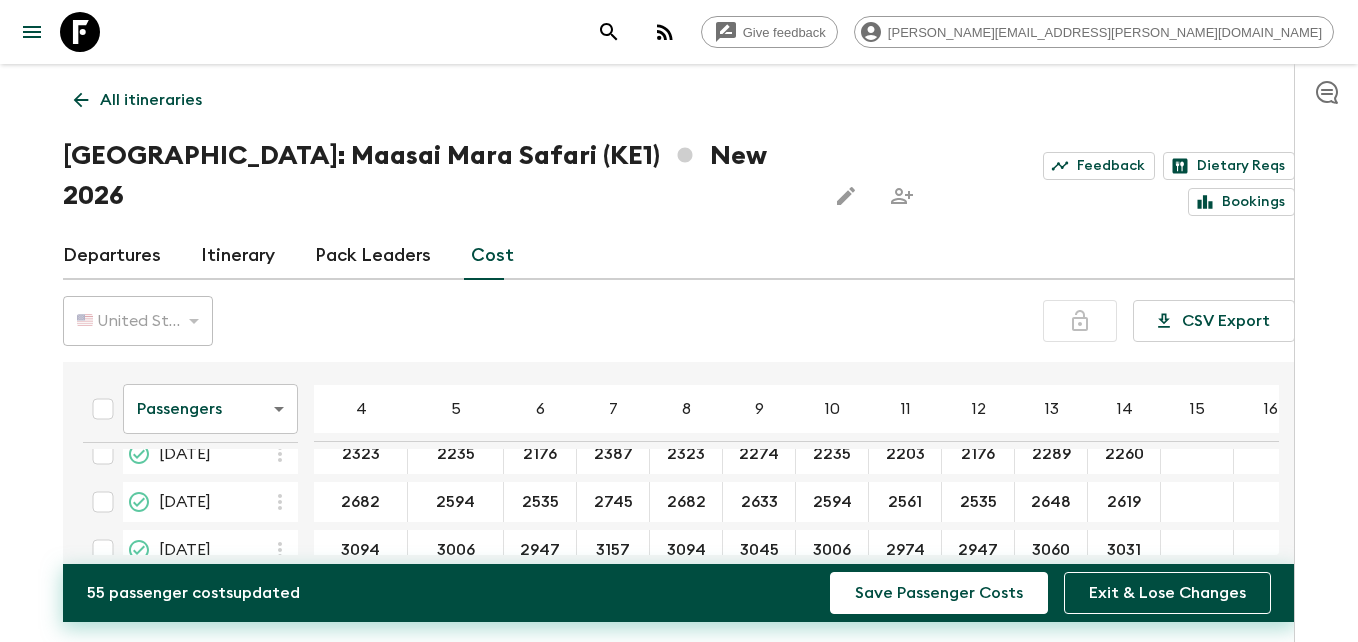 scroll, scrollTop: 271, scrollLeft: 0, axis: vertical 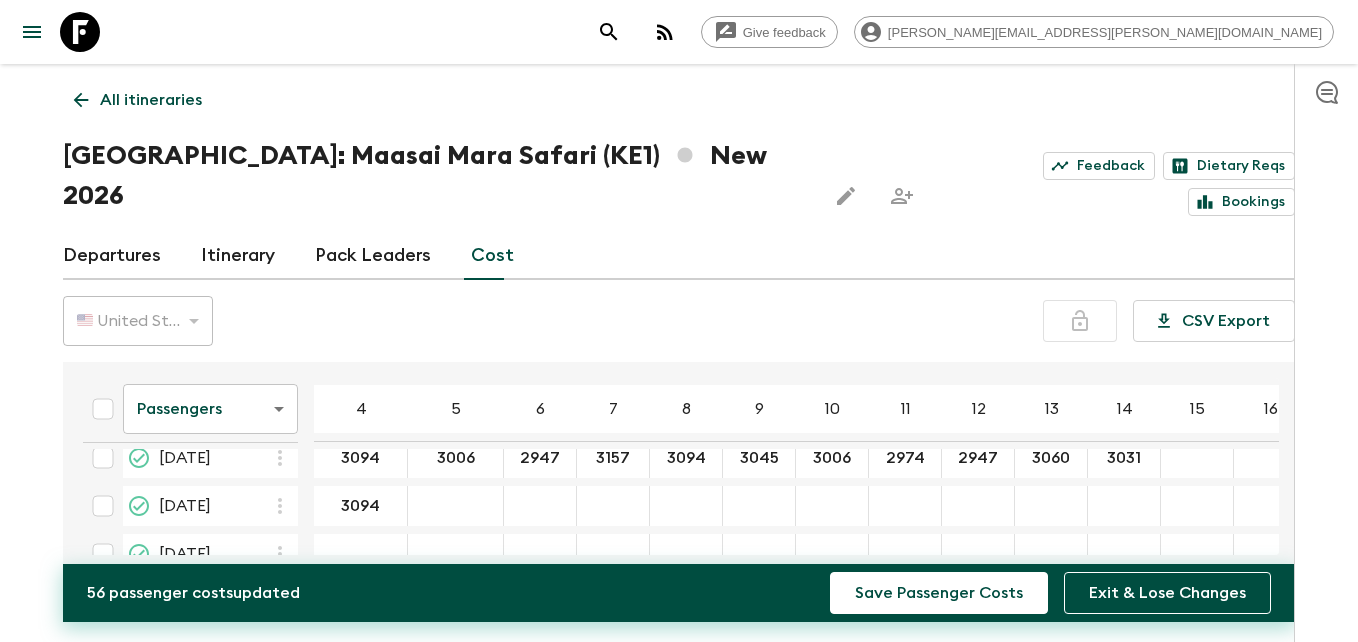 type on "3094" 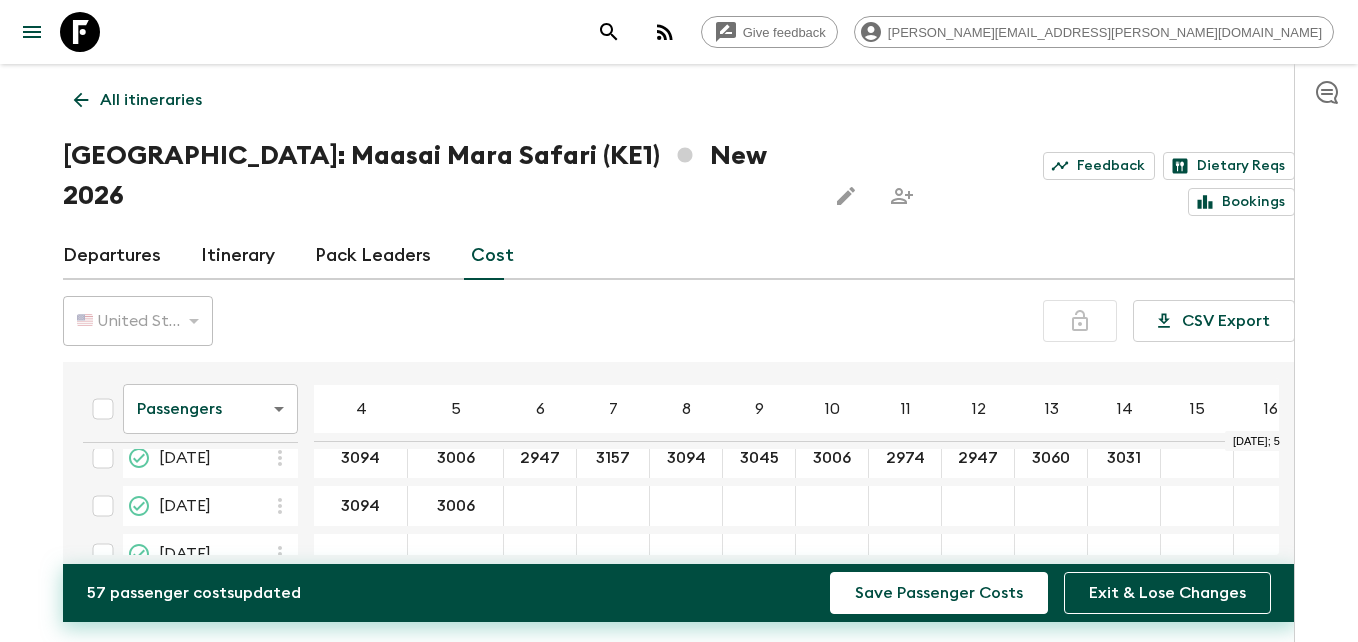 type on "3006" 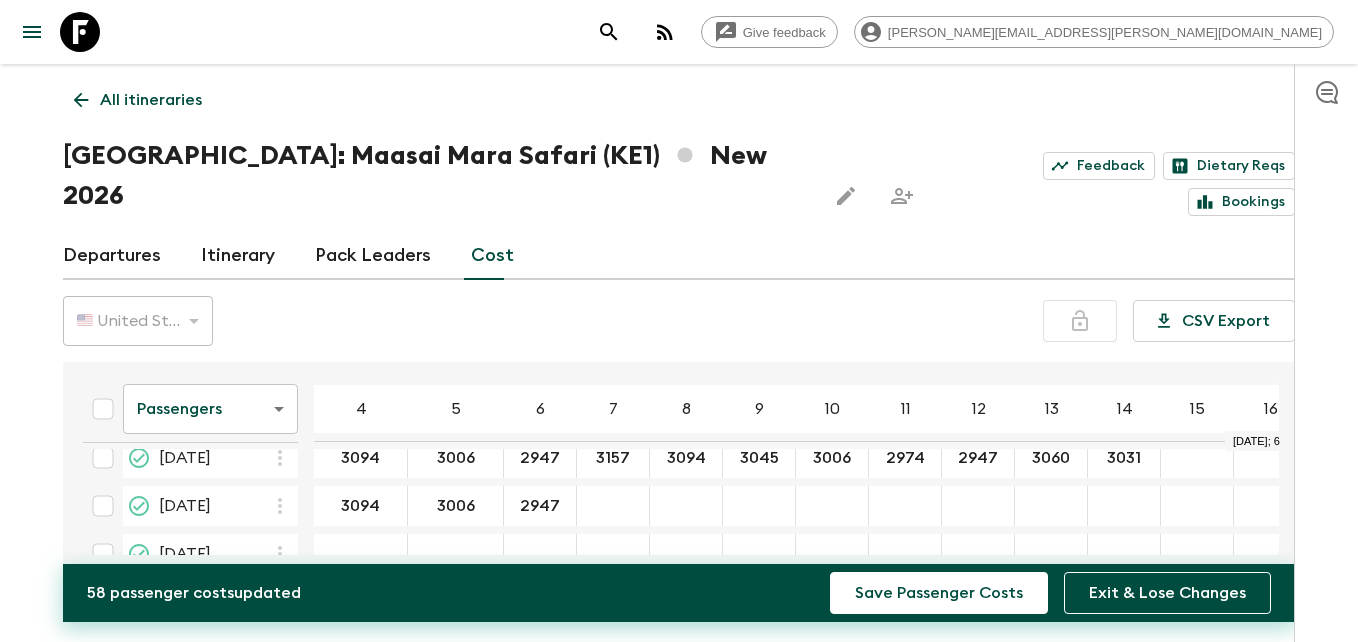 type on "2947" 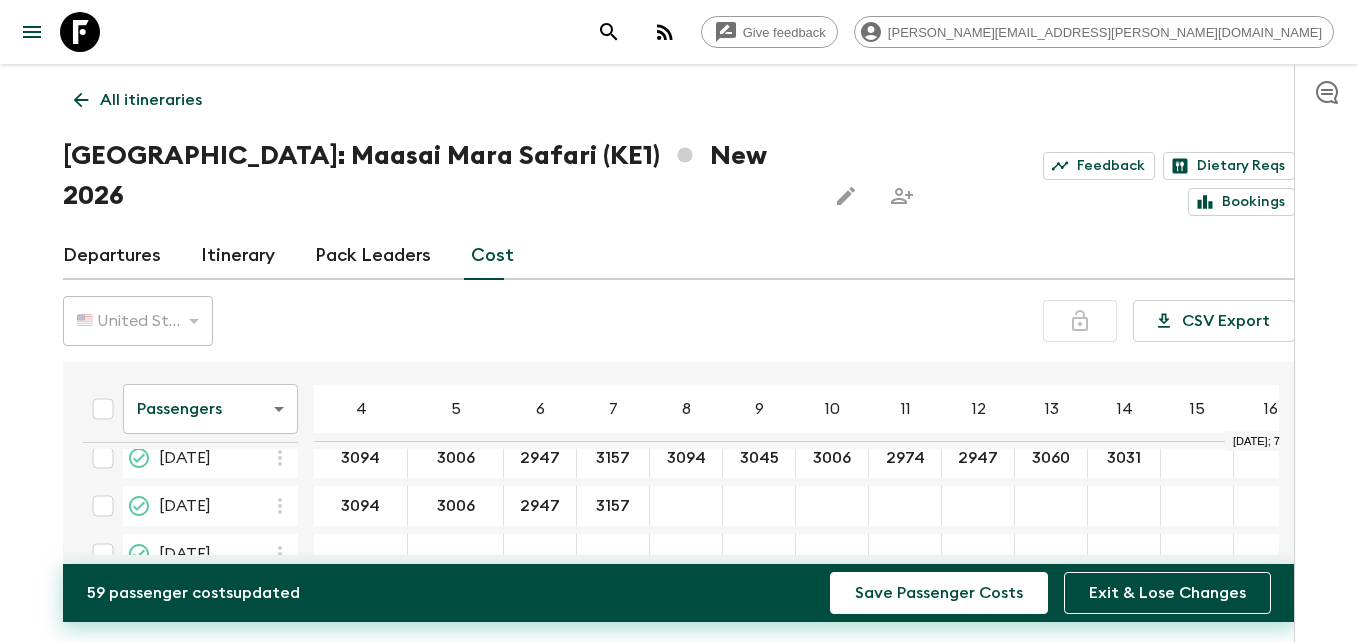 type on "3157" 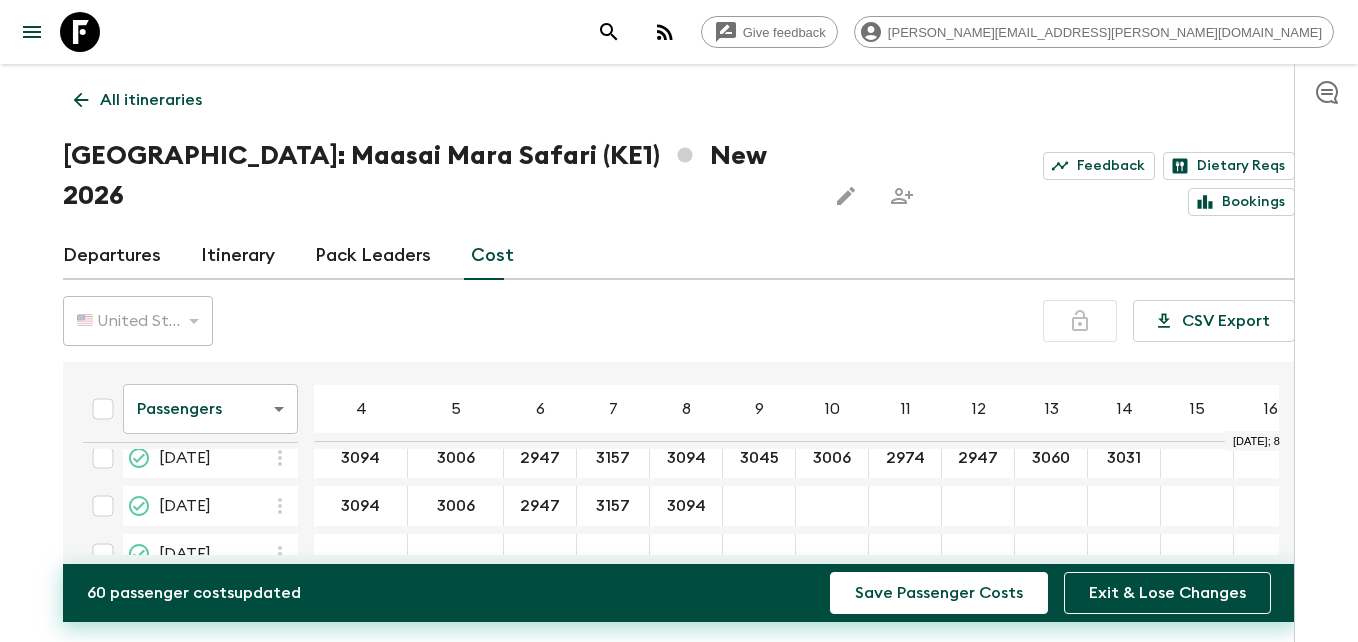 type on "3094" 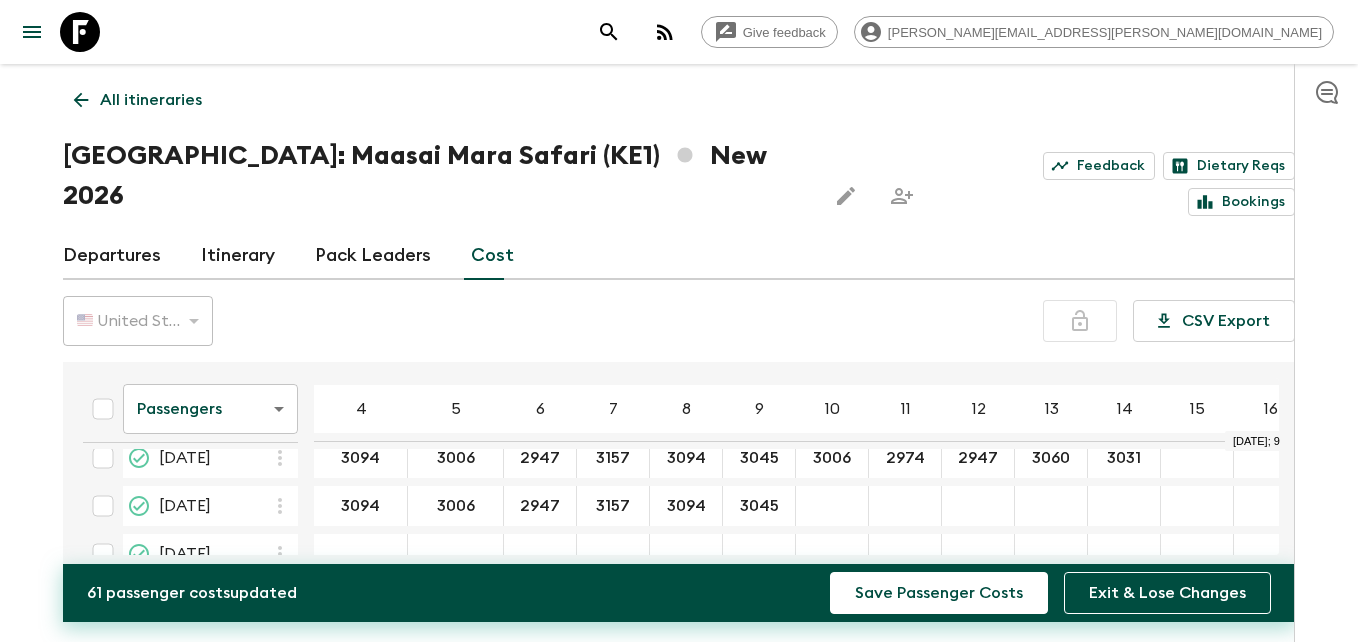 type on "3045" 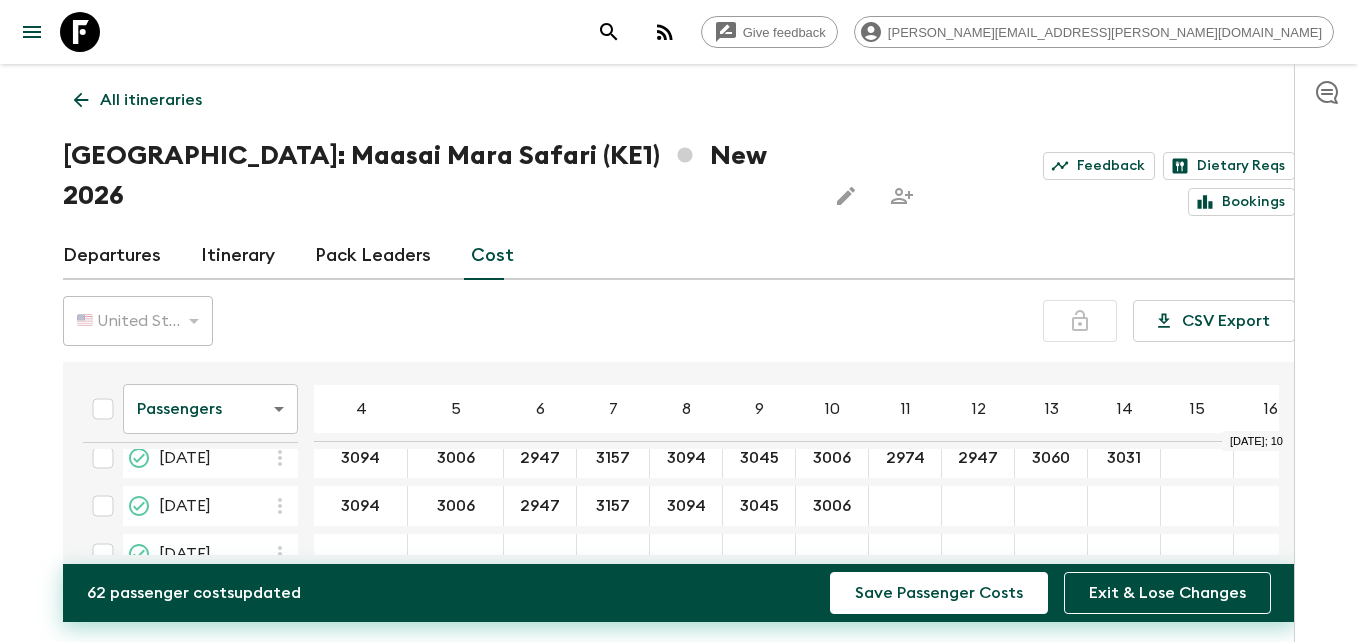 type on "3006" 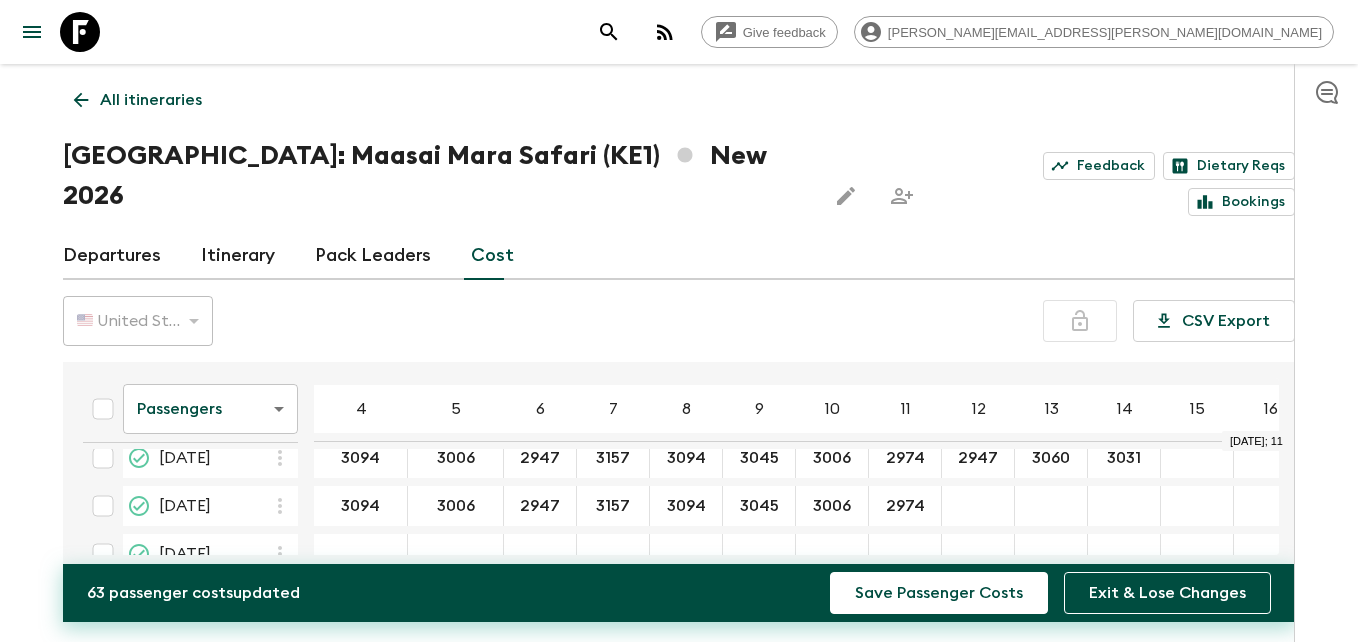 type on "2974" 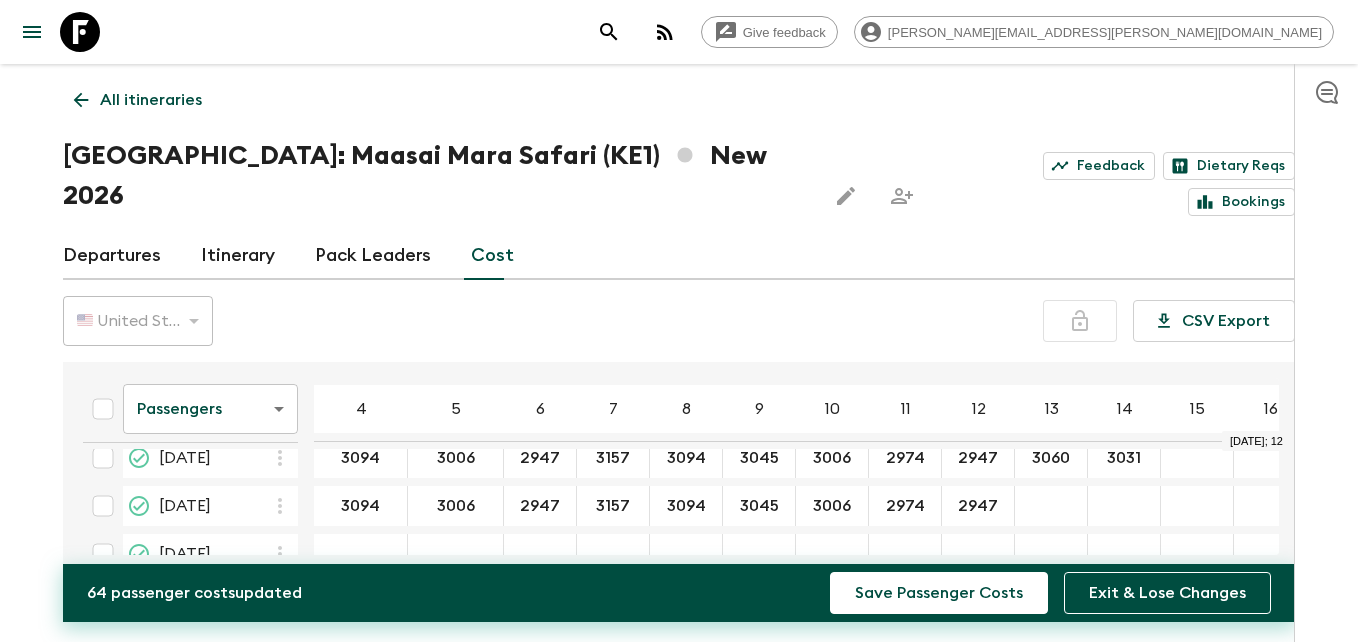 type on "2947" 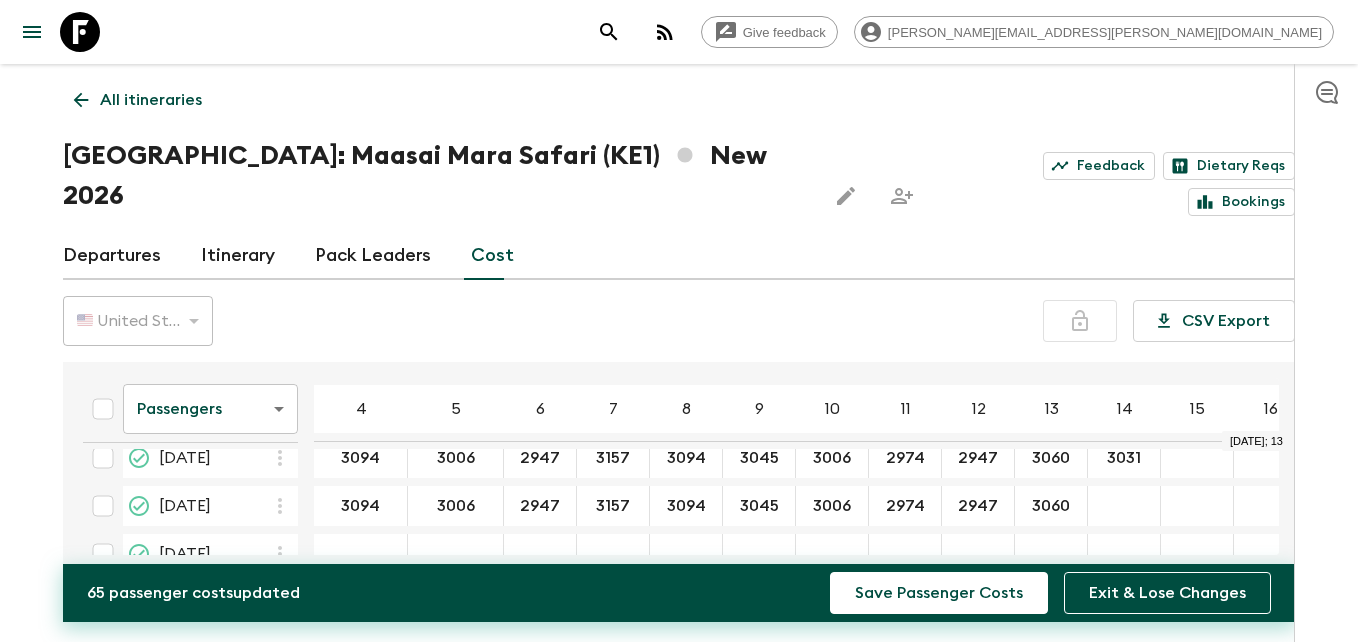 type on "3060" 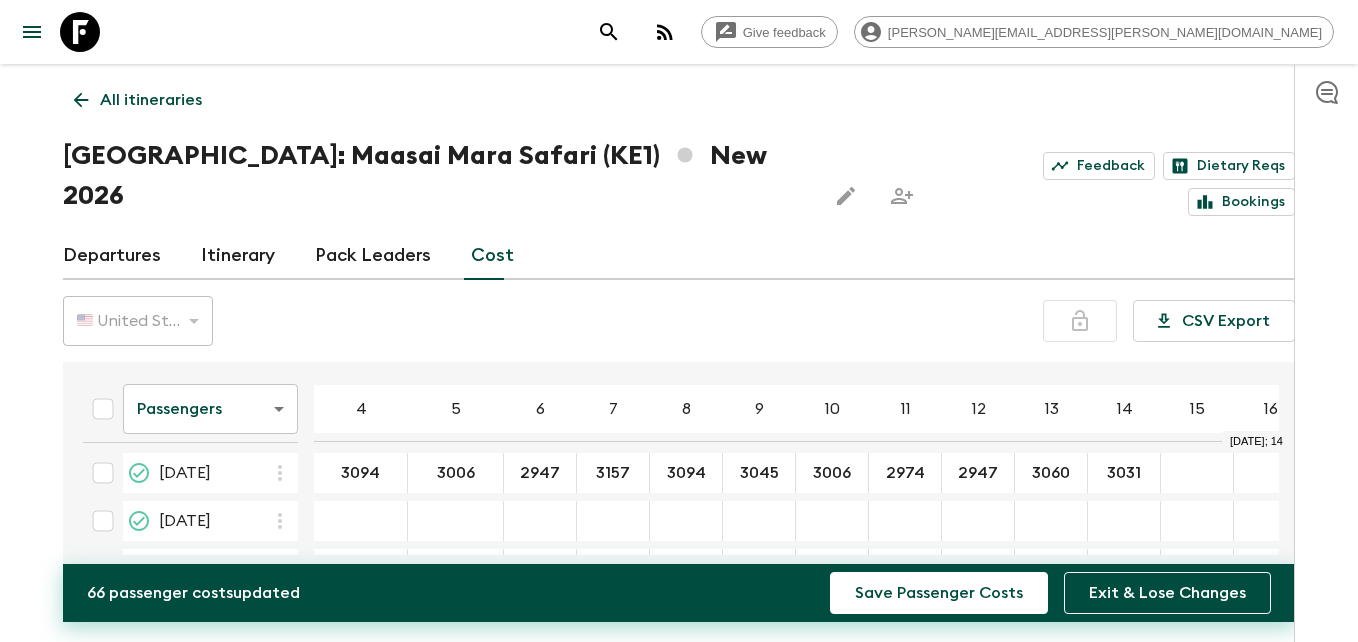 scroll, scrollTop: 305, scrollLeft: 0, axis: vertical 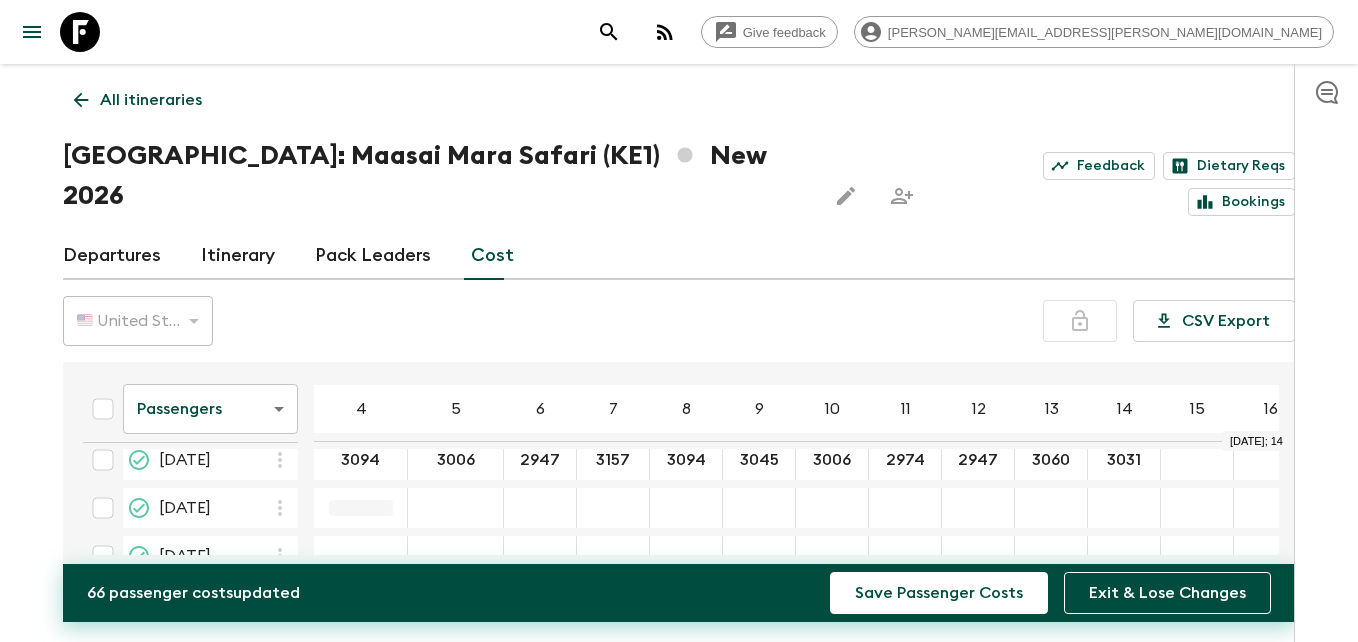 type on "3031" 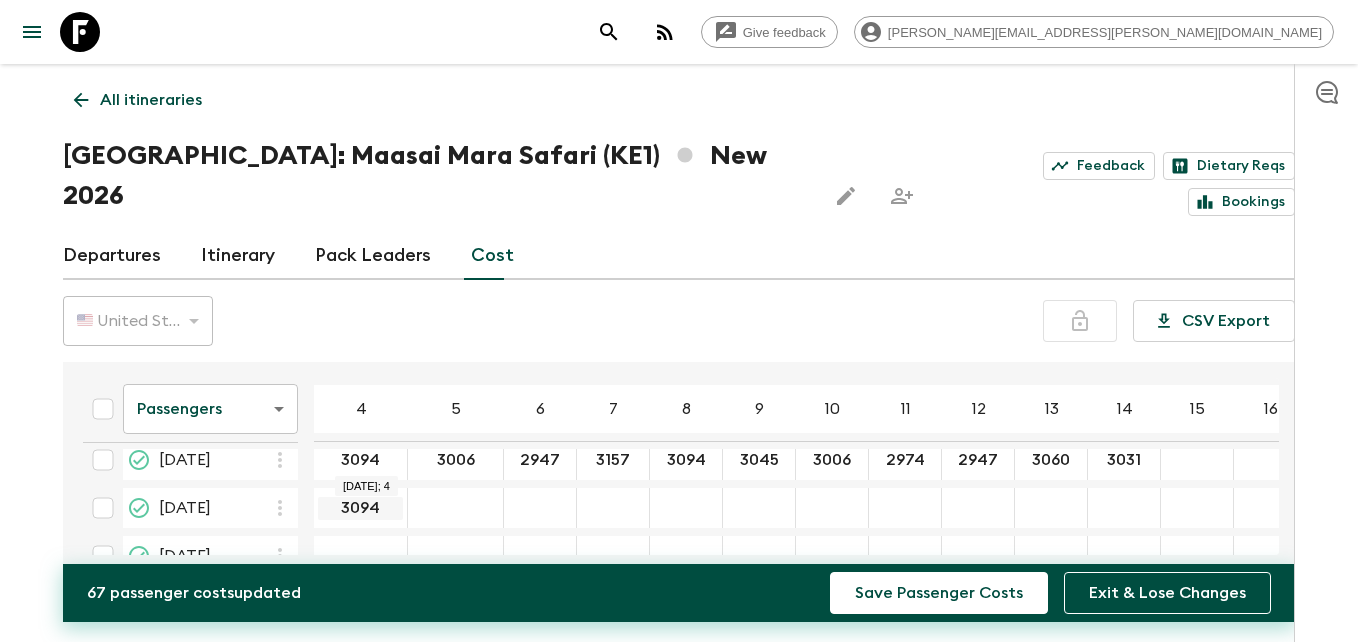 type on "3094" 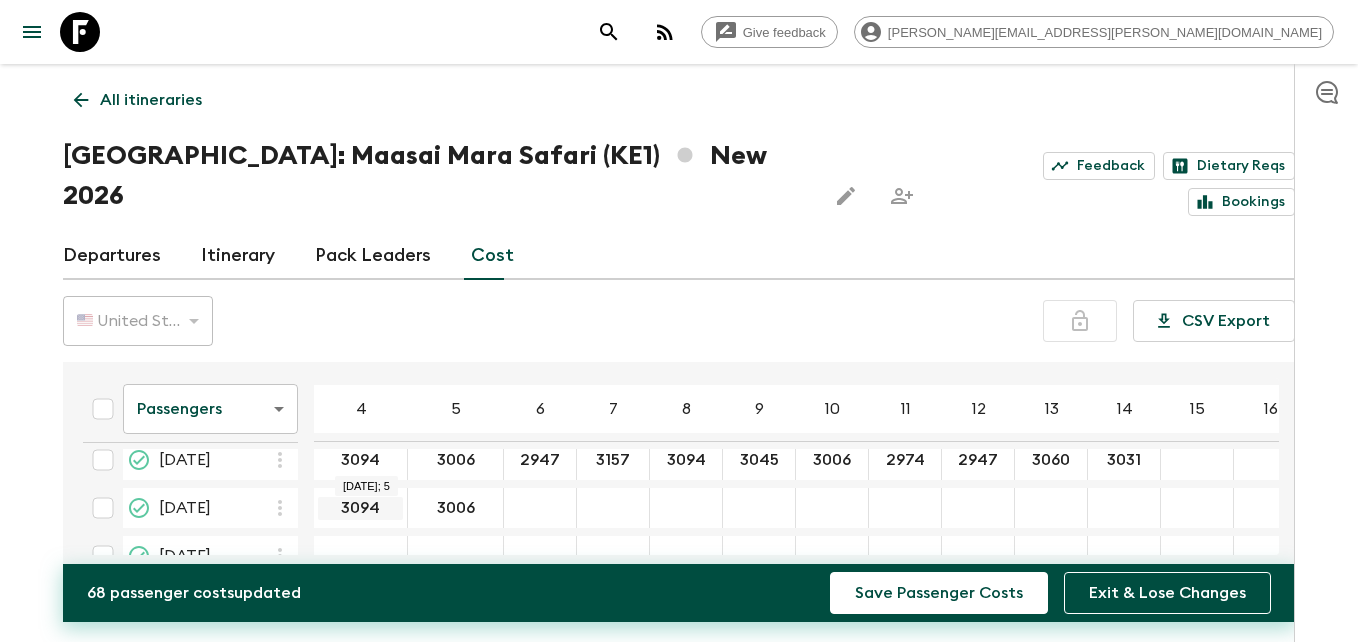 type on "3006" 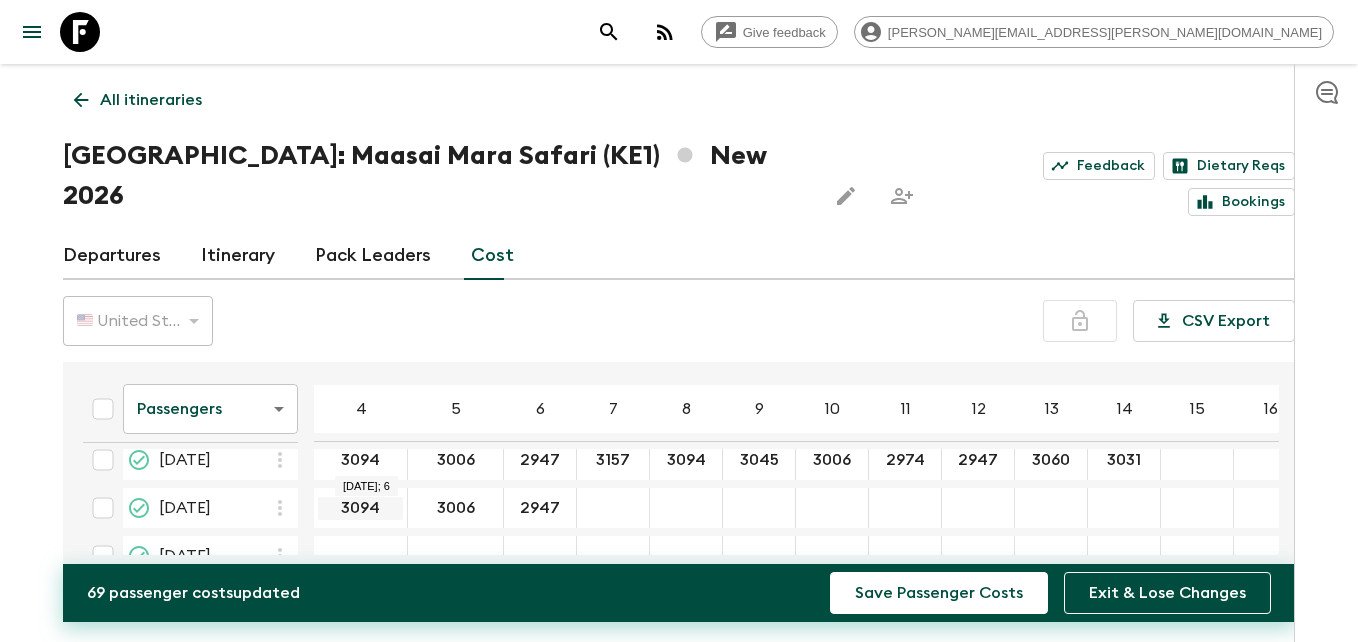 type on "2947" 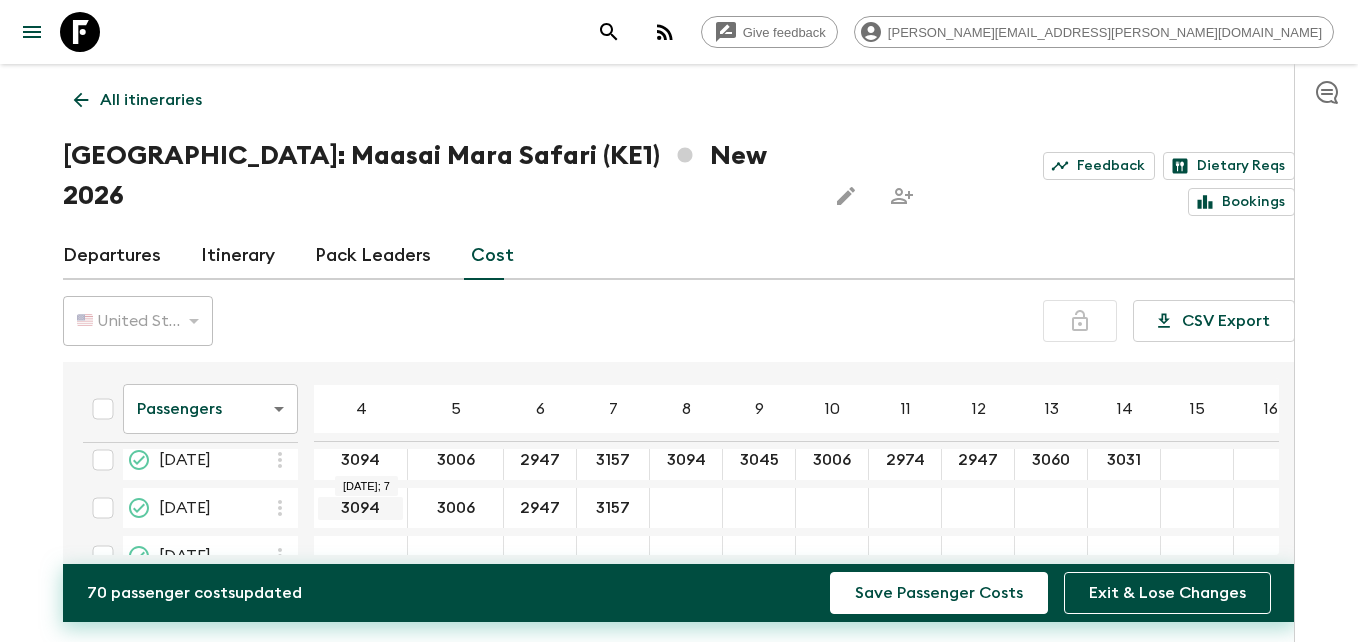 type on "3157" 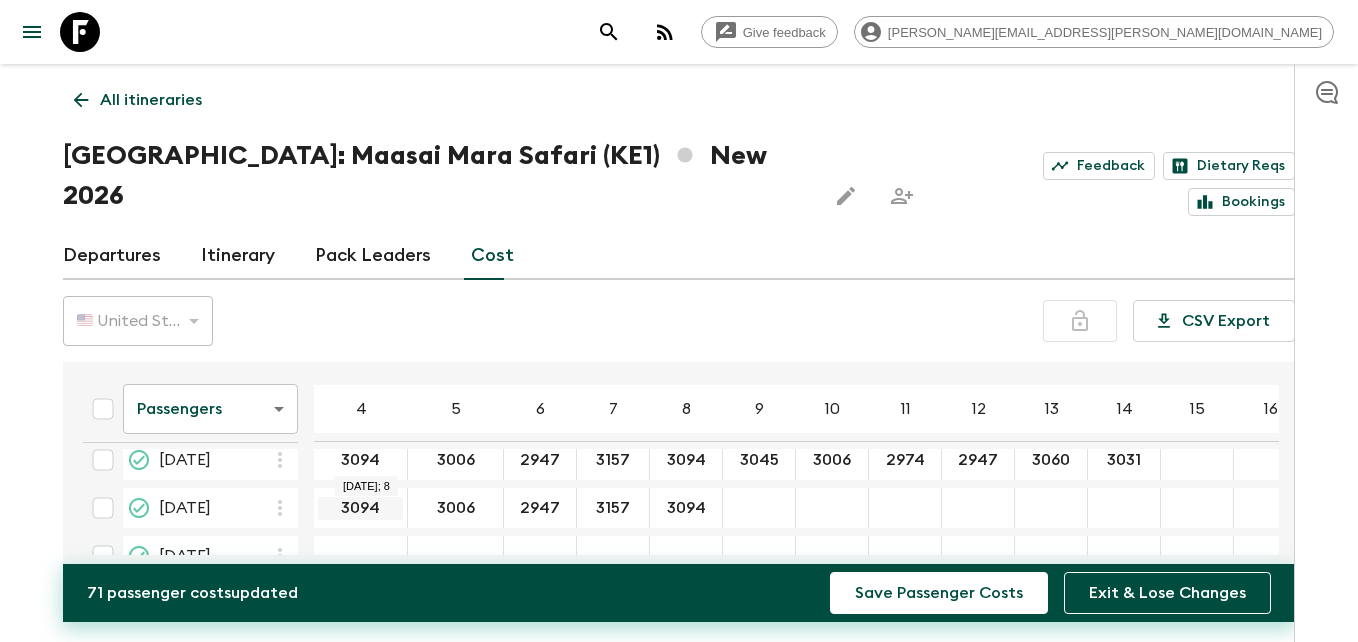 type on "3094" 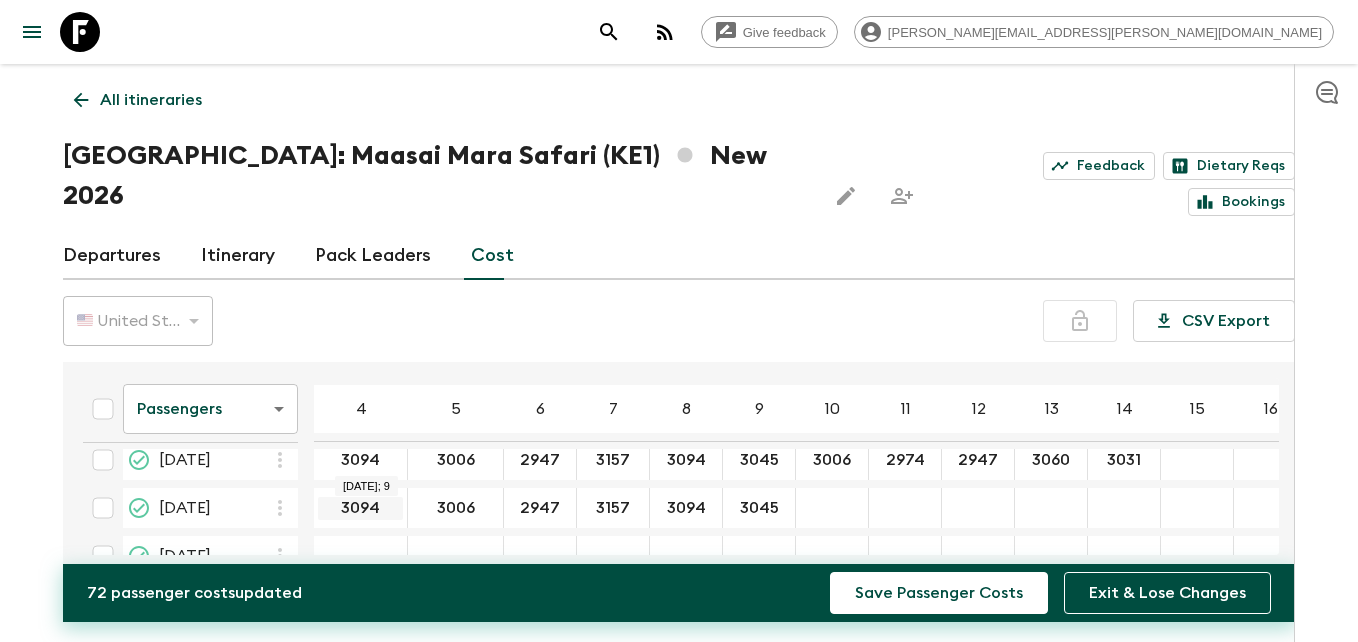 type on "3045" 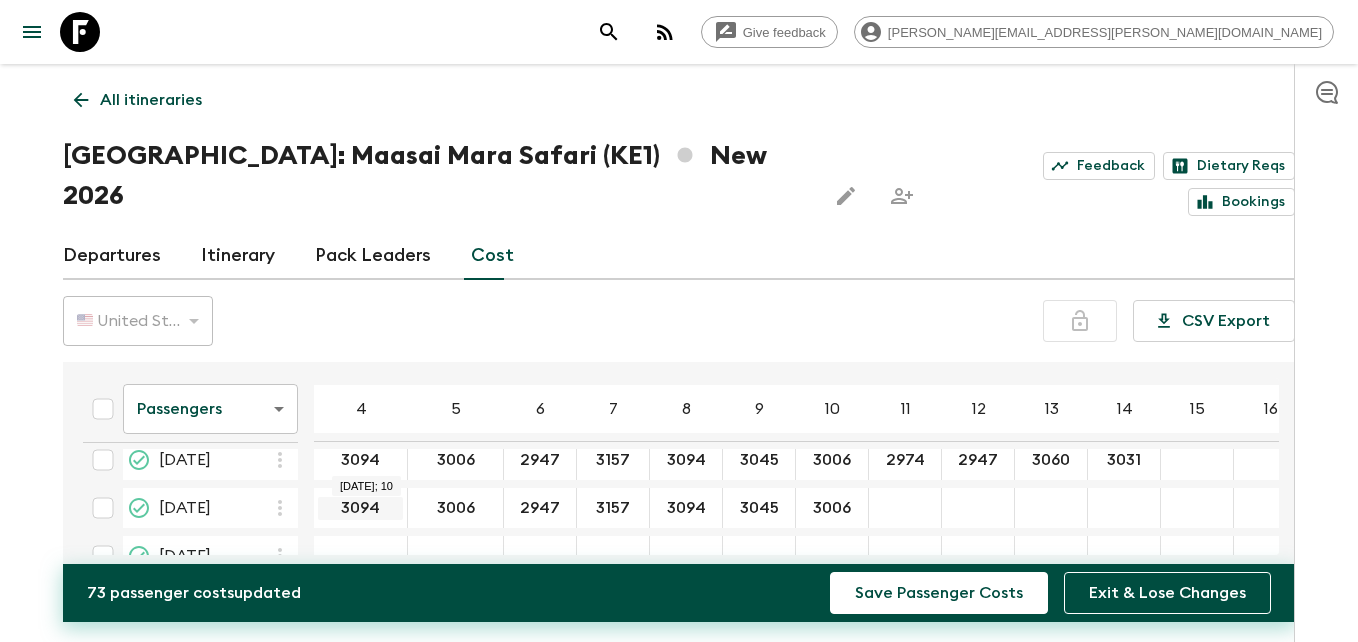 type on "3006" 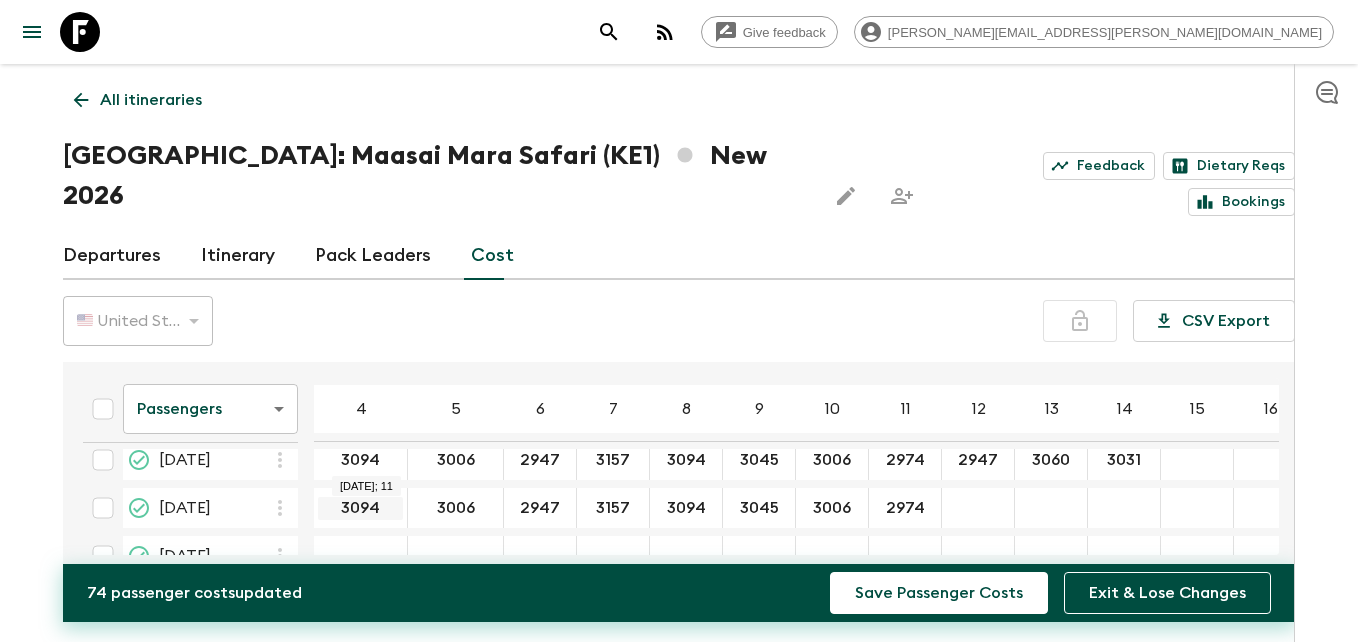 type on "2974" 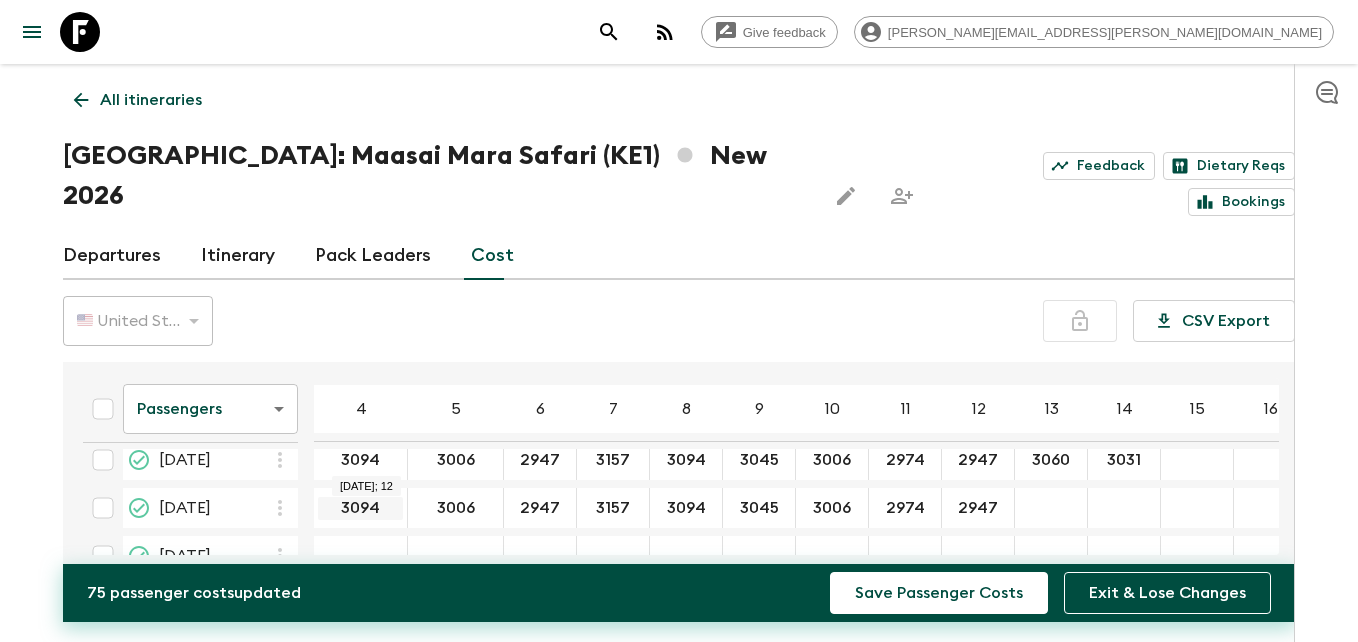 type on "2947" 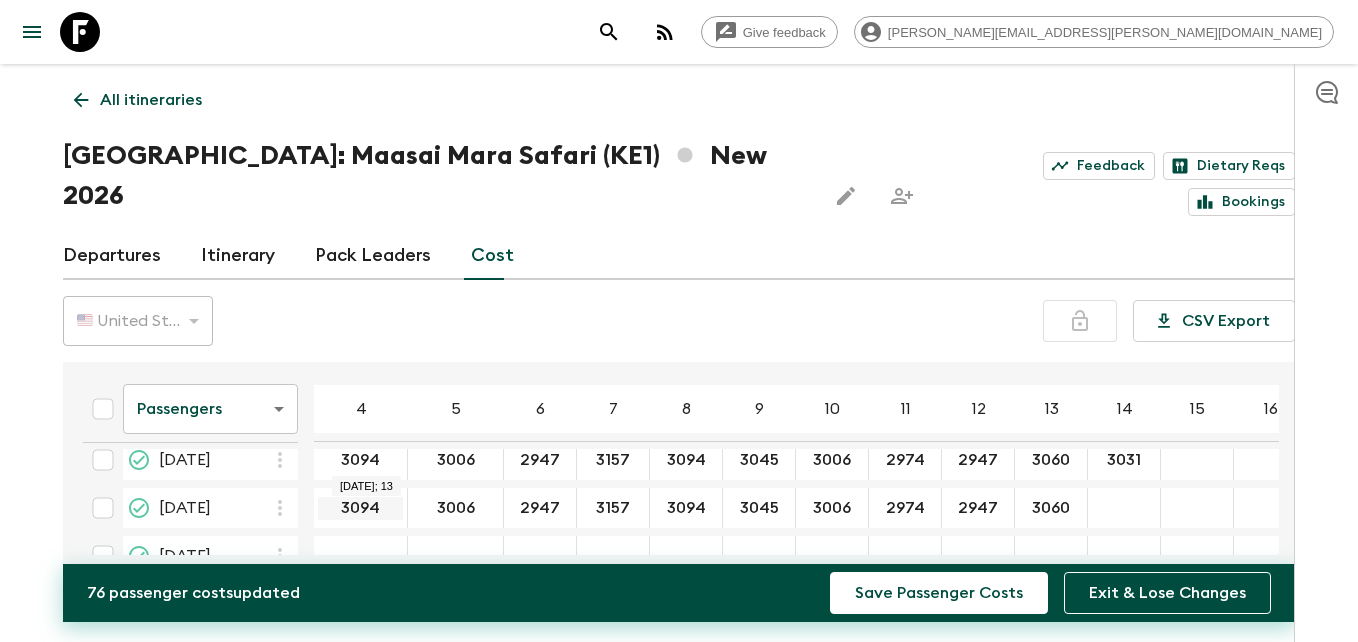 type on "3060" 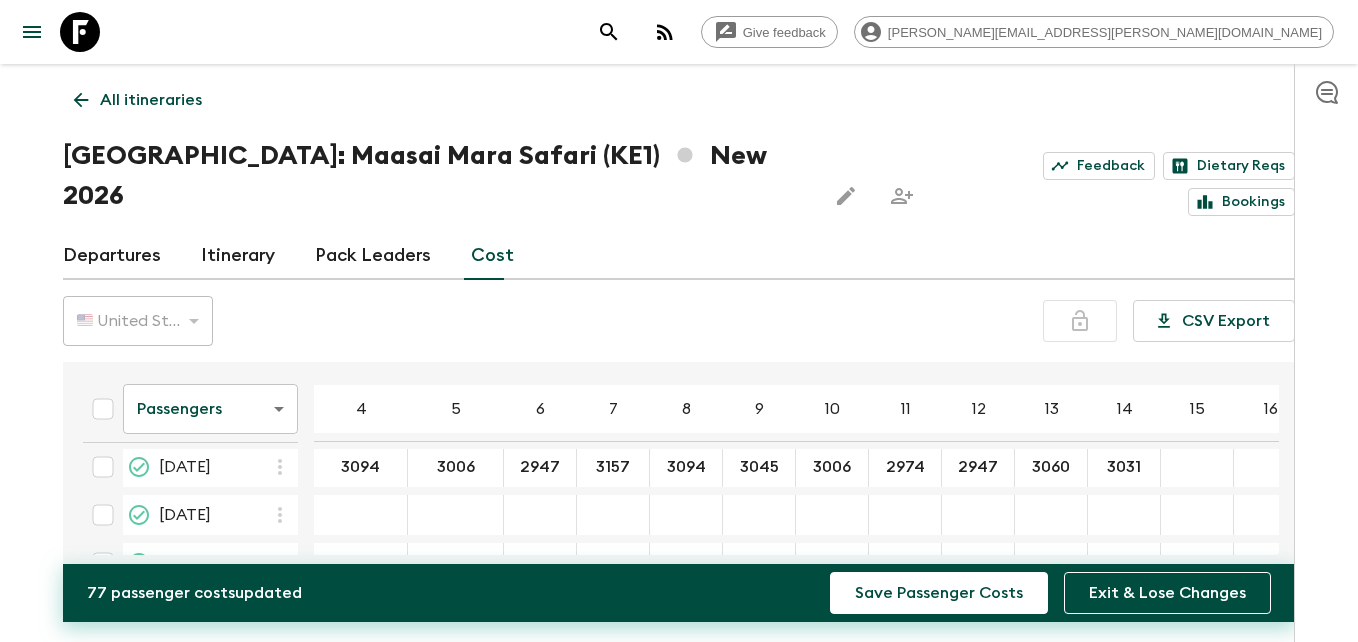scroll, scrollTop: 358, scrollLeft: 0, axis: vertical 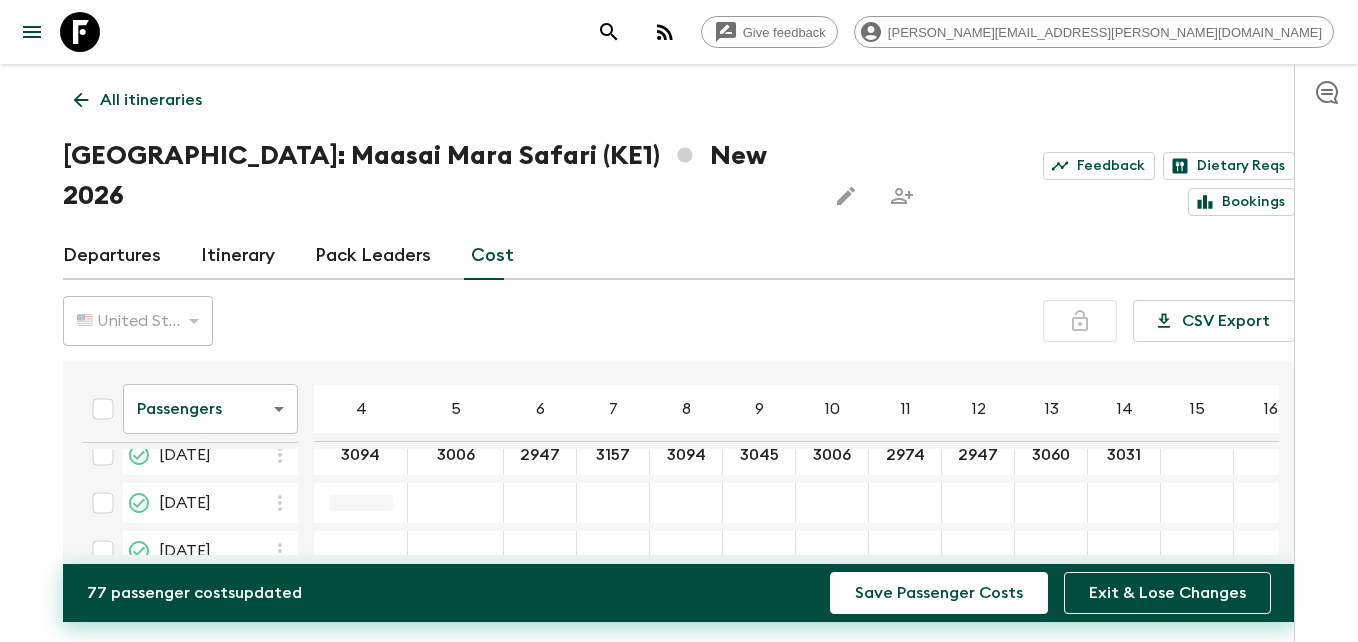 type on "3031" 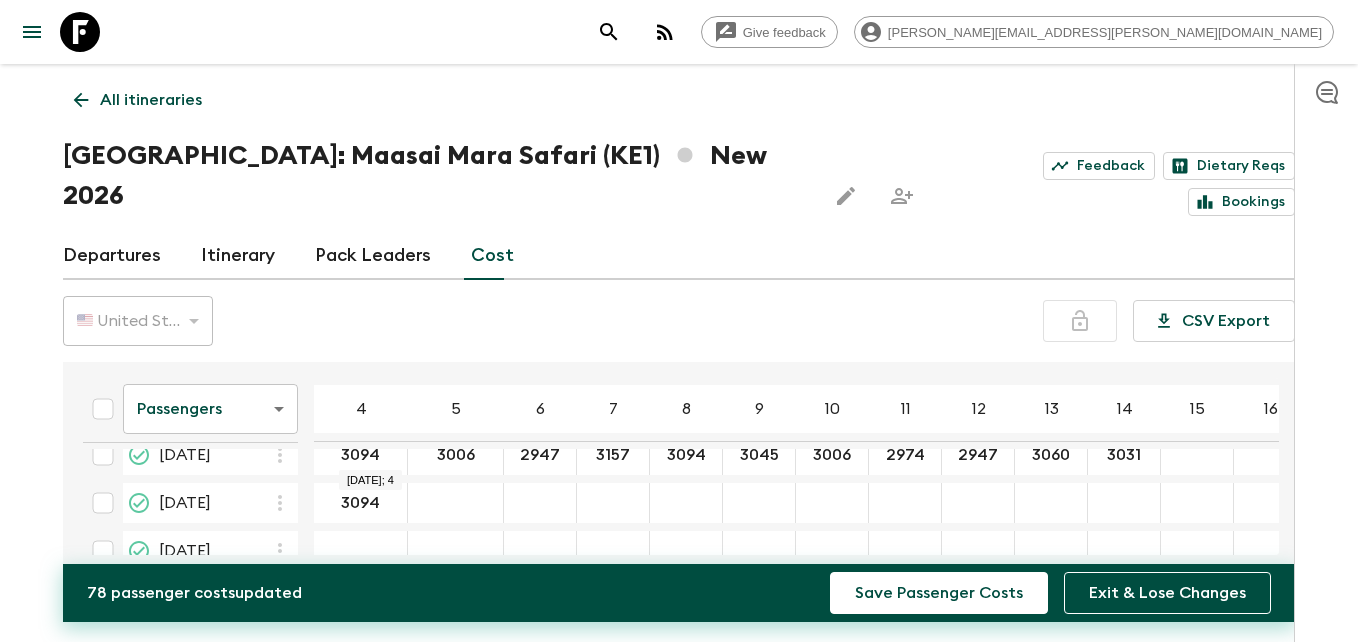 type on "3094" 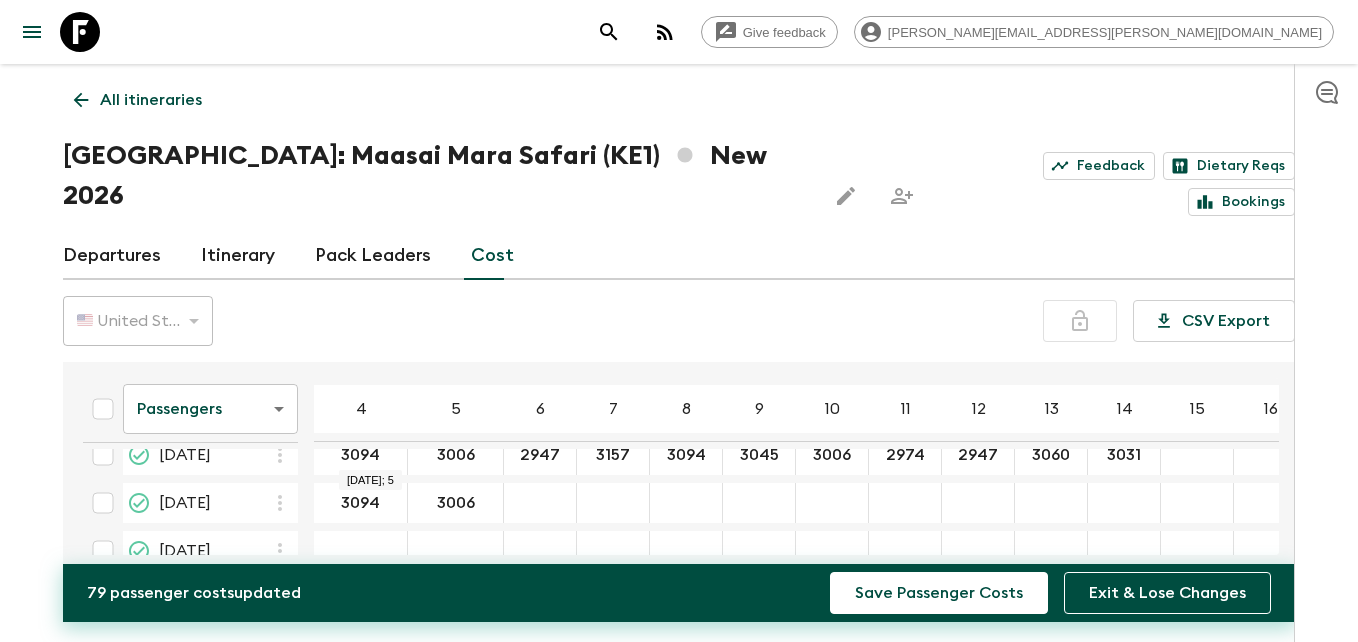 type on "3006" 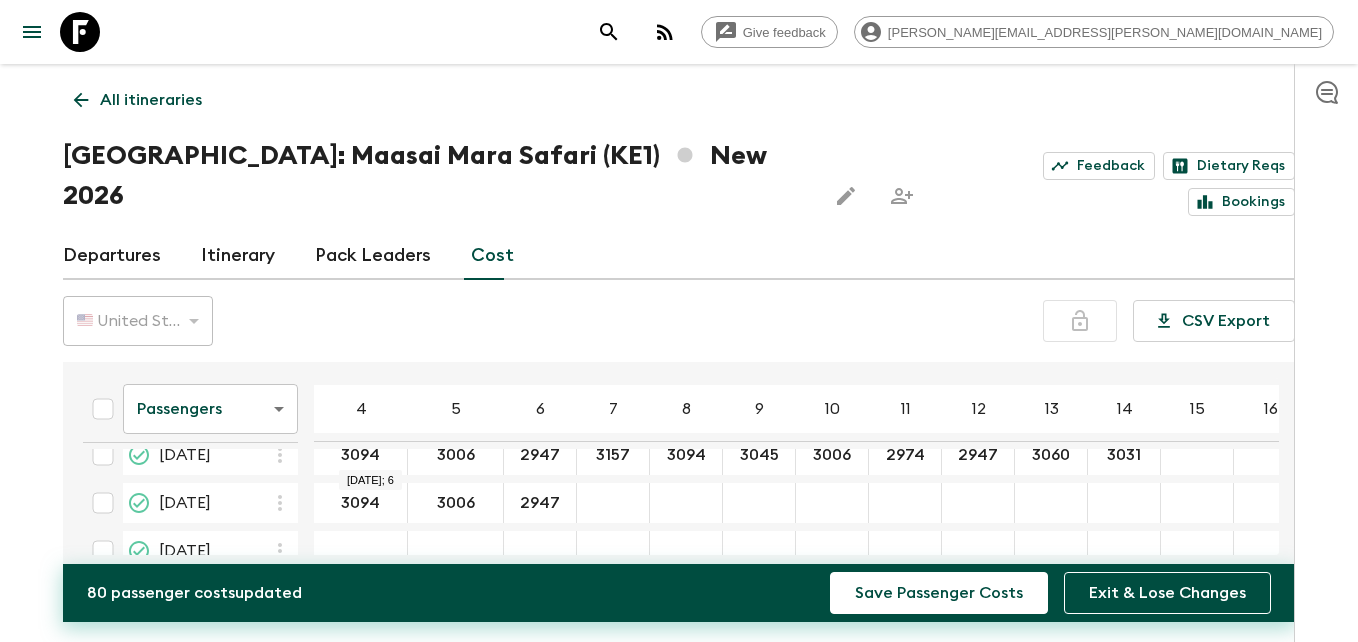 type on "2947" 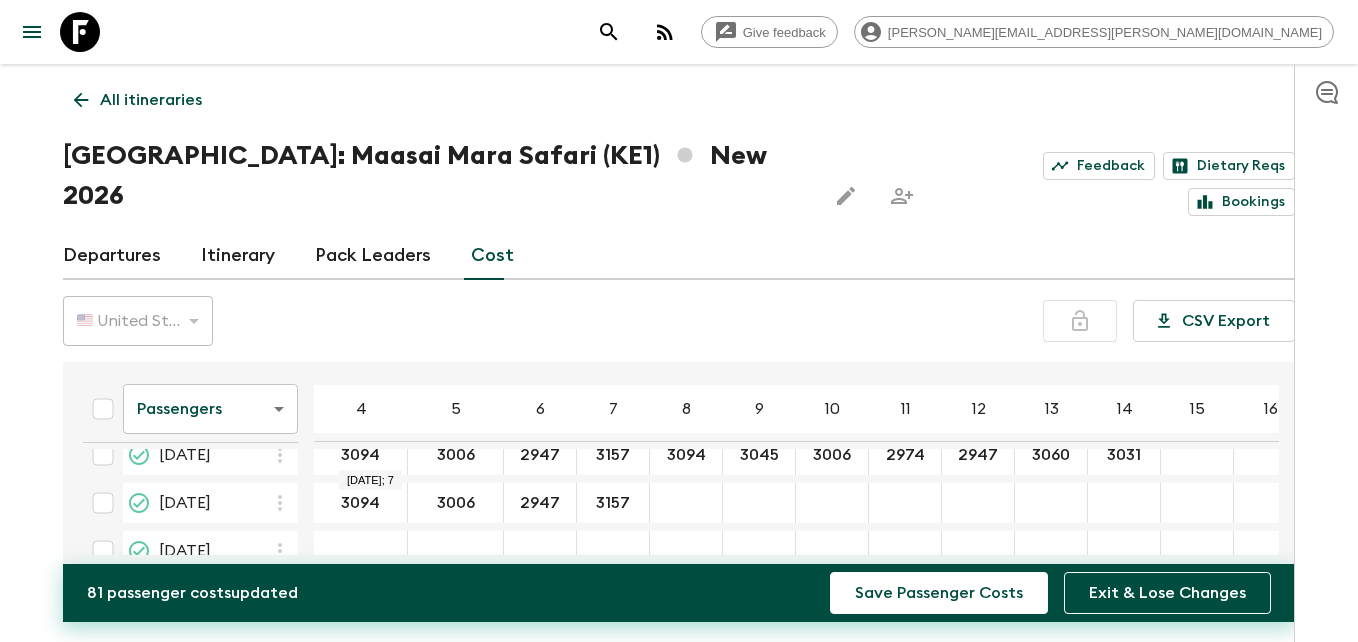 type on "3157" 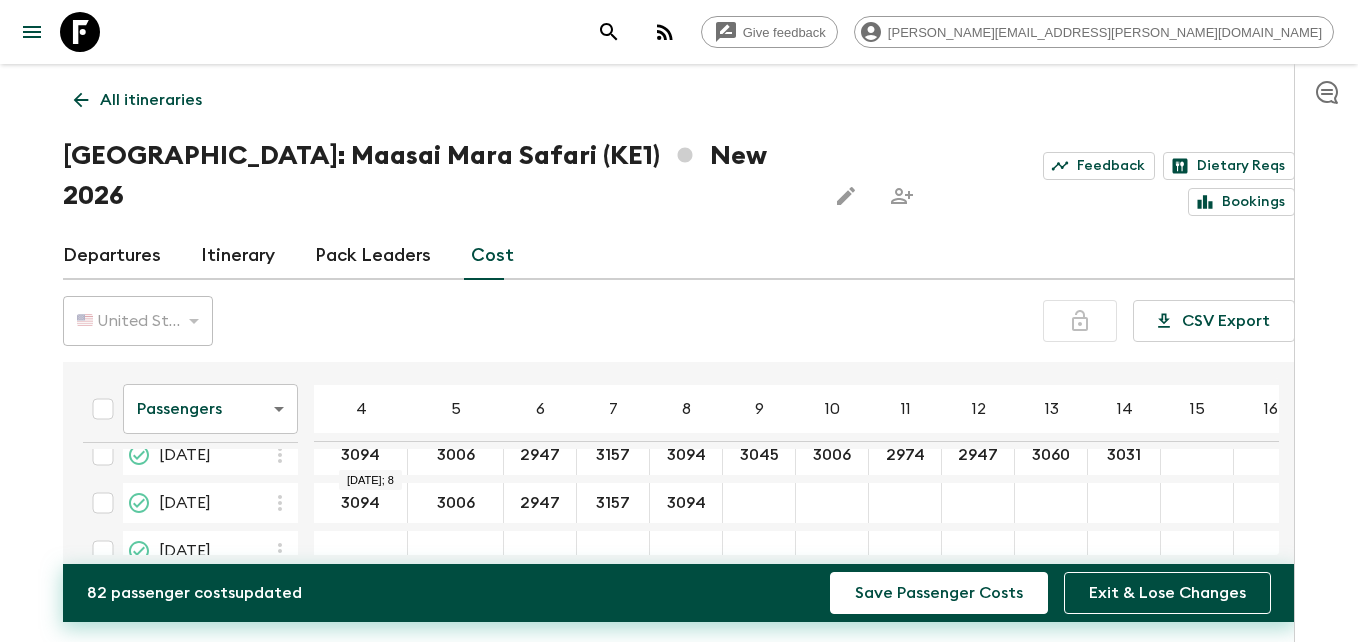 type on "3094" 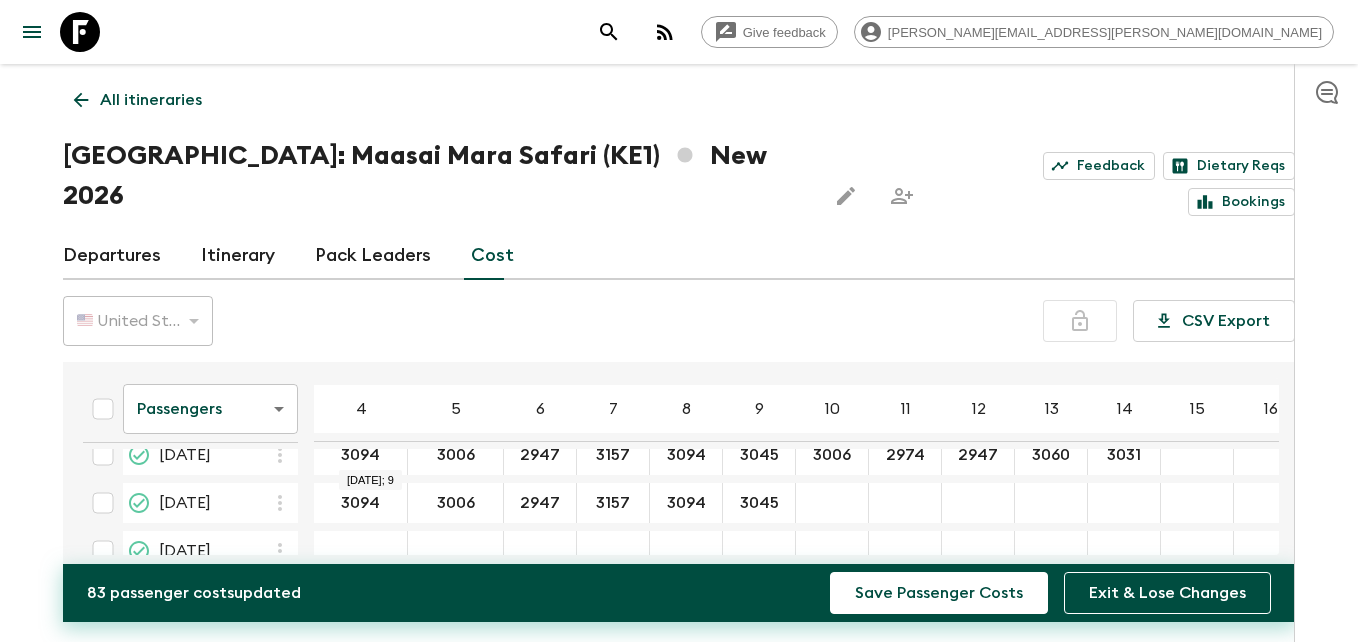 type on "3045" 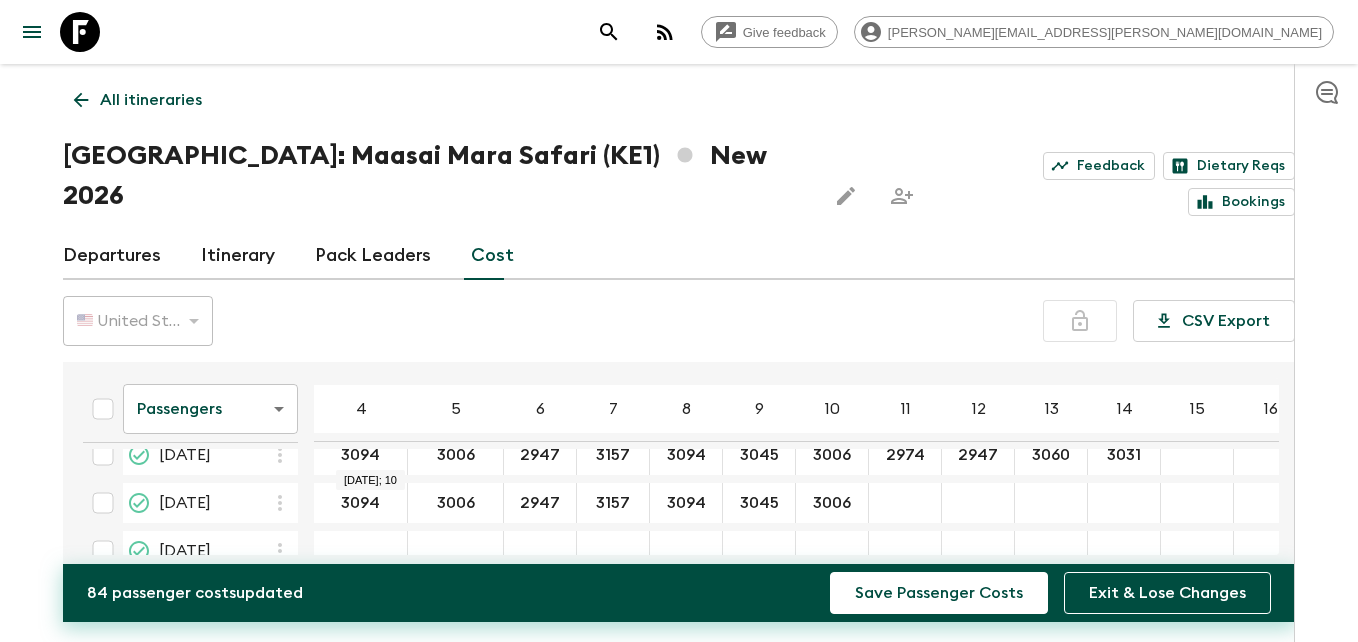 type on "3006" 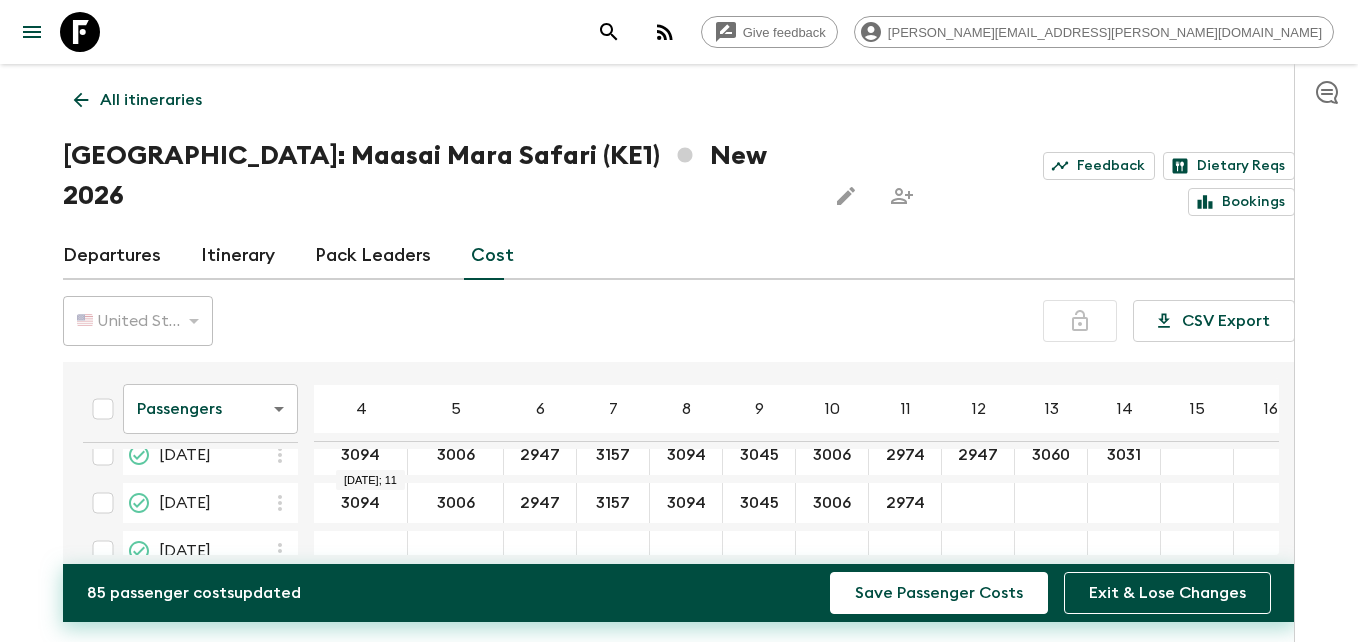 type on "2974" 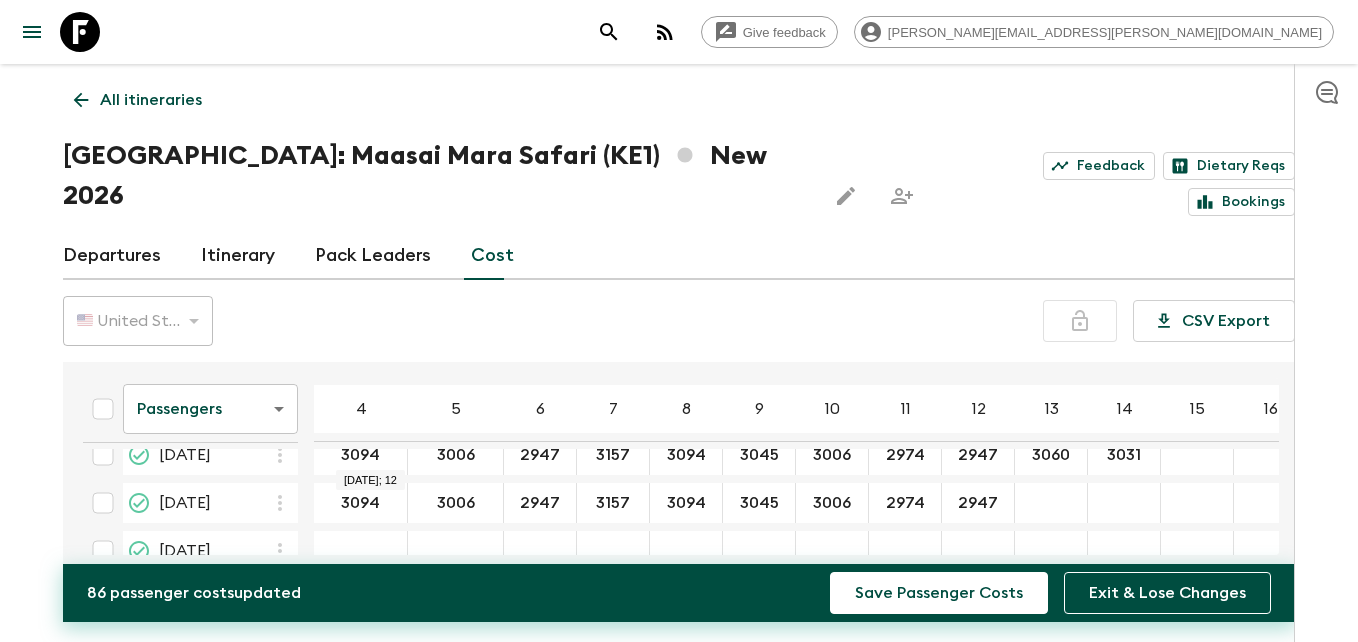 type on "2947" 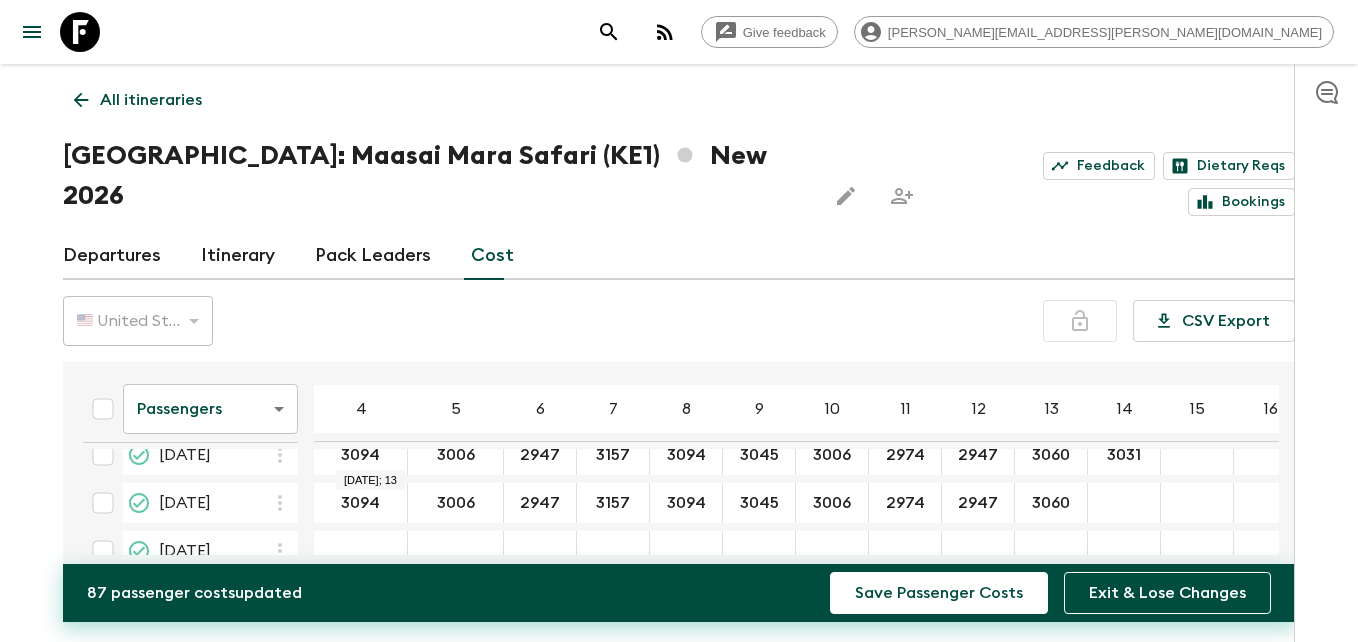 type on "3060" 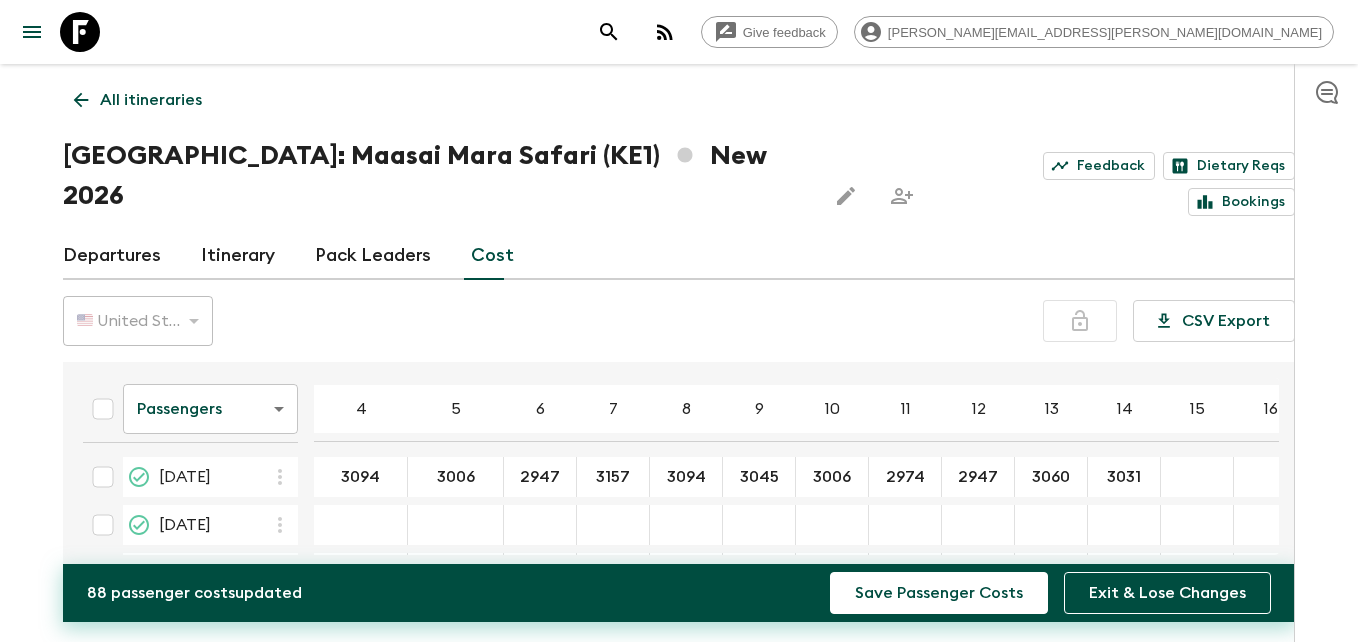 scroll, scrollTop: 409, scrollLeft: 0, axis: vertical 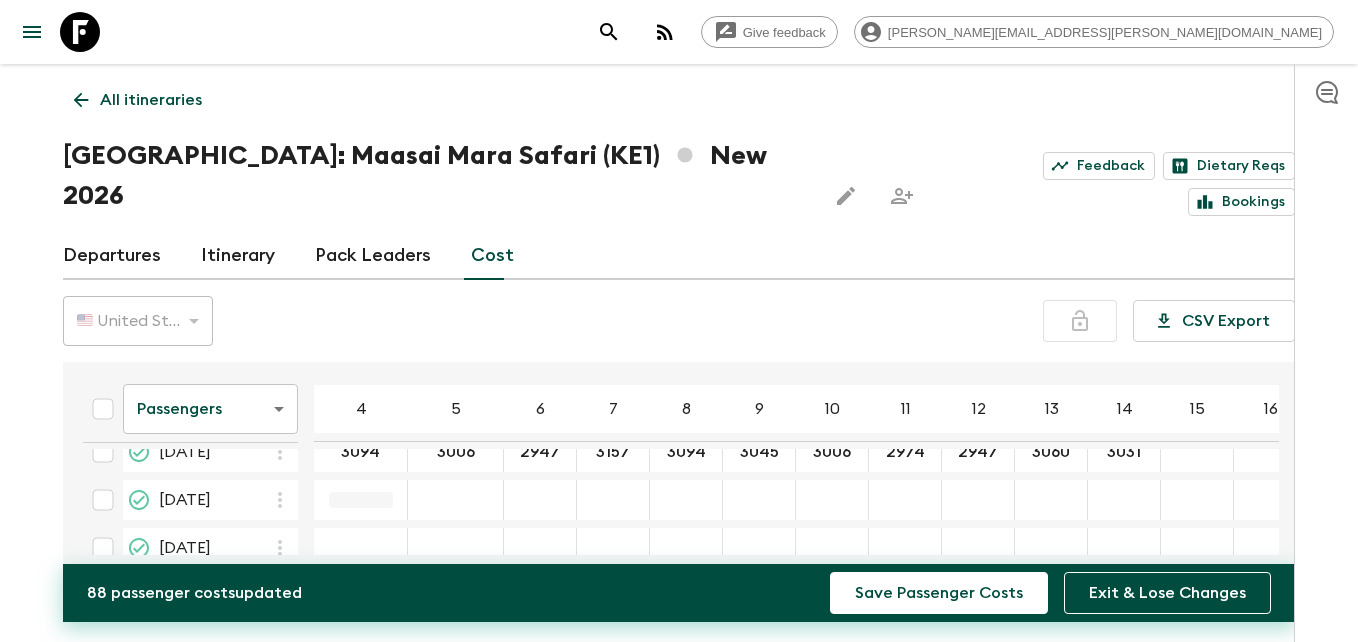 type on "3031" 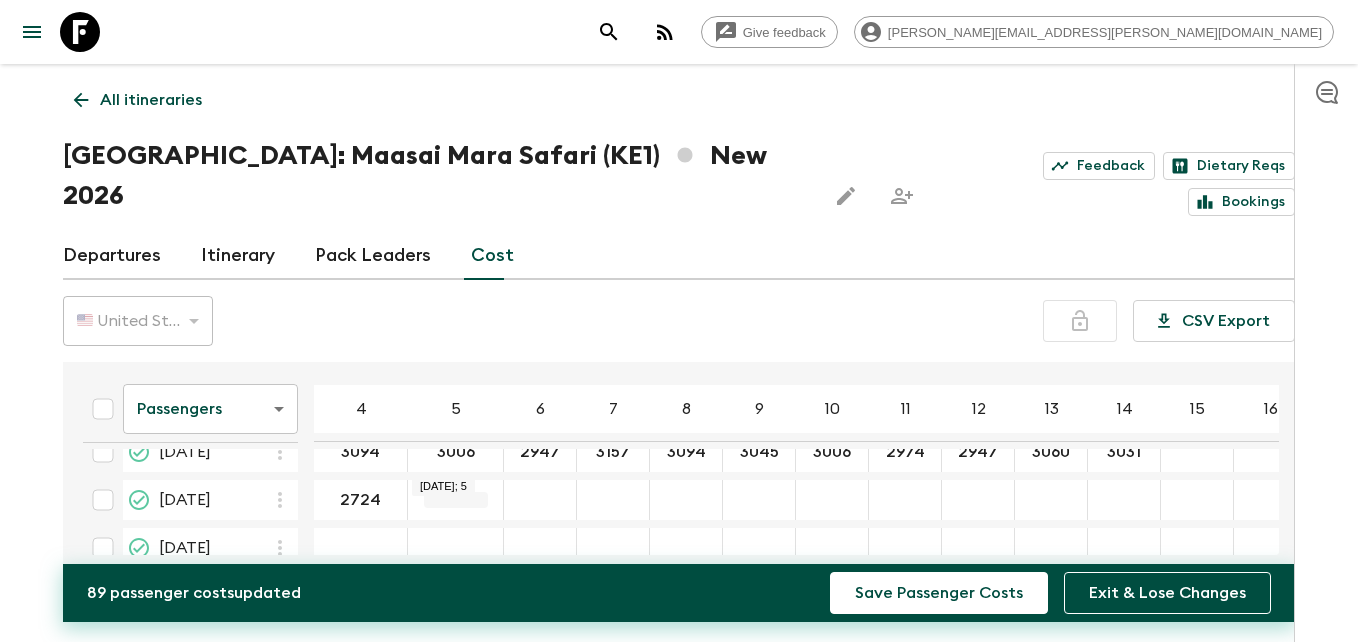 type on "2724" 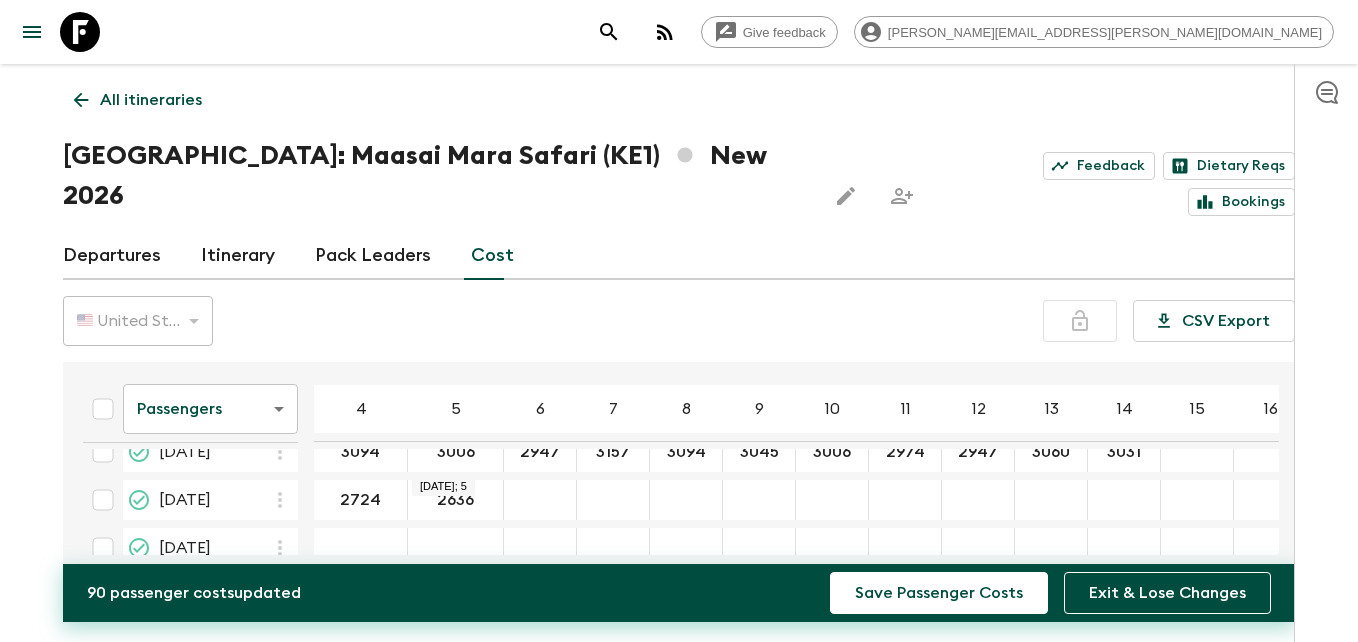 type on "2636" 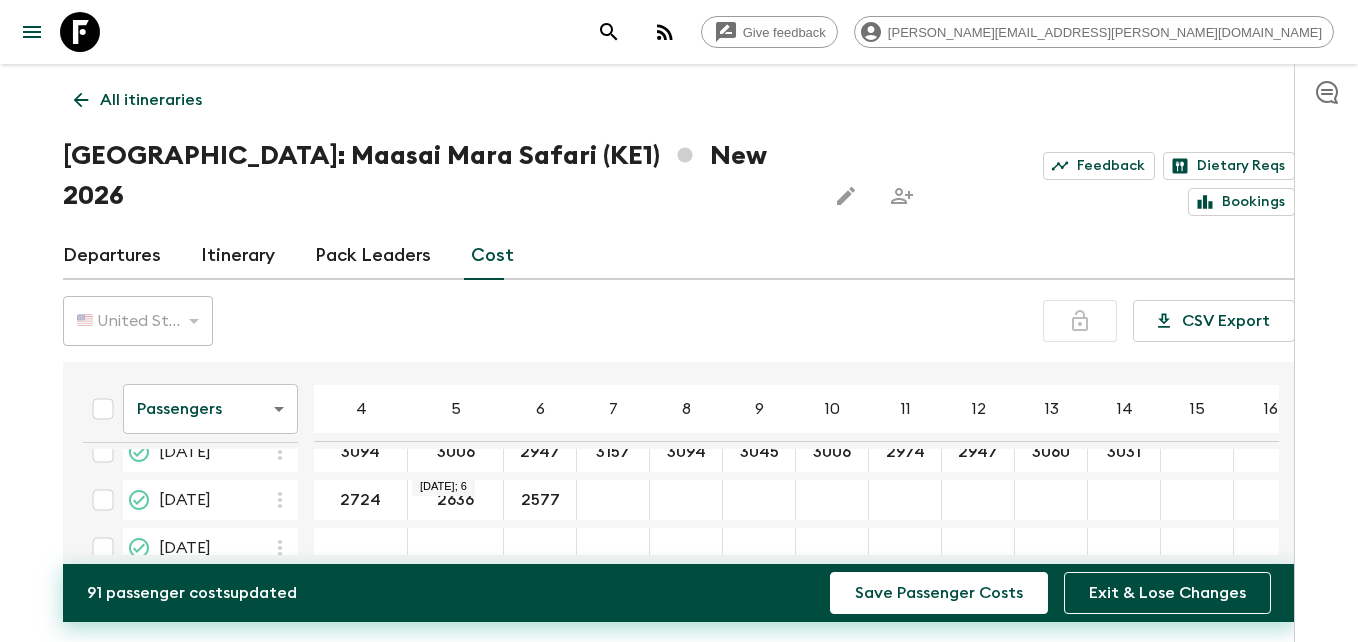 type on "2577" 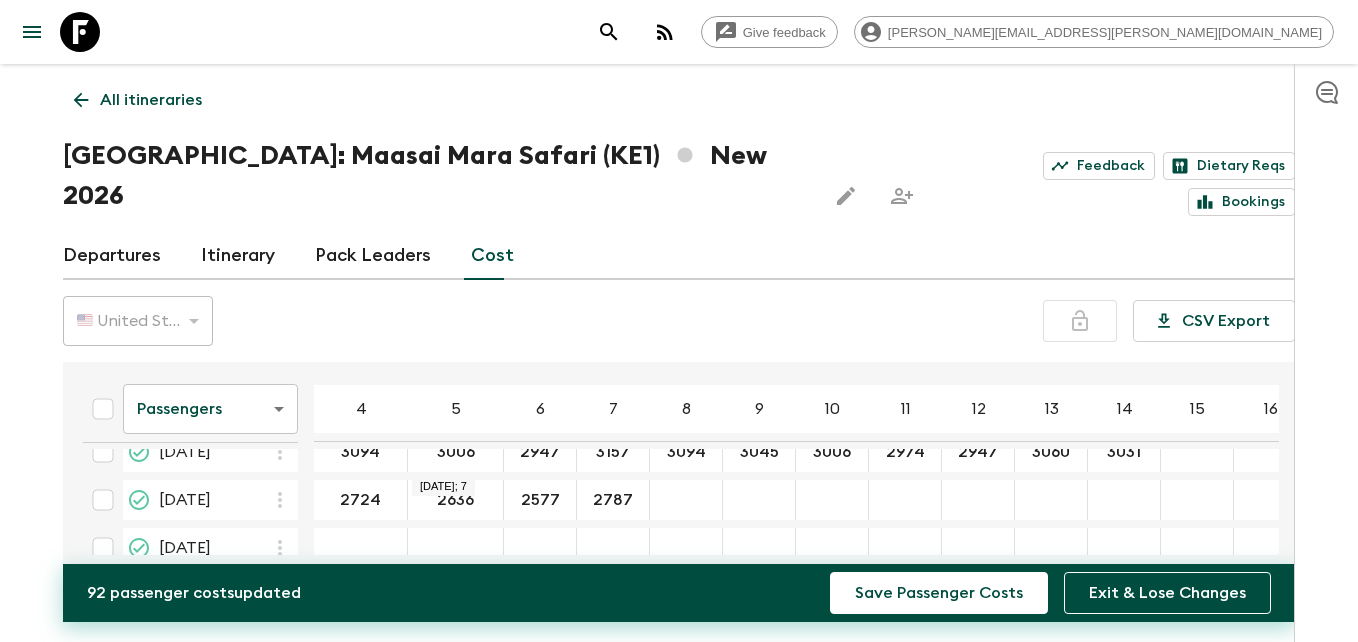 type on "2787" 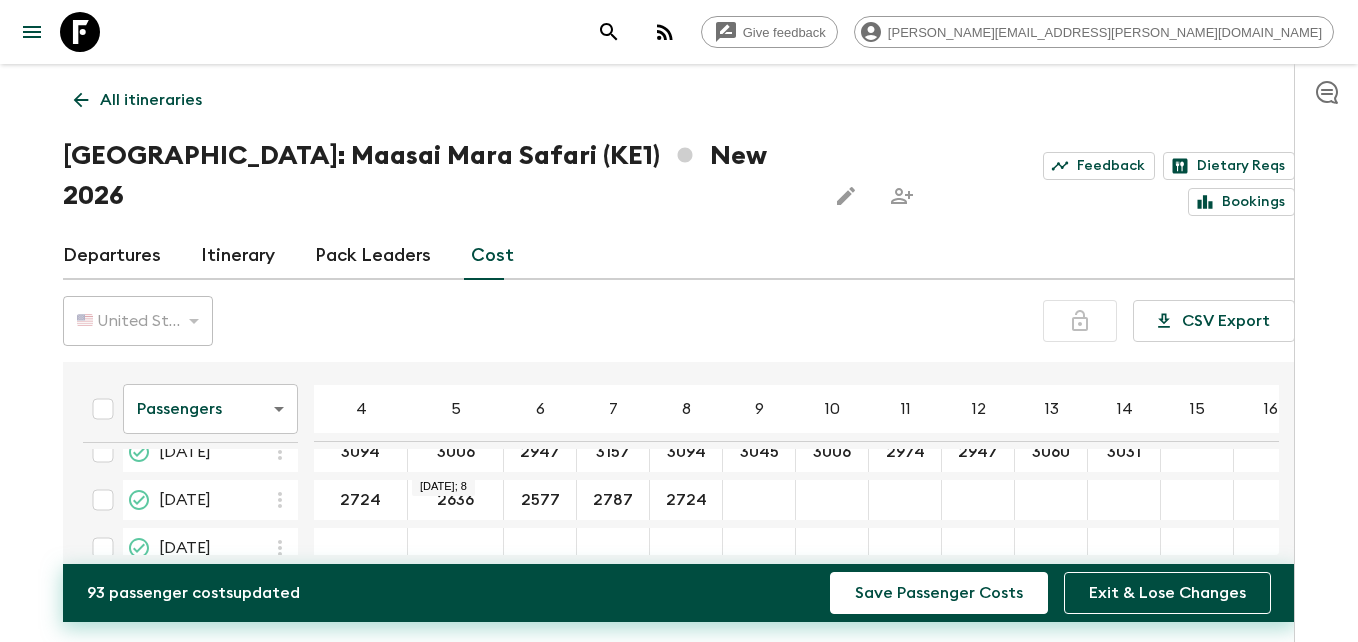 type on "2724" 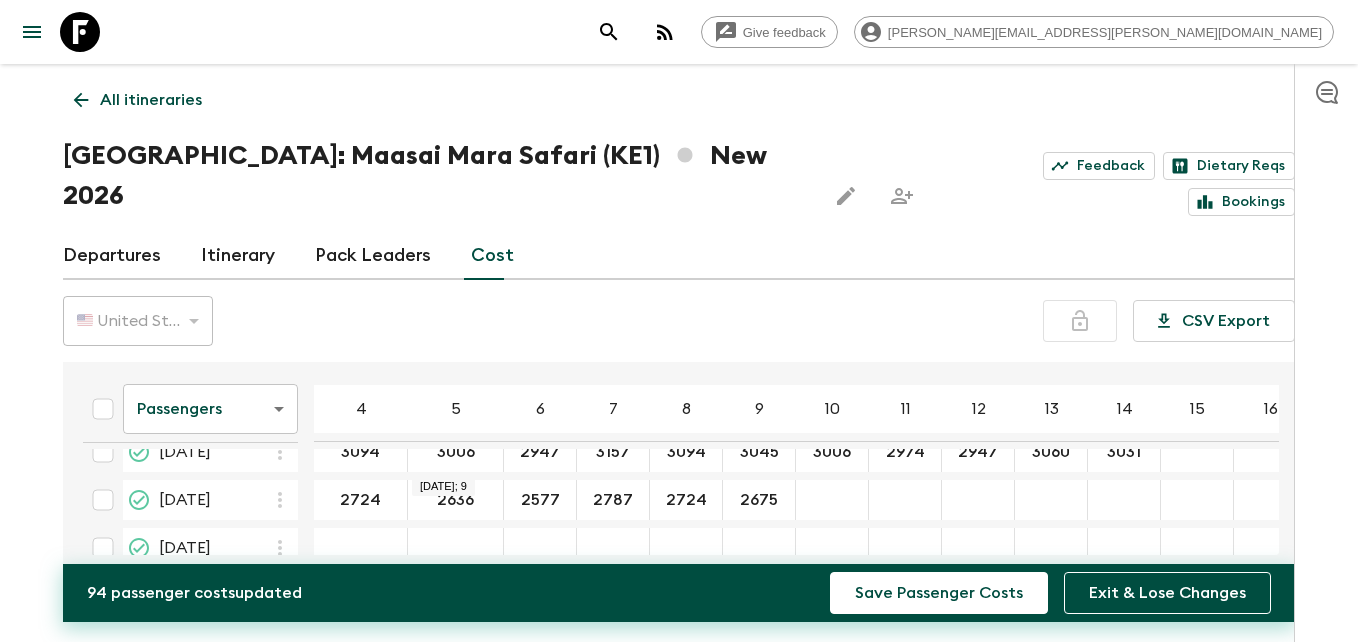 type on "2675" 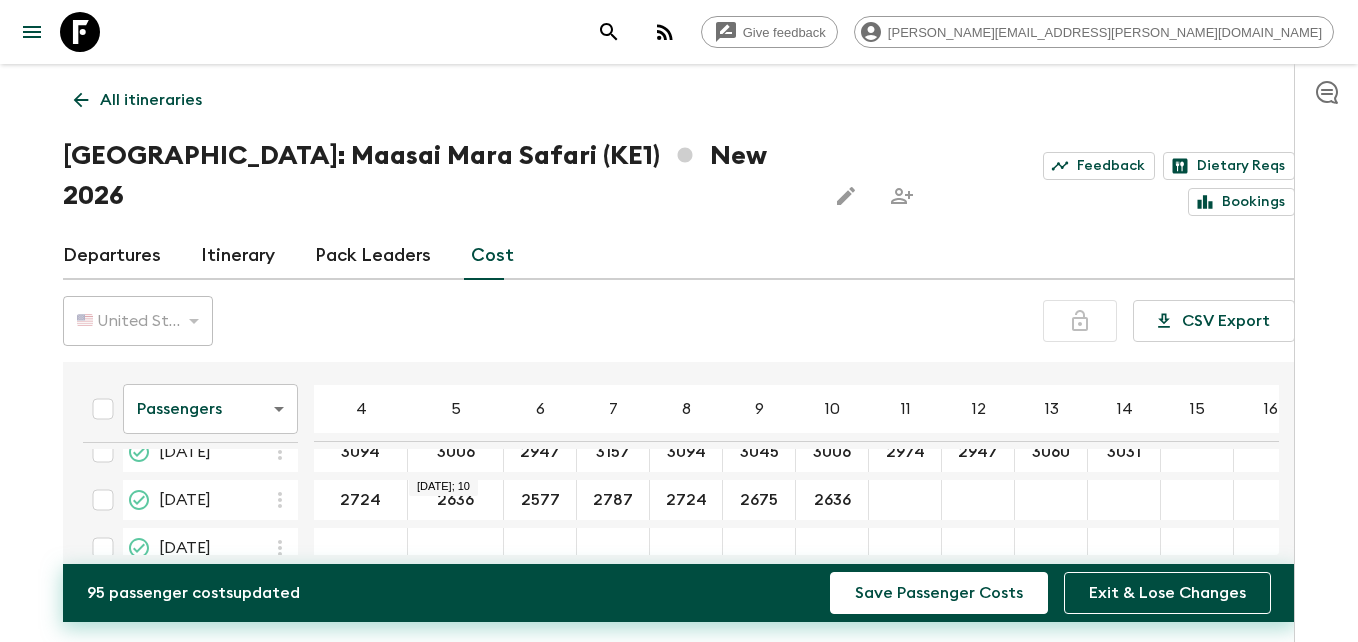 type on "2636" 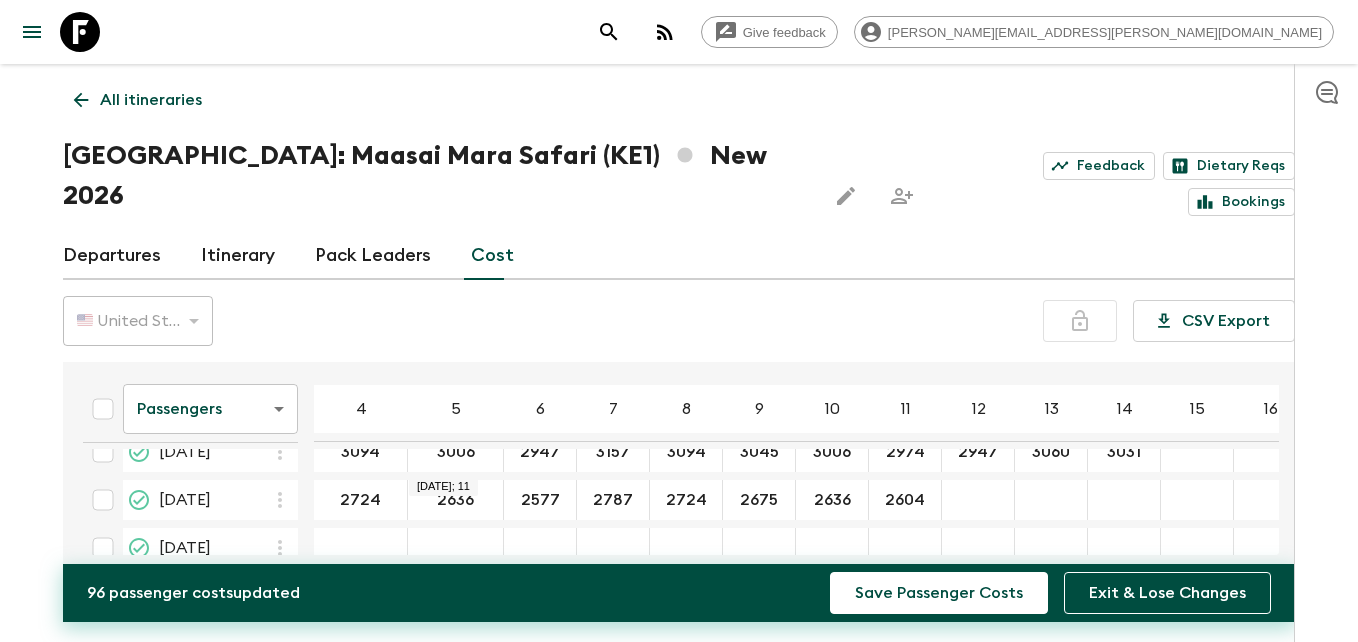 type on "2604" 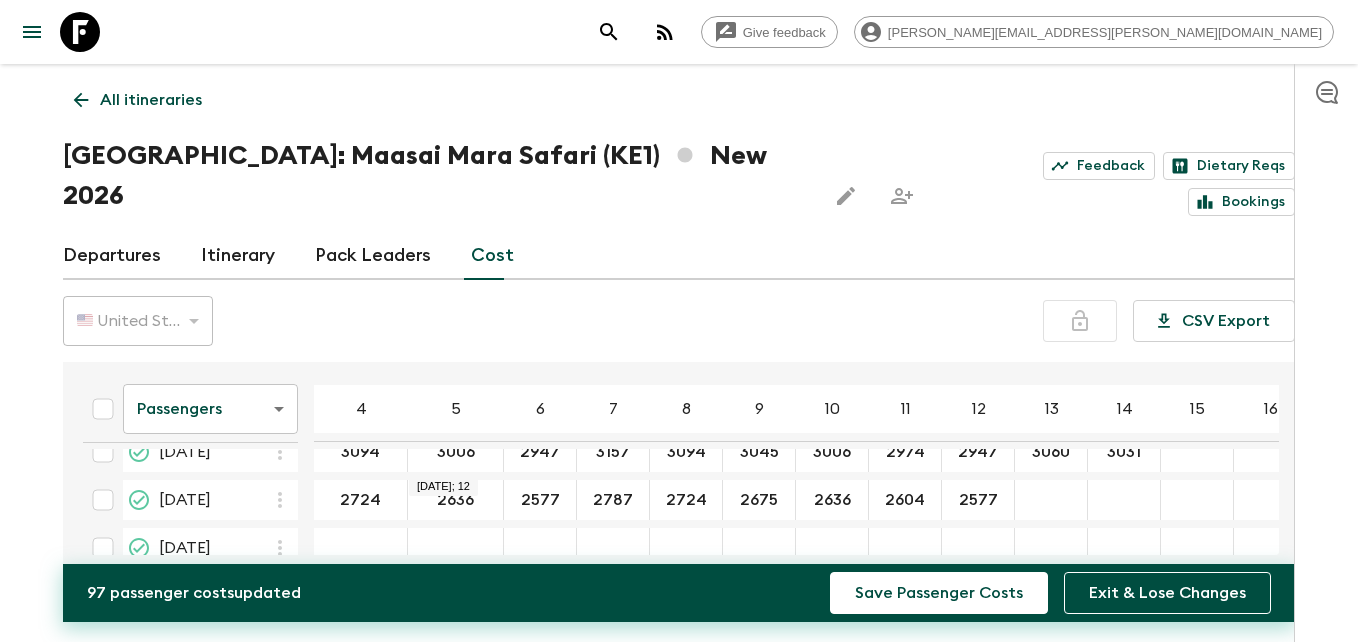 type on "2577" 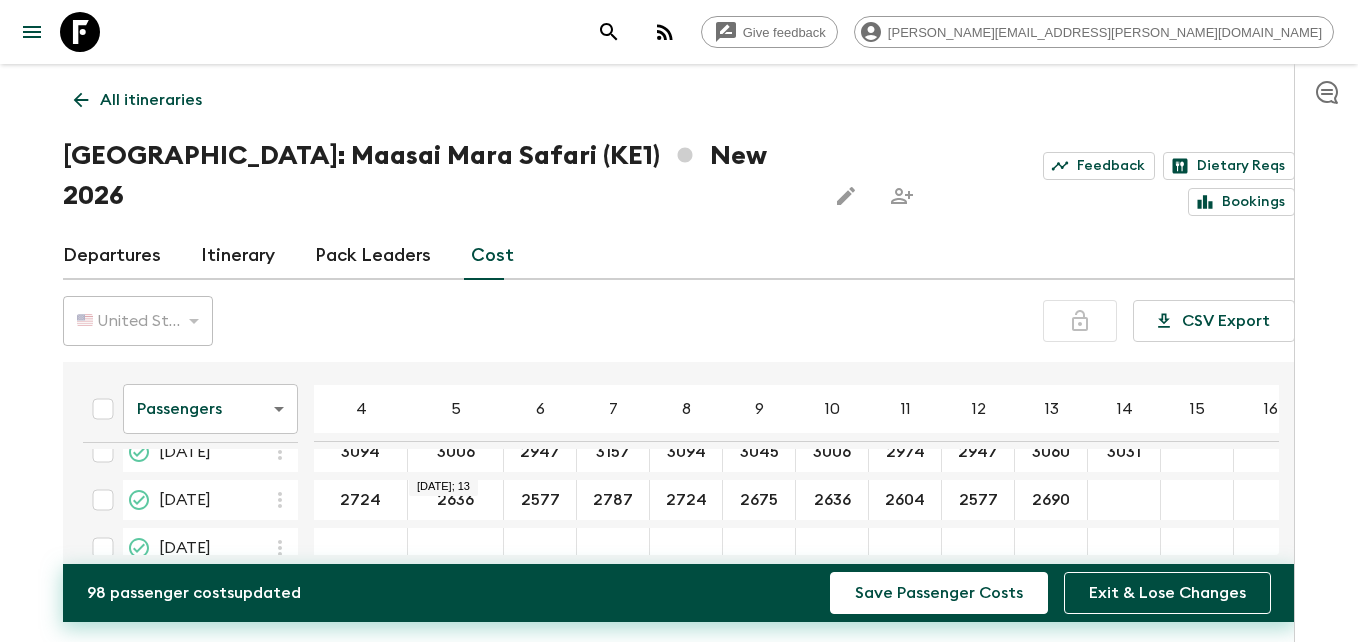 type on "2690" 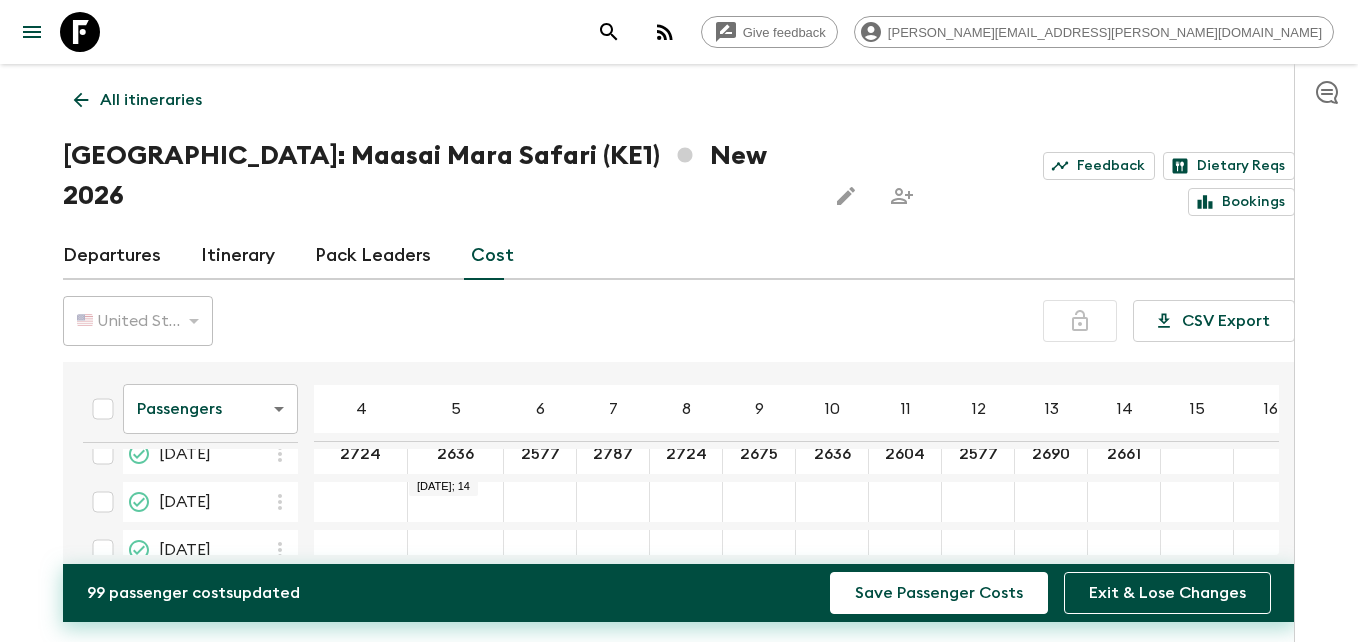 scroll, scrollTop: 471, scrollLeft: 0, axis: vertical 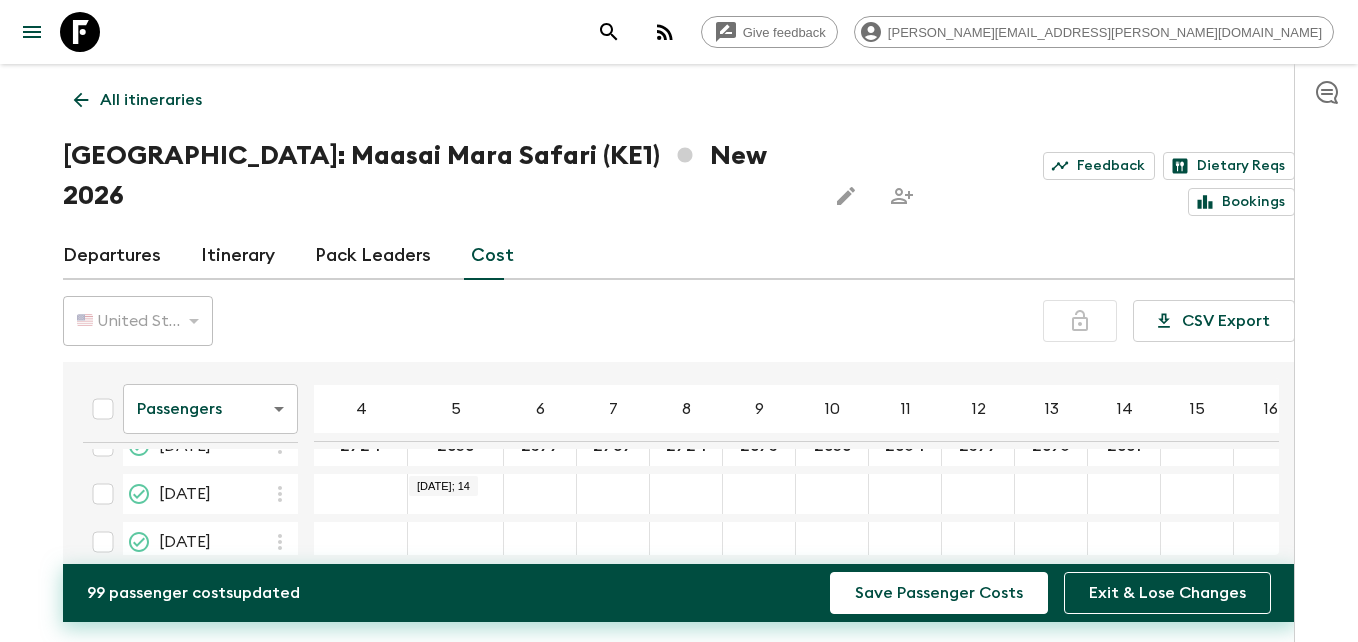 type on "2661" 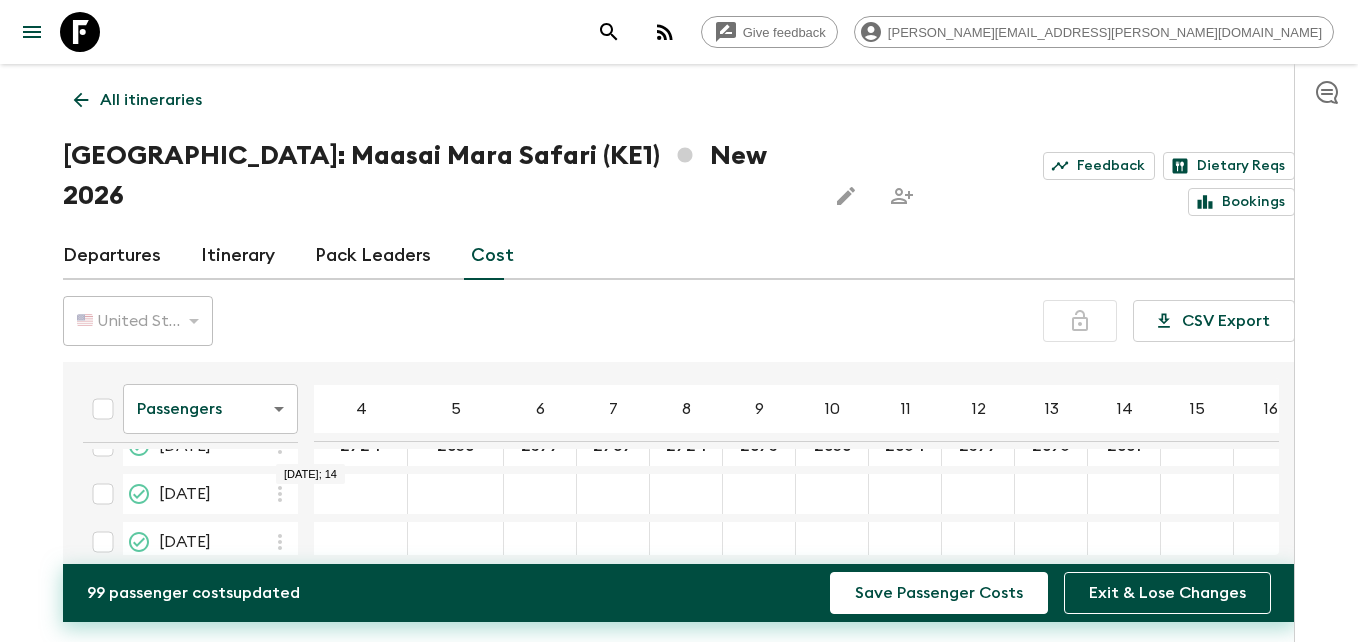 click at bounding box center [361, 494] 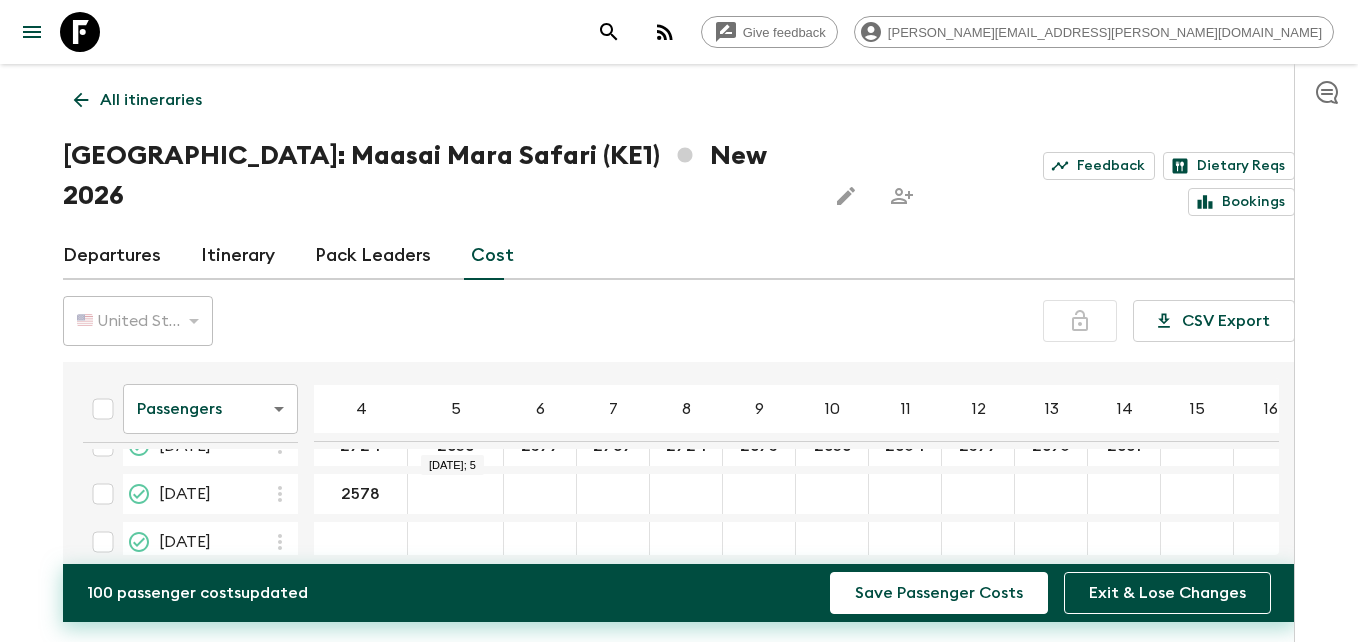 type on "2578" 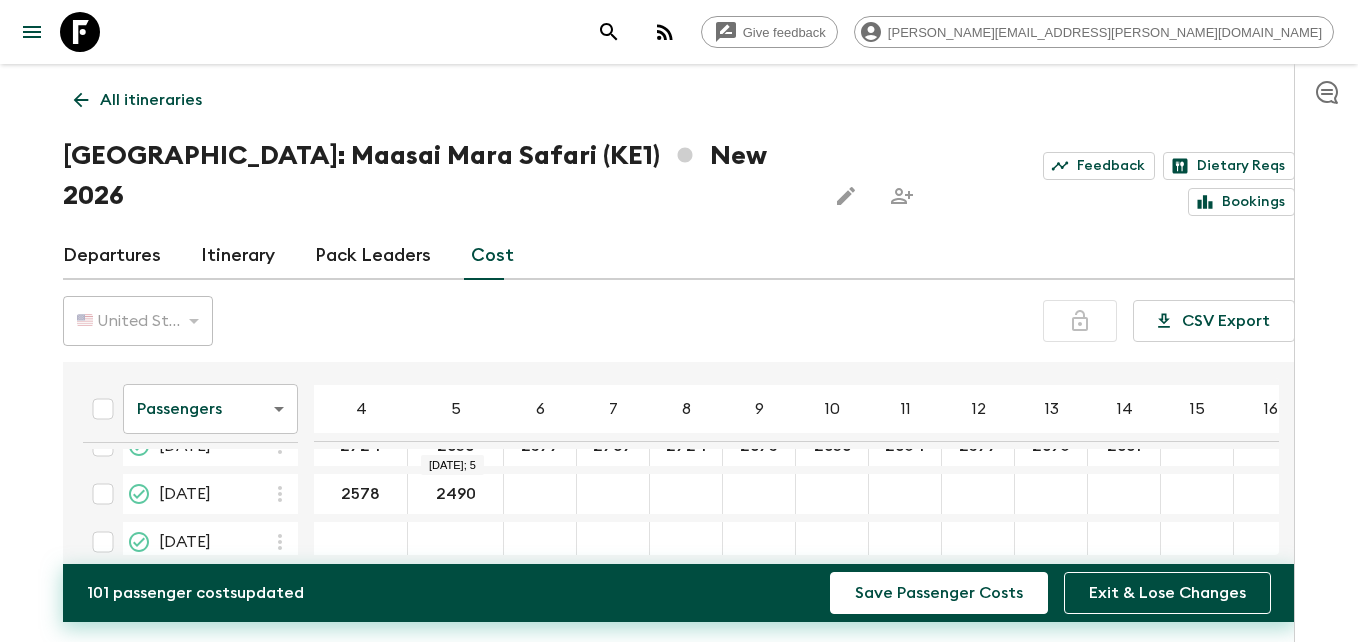 type on "2490" 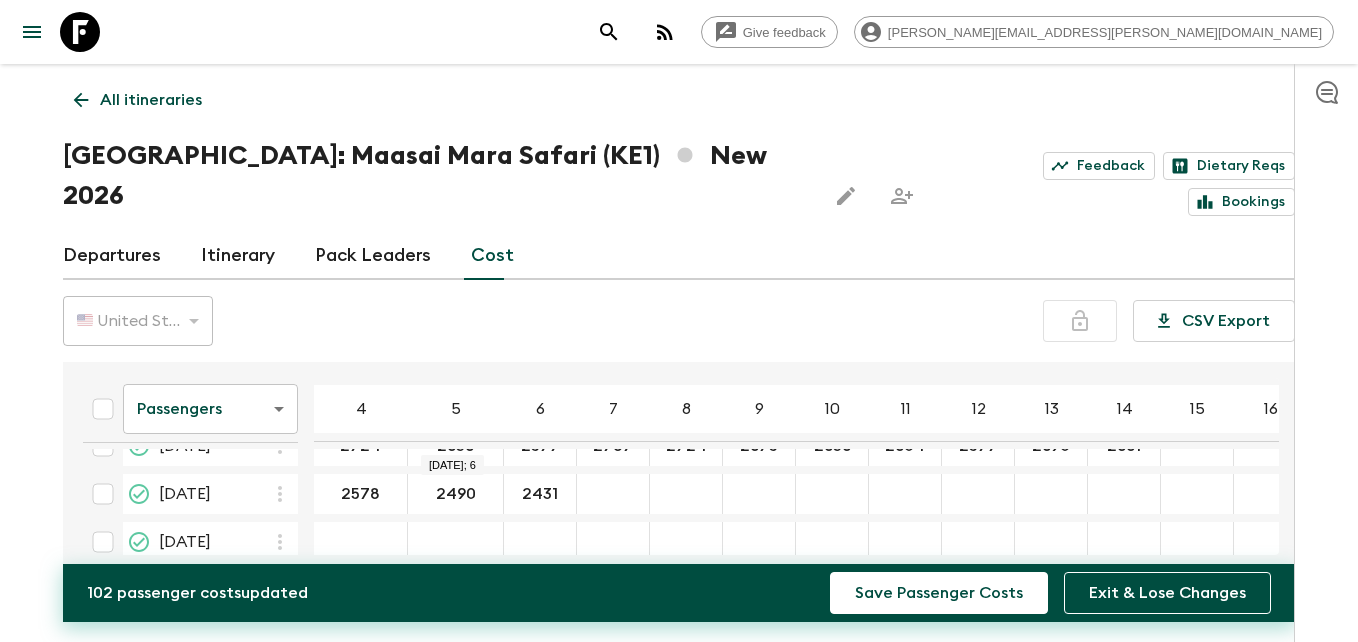 type on "2431" 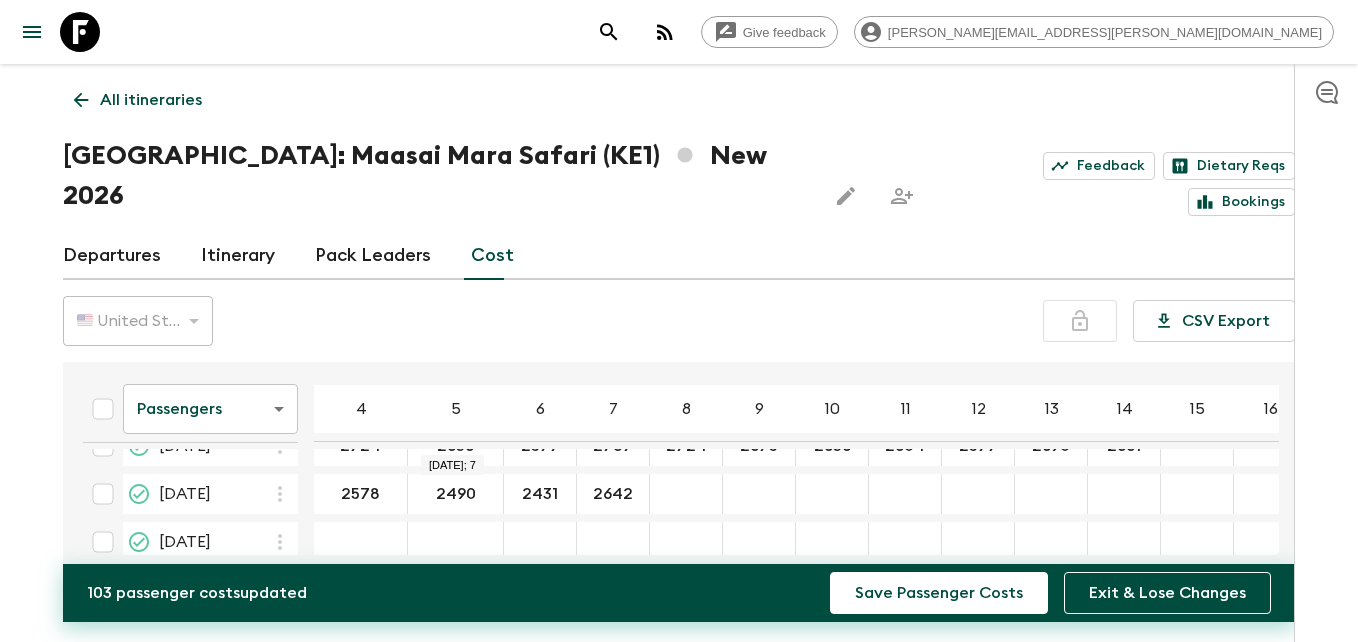 type on "2642" 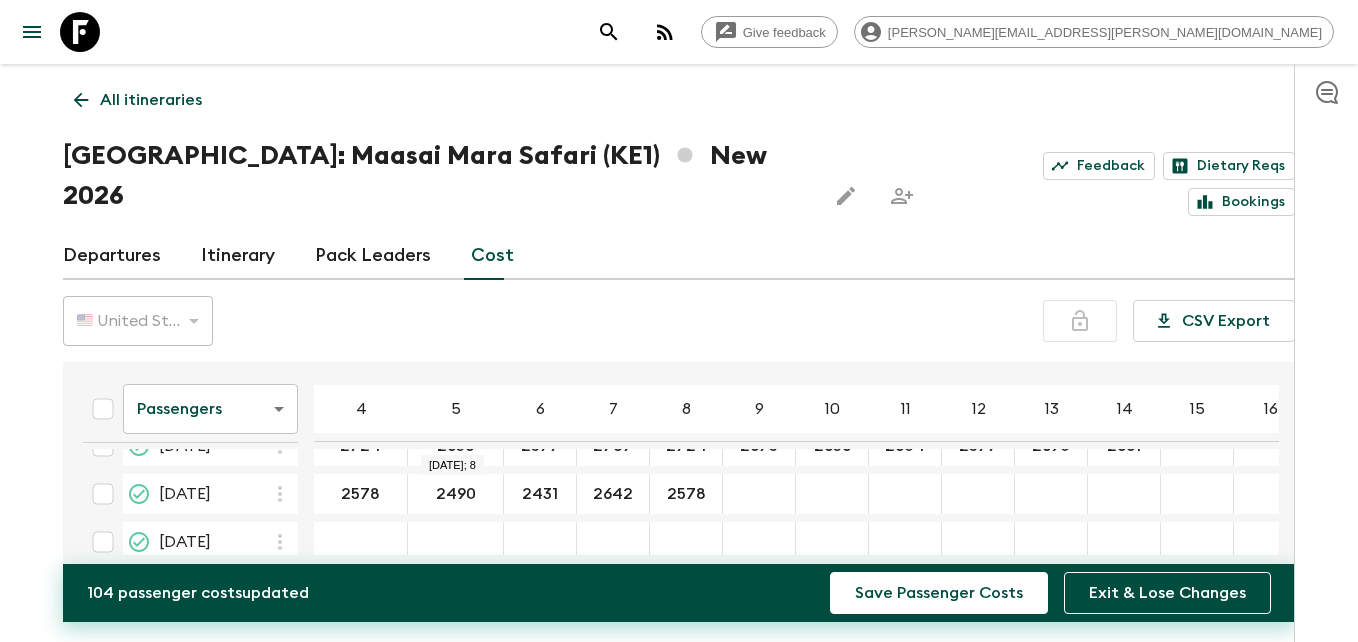type on "2578" 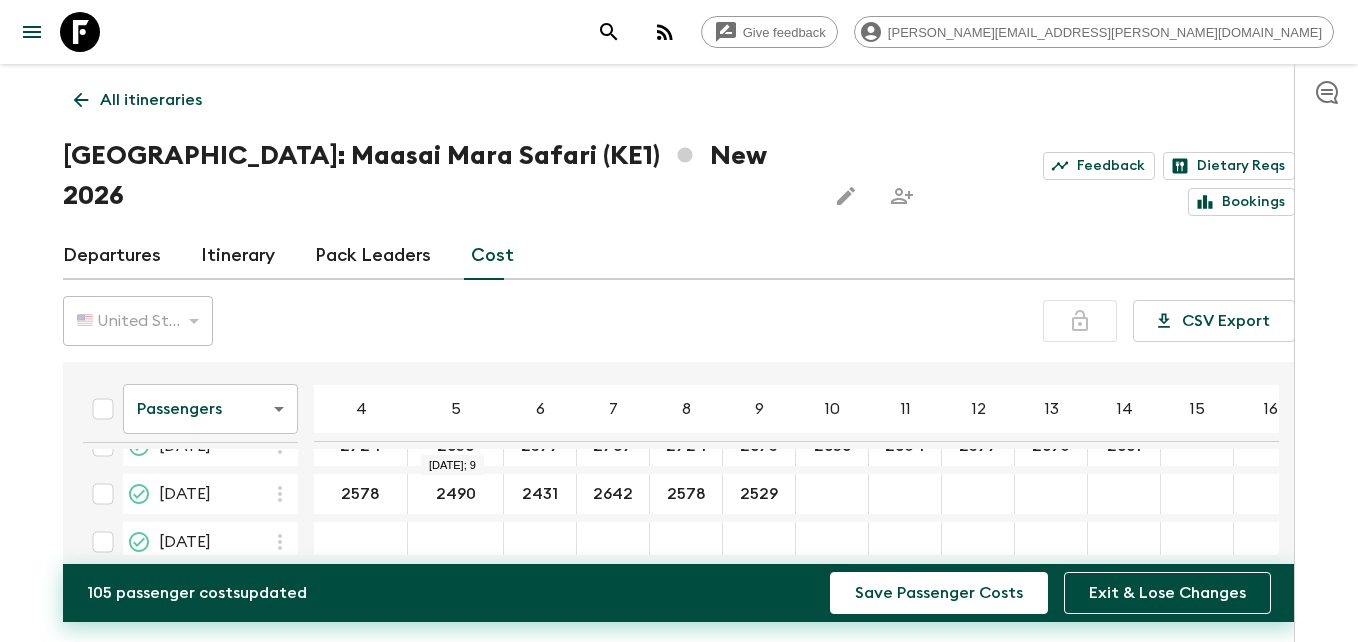 type on "2529" 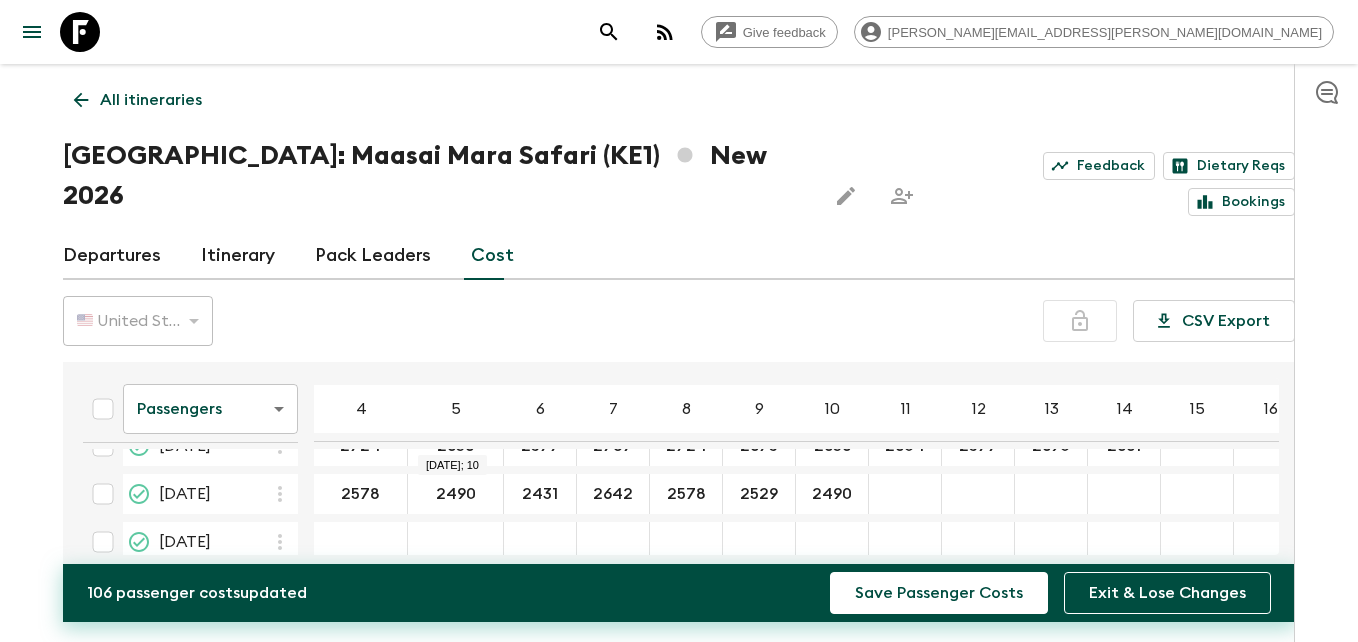 type on "2490" 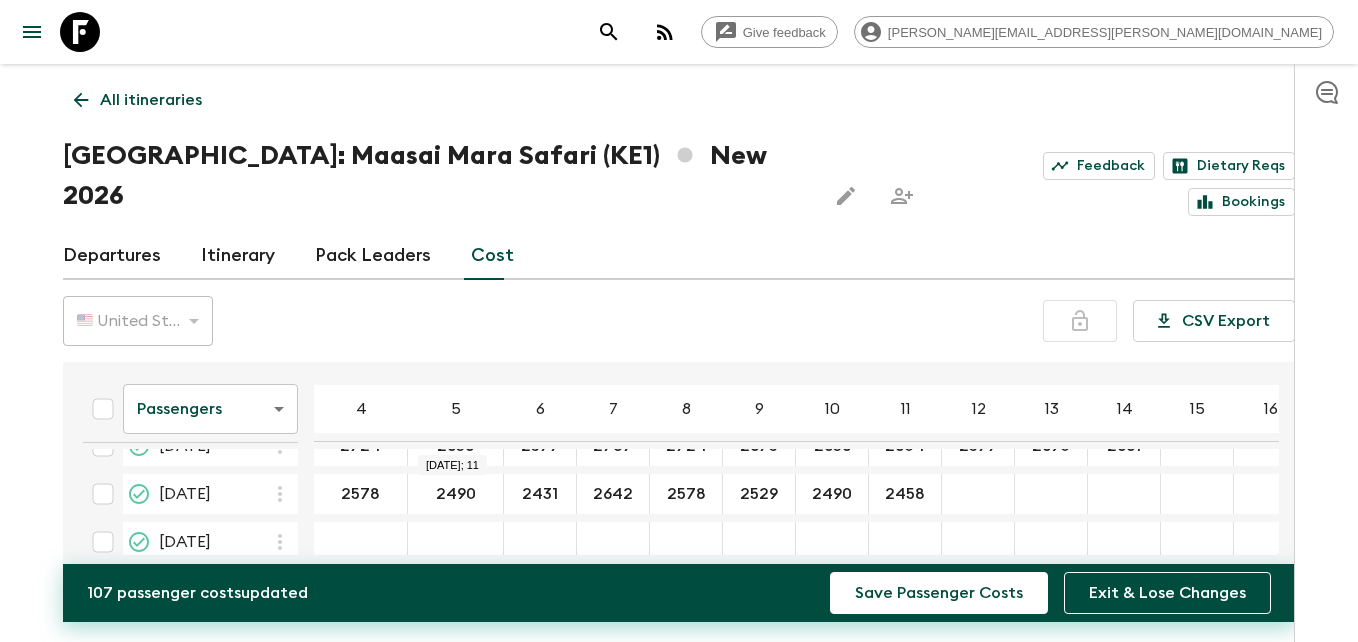 type on "2458" 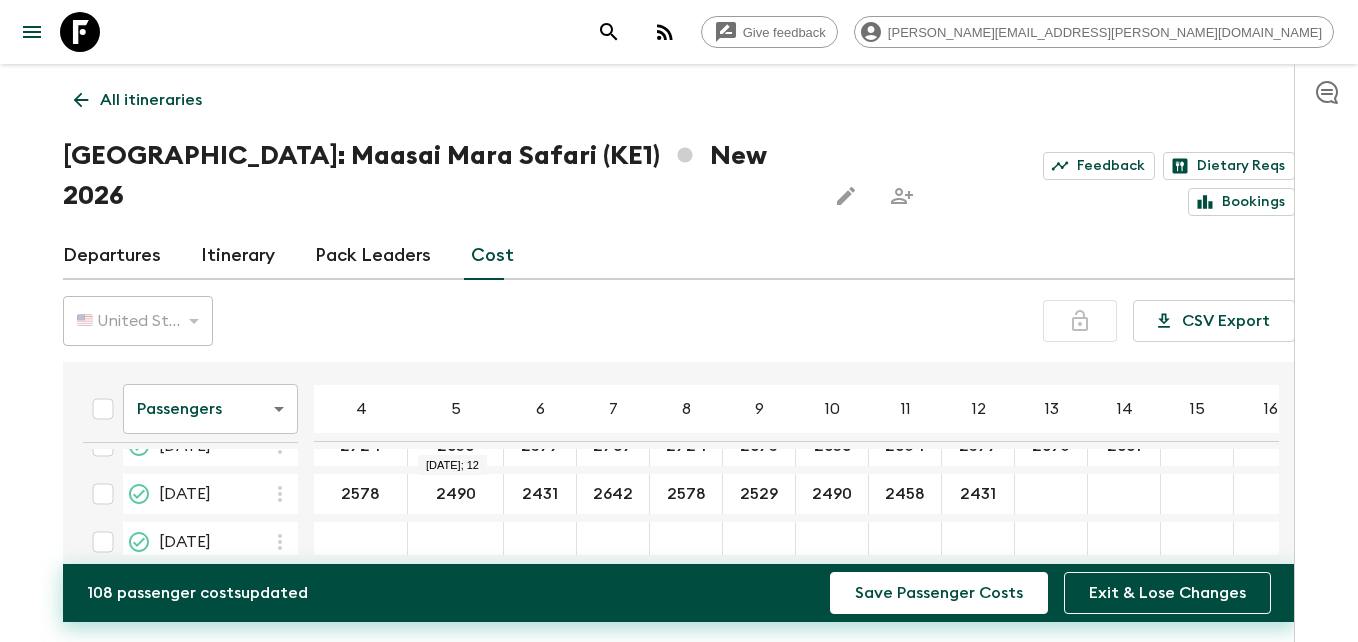 type on "2431" 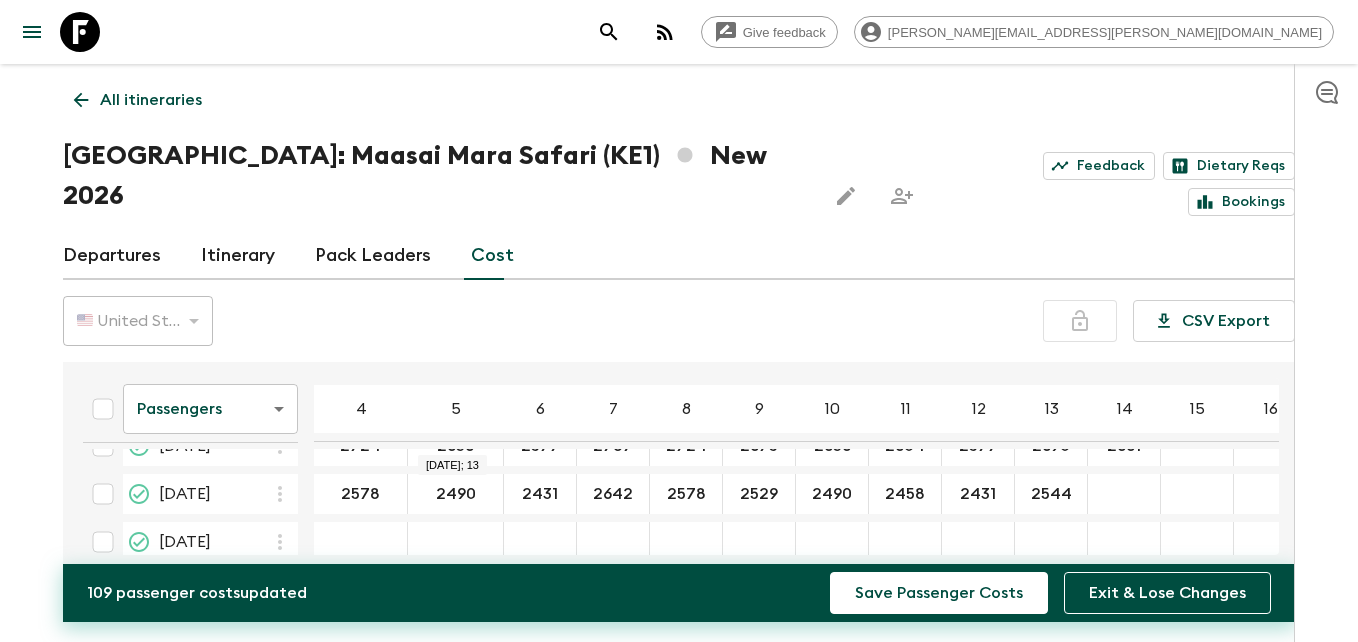 type on "2544" 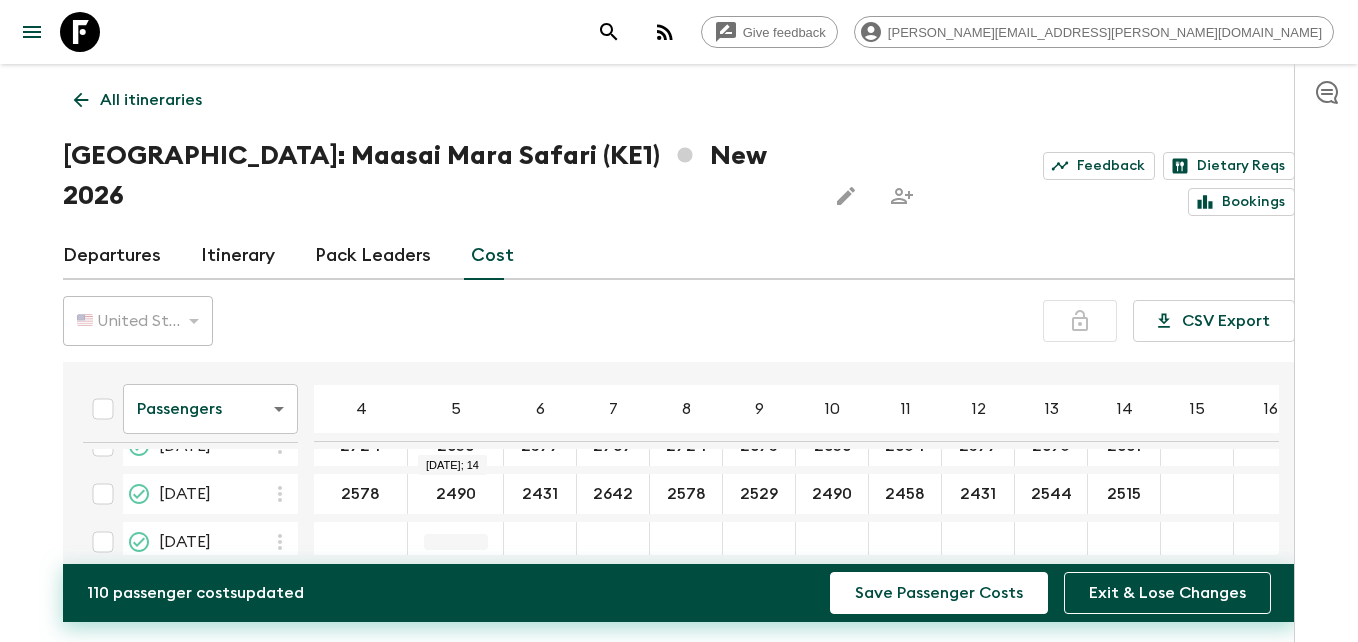 type on "2515" 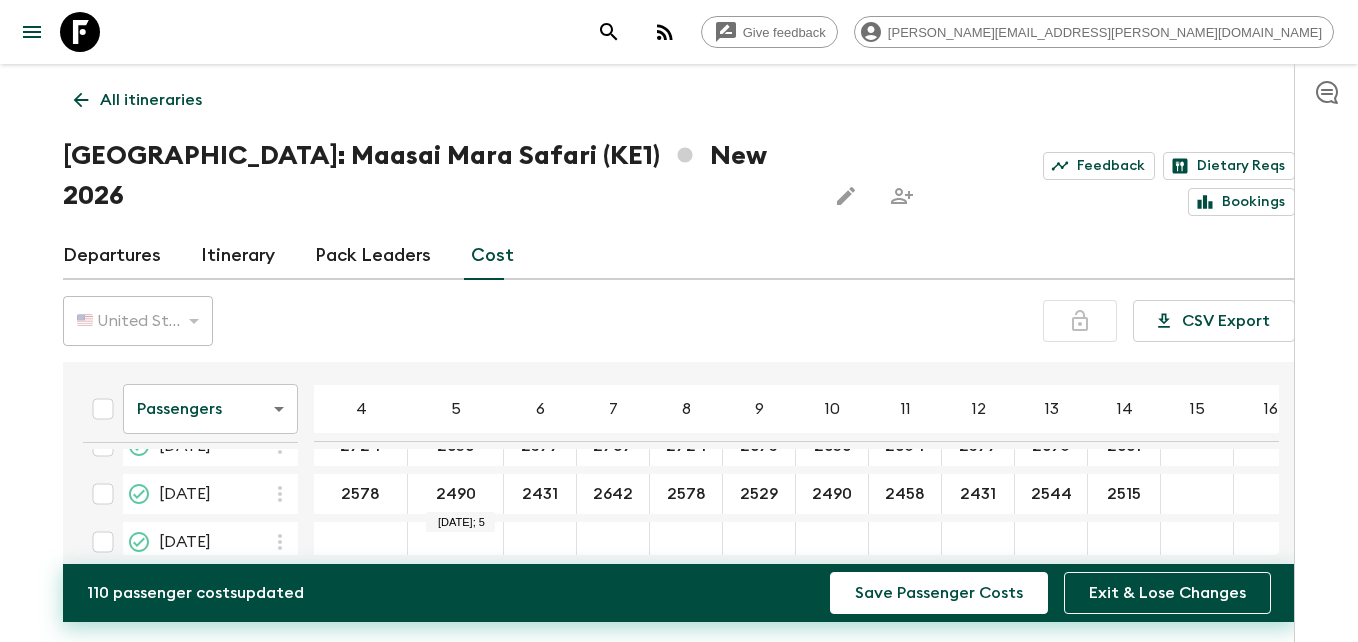 scroll, scrollTop: 470, scrollLeft: 0, axis: vertical 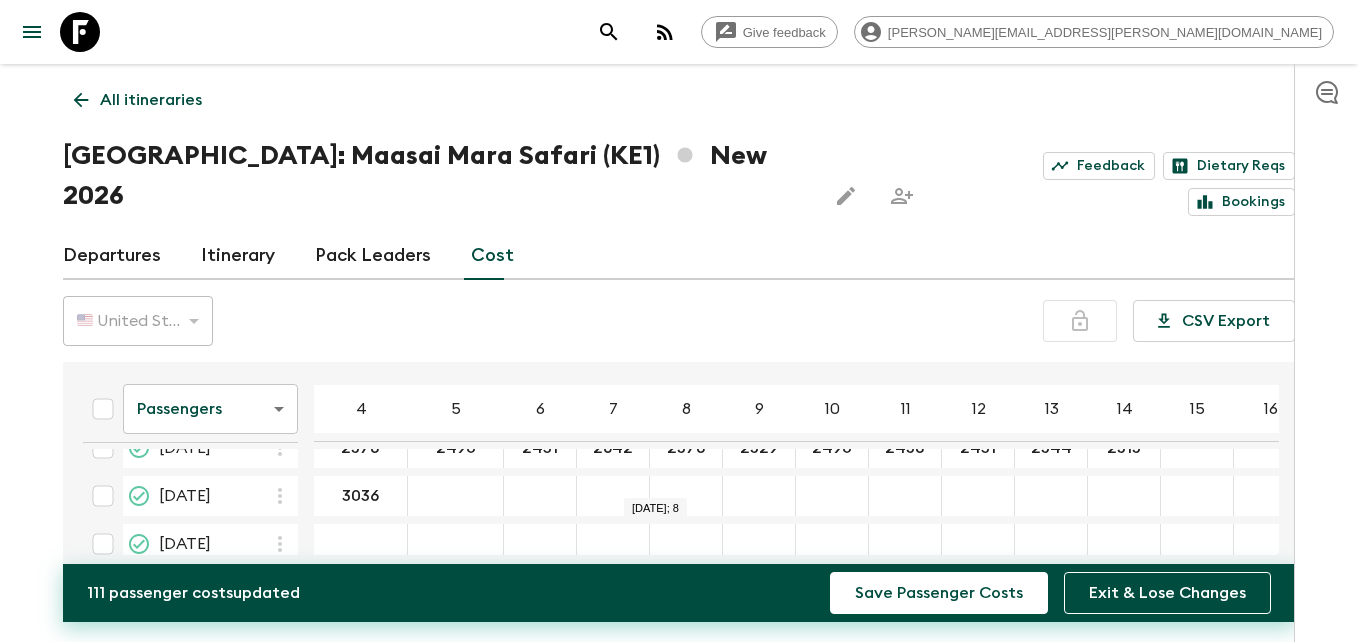type on "3036" 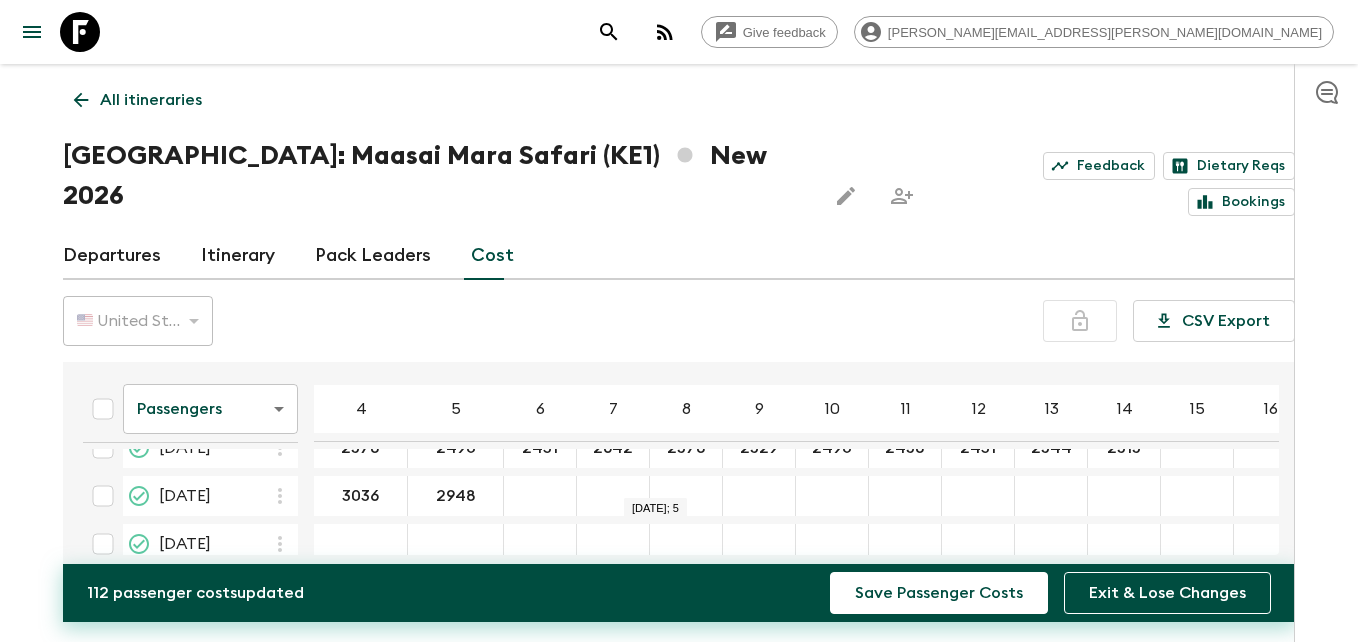 type on "2948" 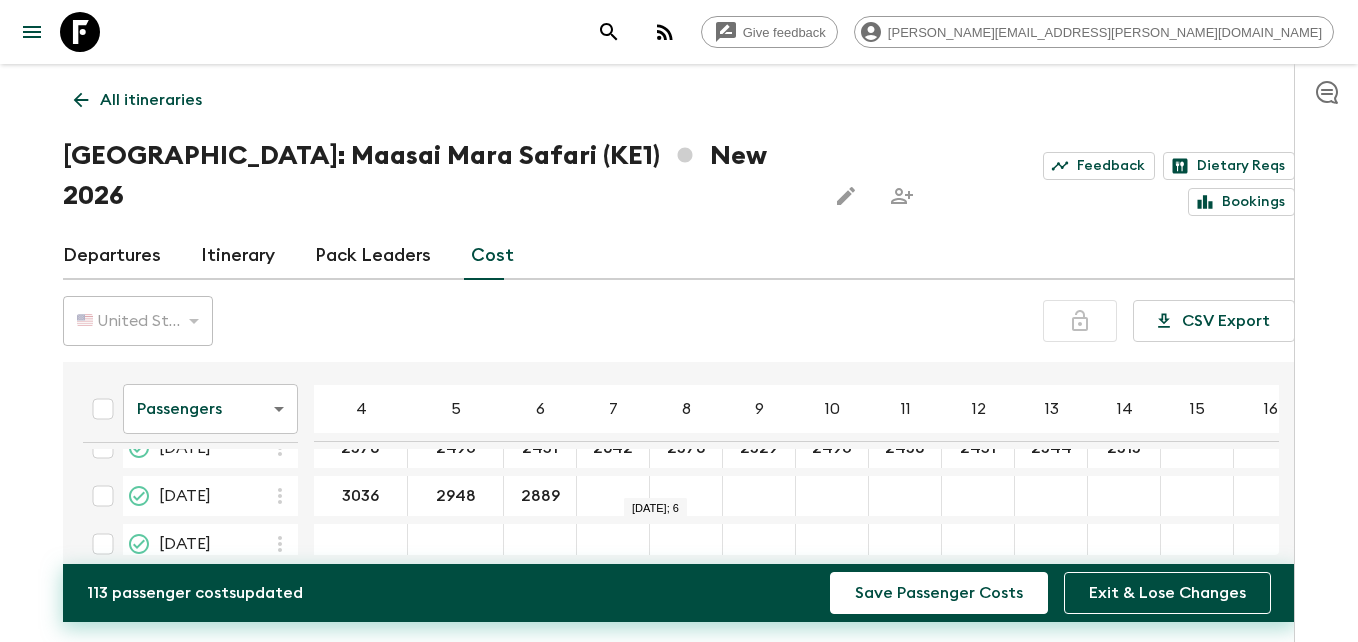 type on "2889" 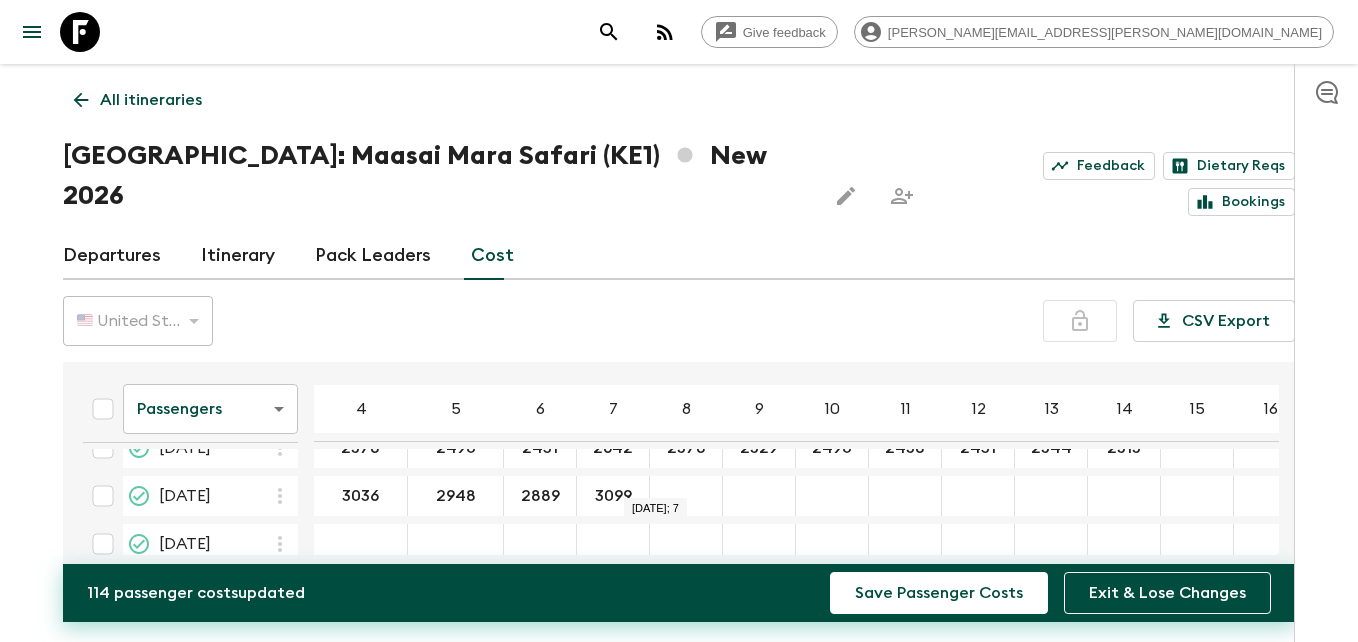 type on "3099" 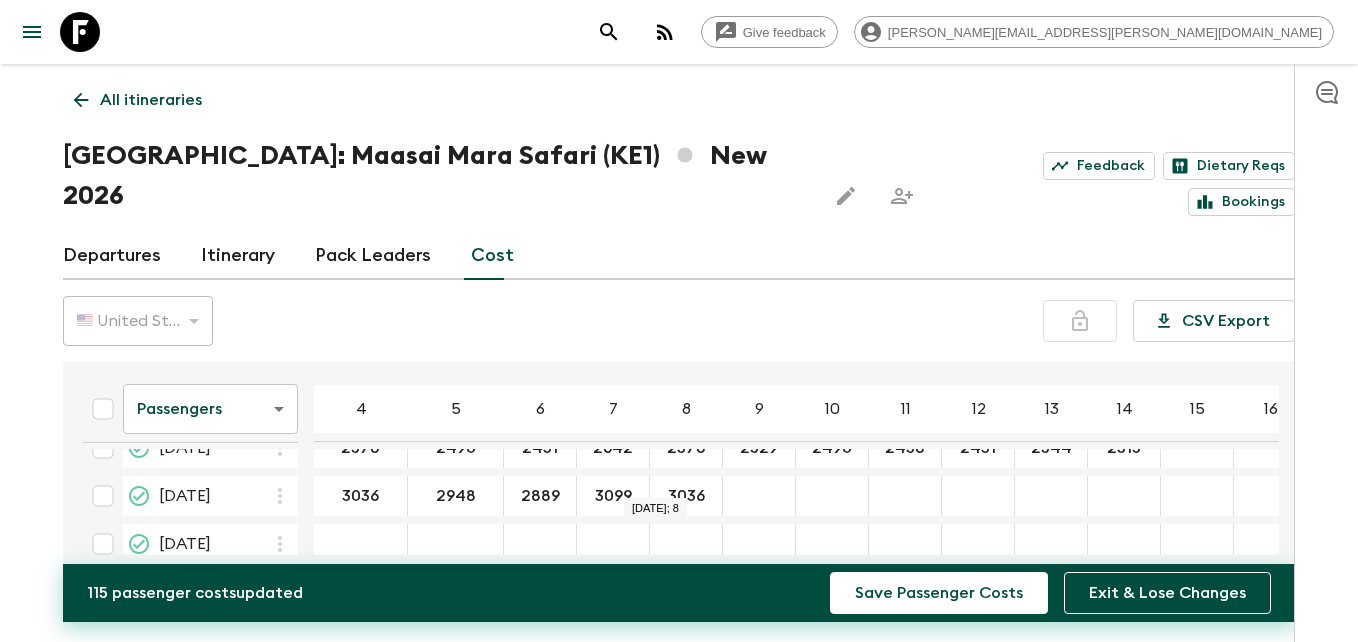 type on "3036" 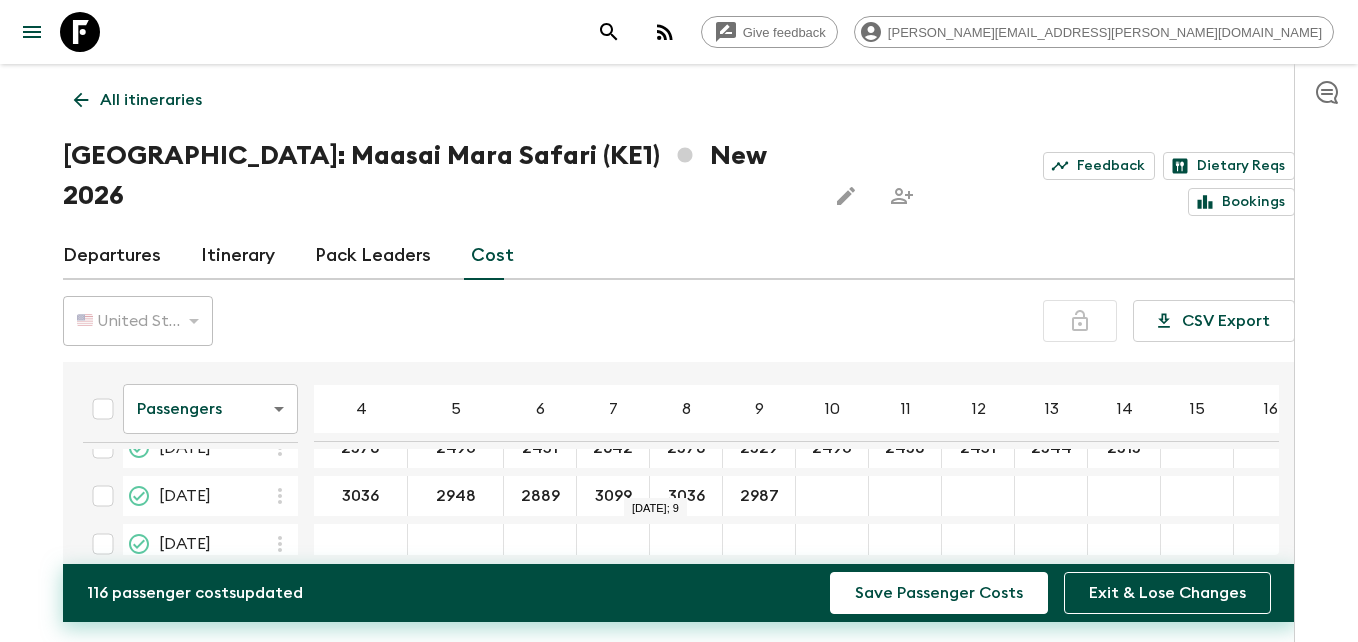 type on "2987" 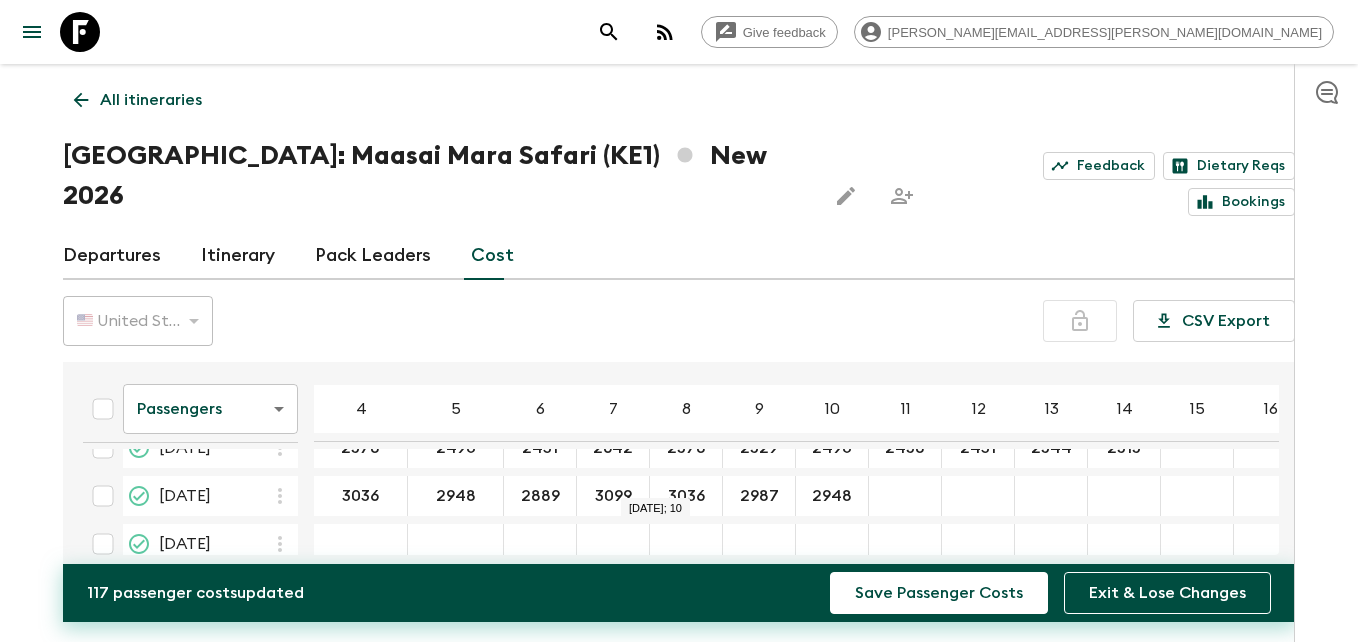 type on "2948" 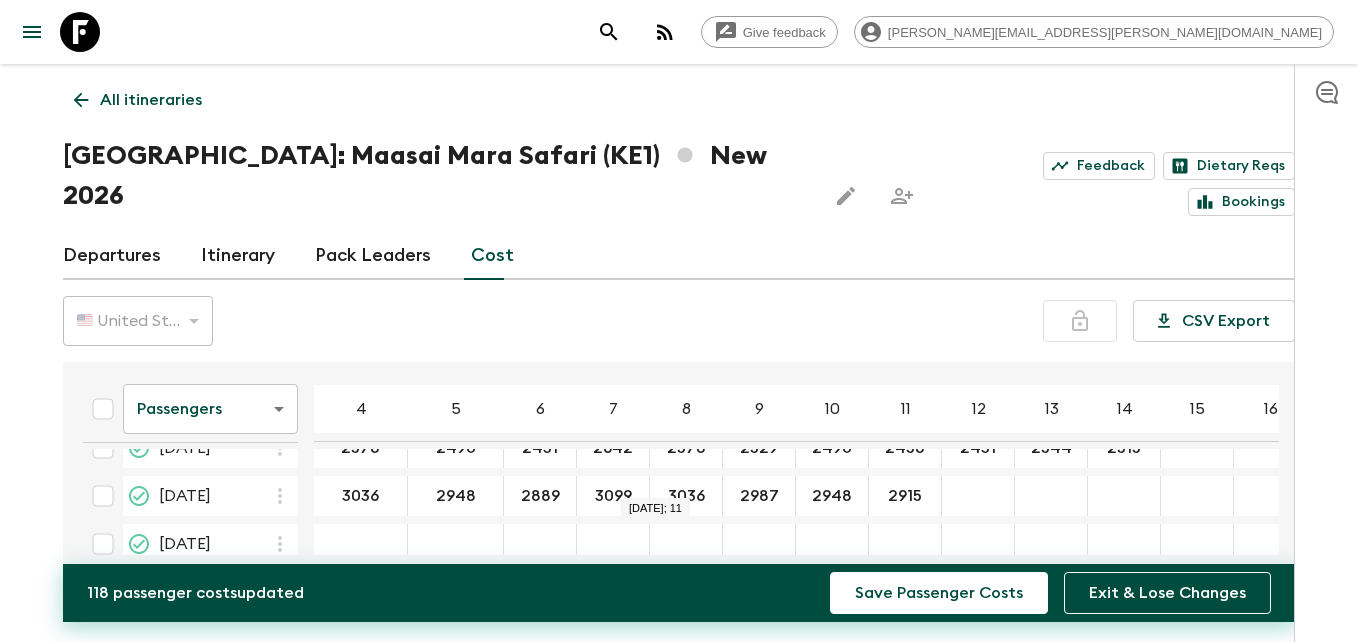 type on "2915" 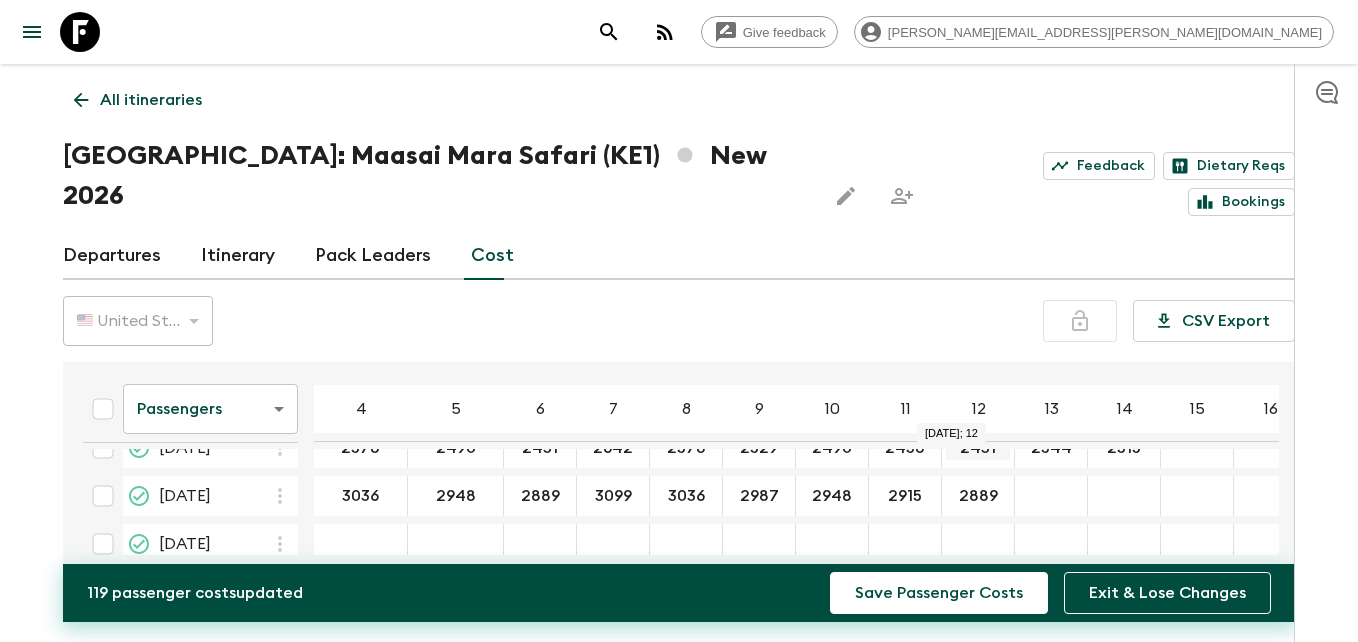 type on "2889" 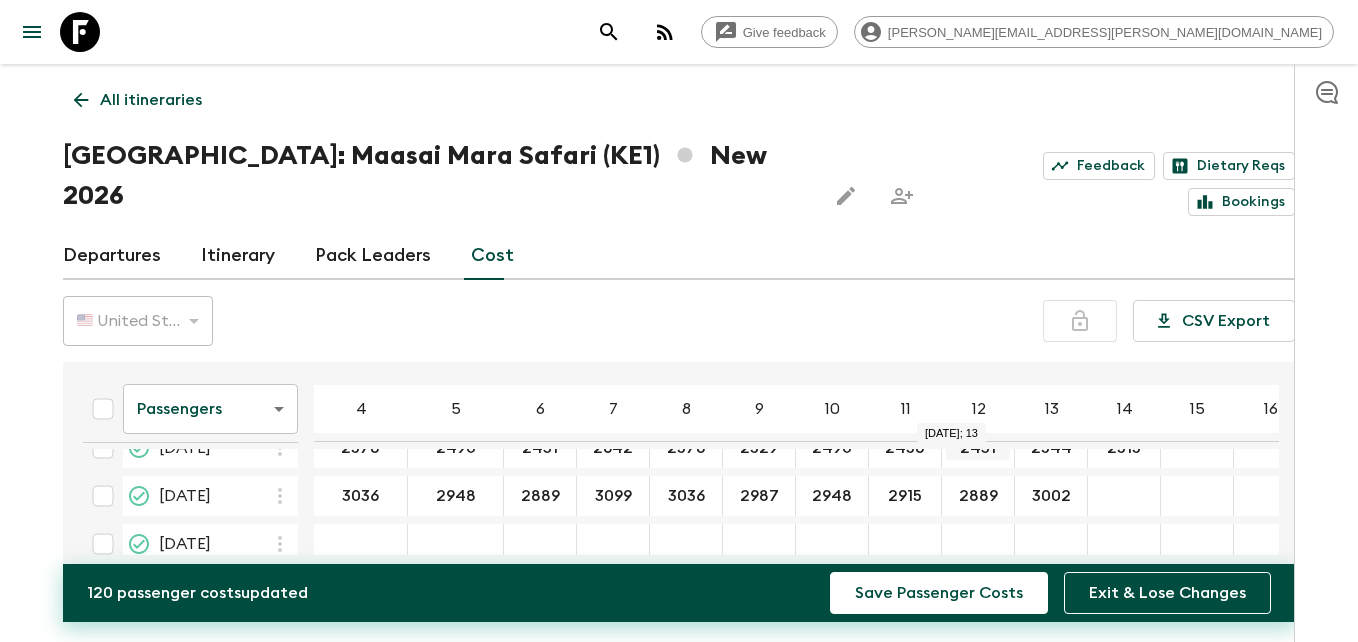 type on "3002" 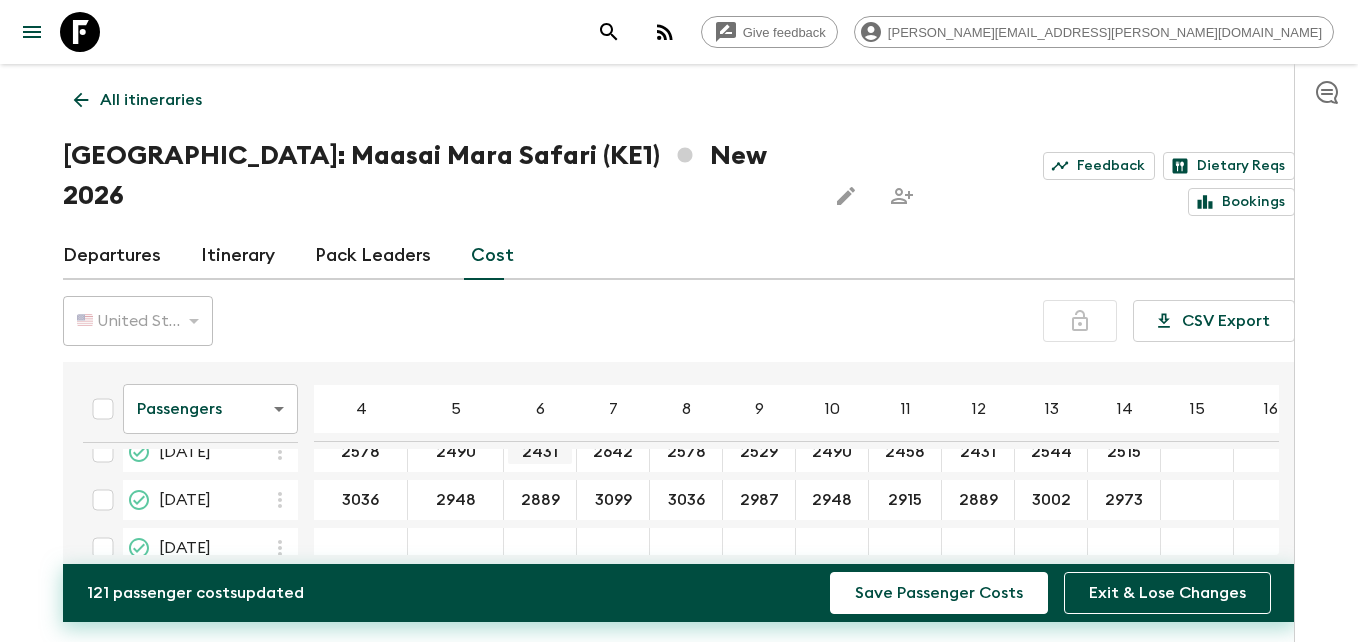 scroll, scrollTop: 534, scrollLeft: 0, axis: vertical 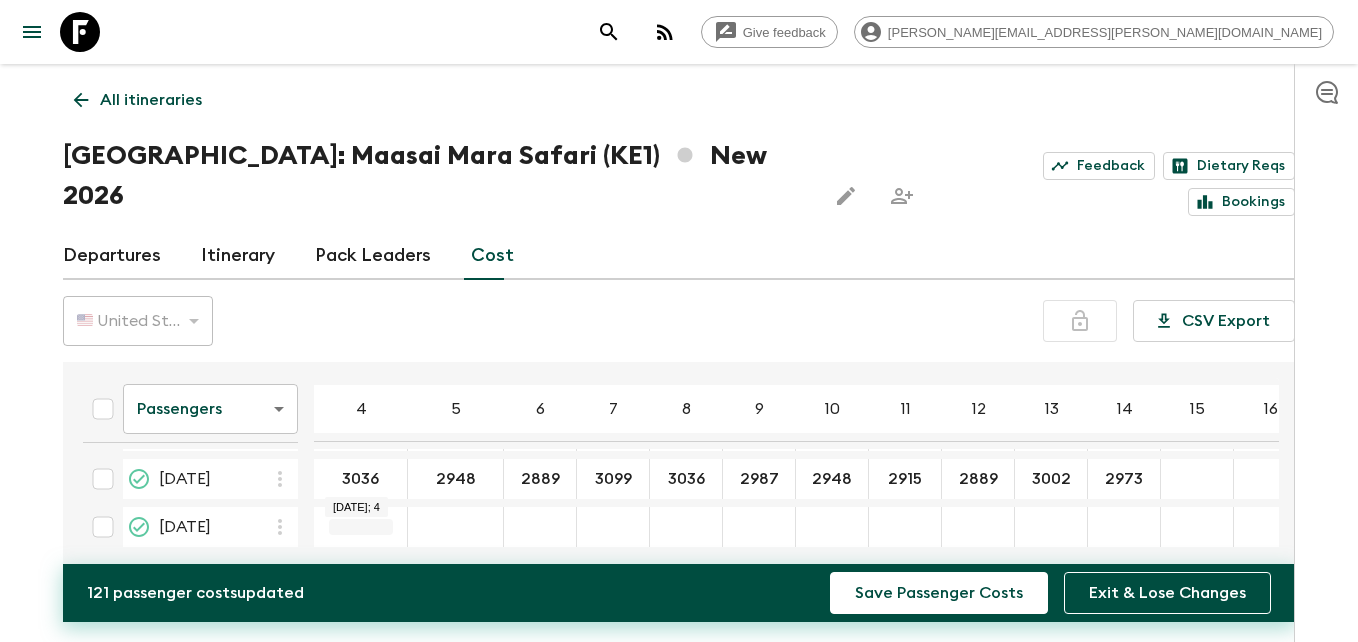 type on "2973" 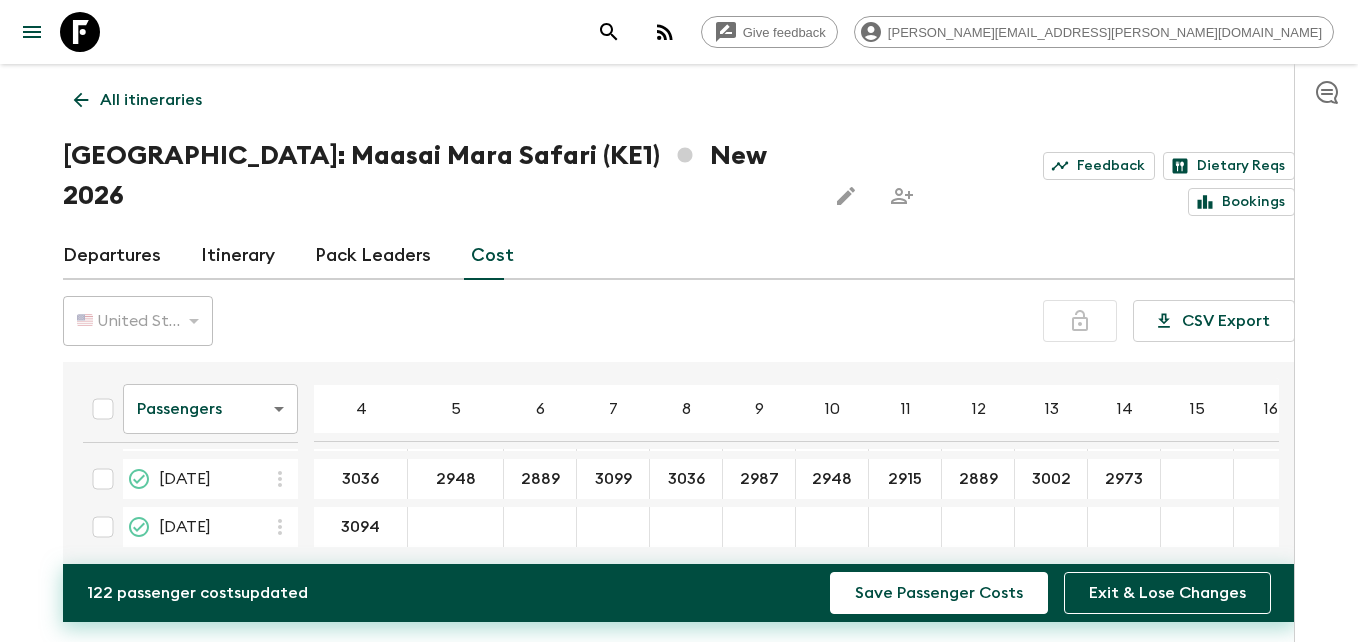 type on "3094" 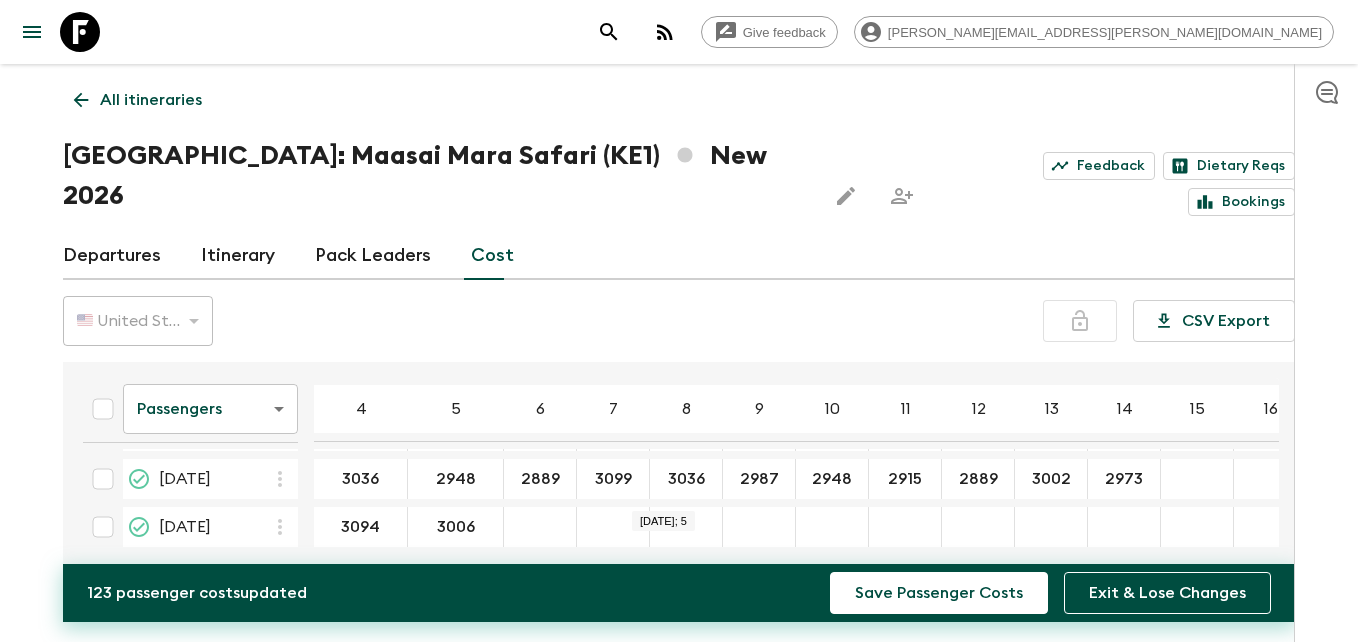 type on "3006" 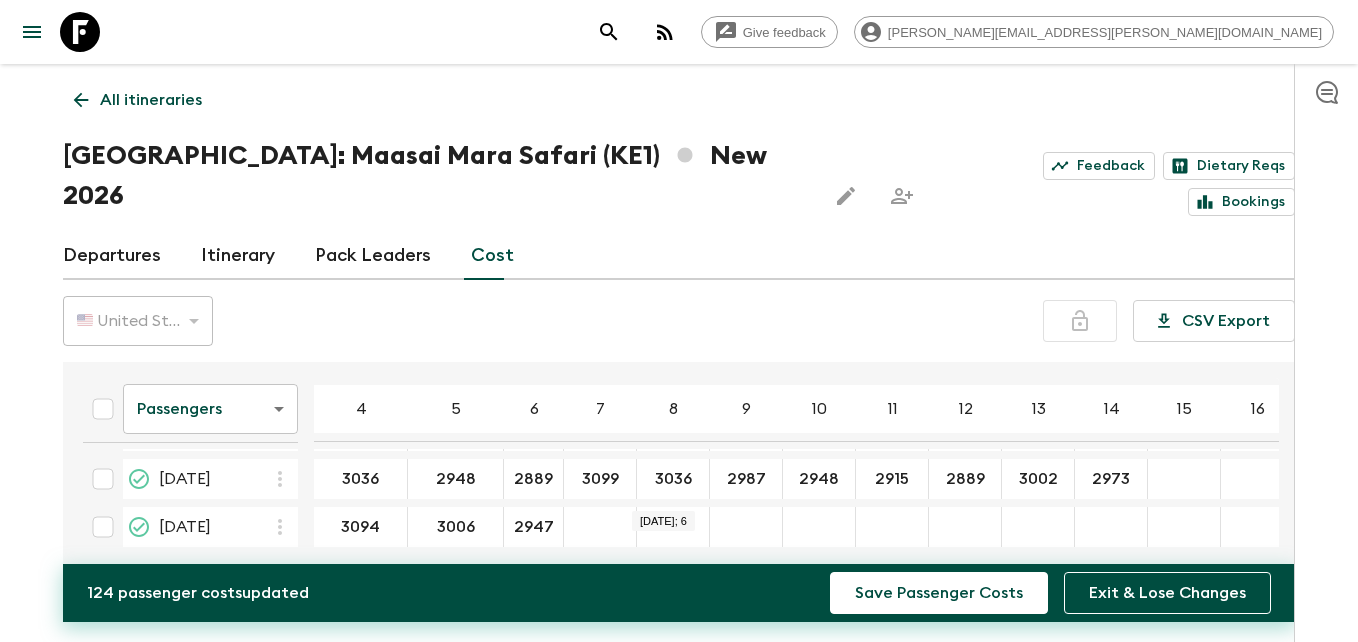 type on "2947" 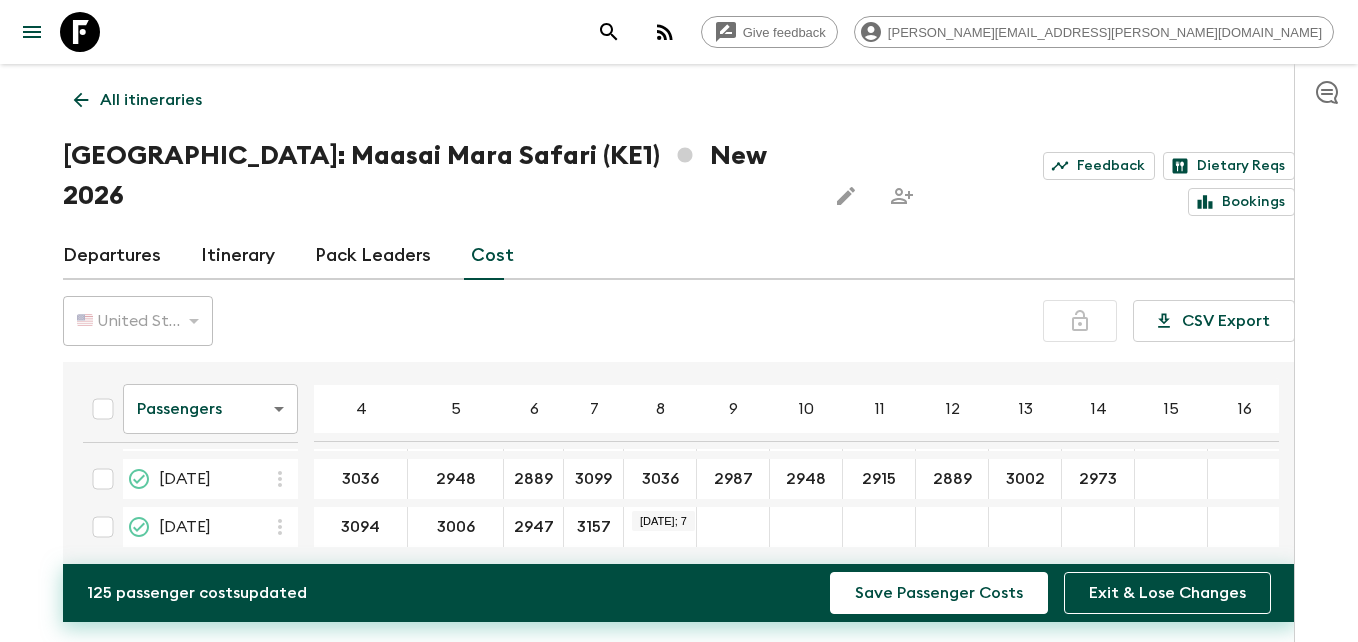 type on "3157" 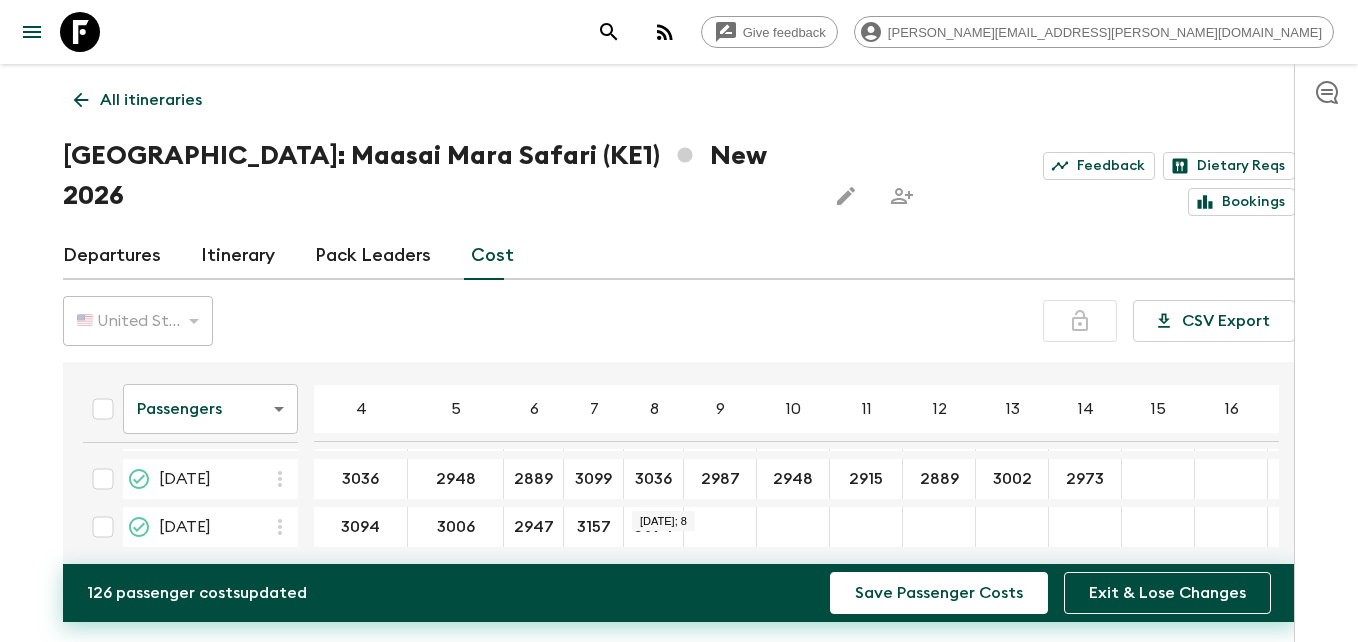 type on "3094" 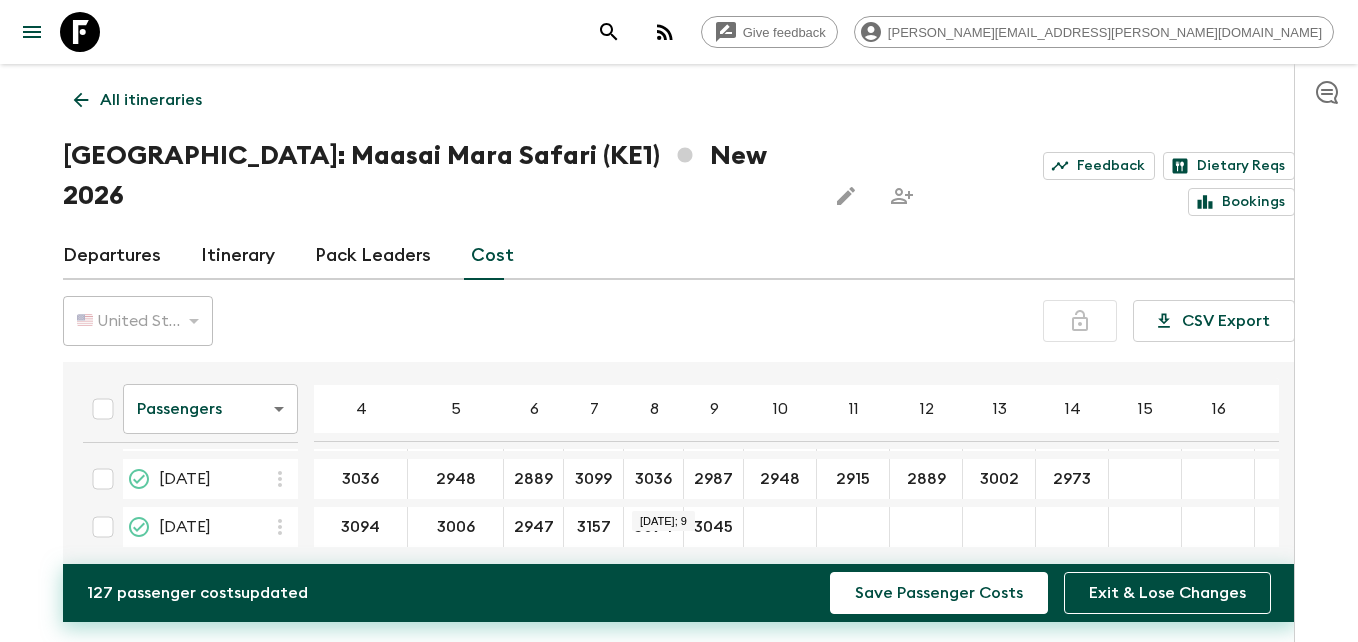 type on "3045" 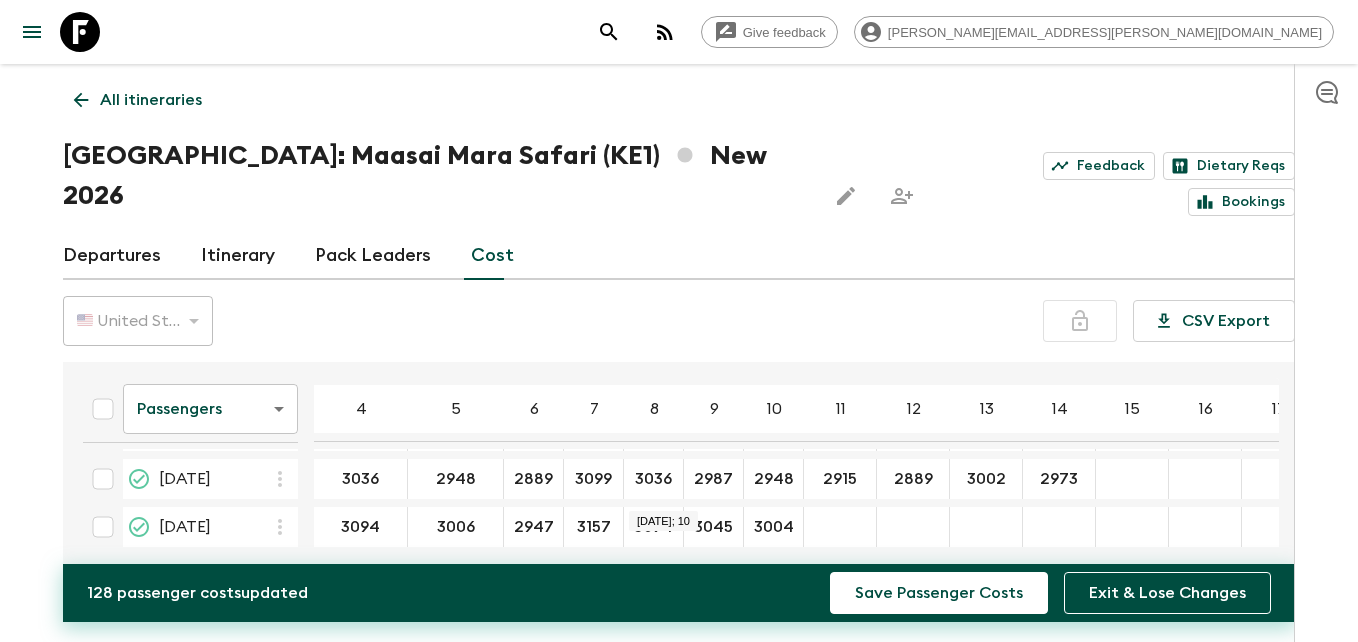 type on "3004" 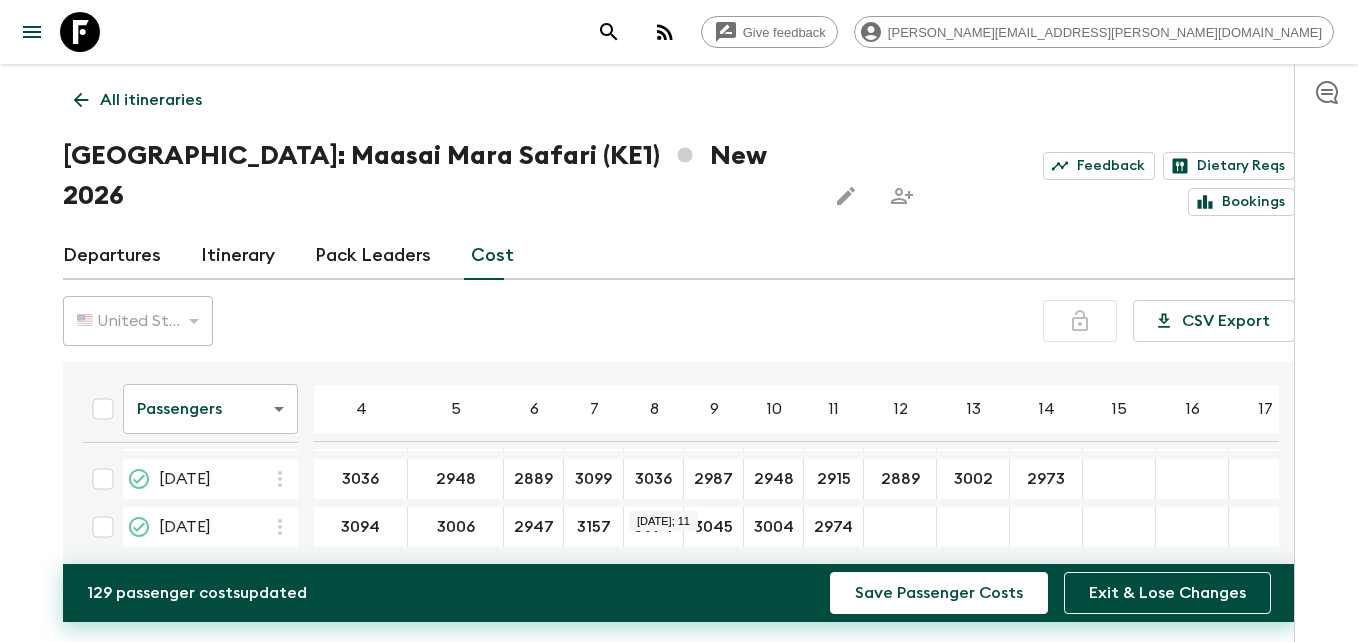 type on "2974" 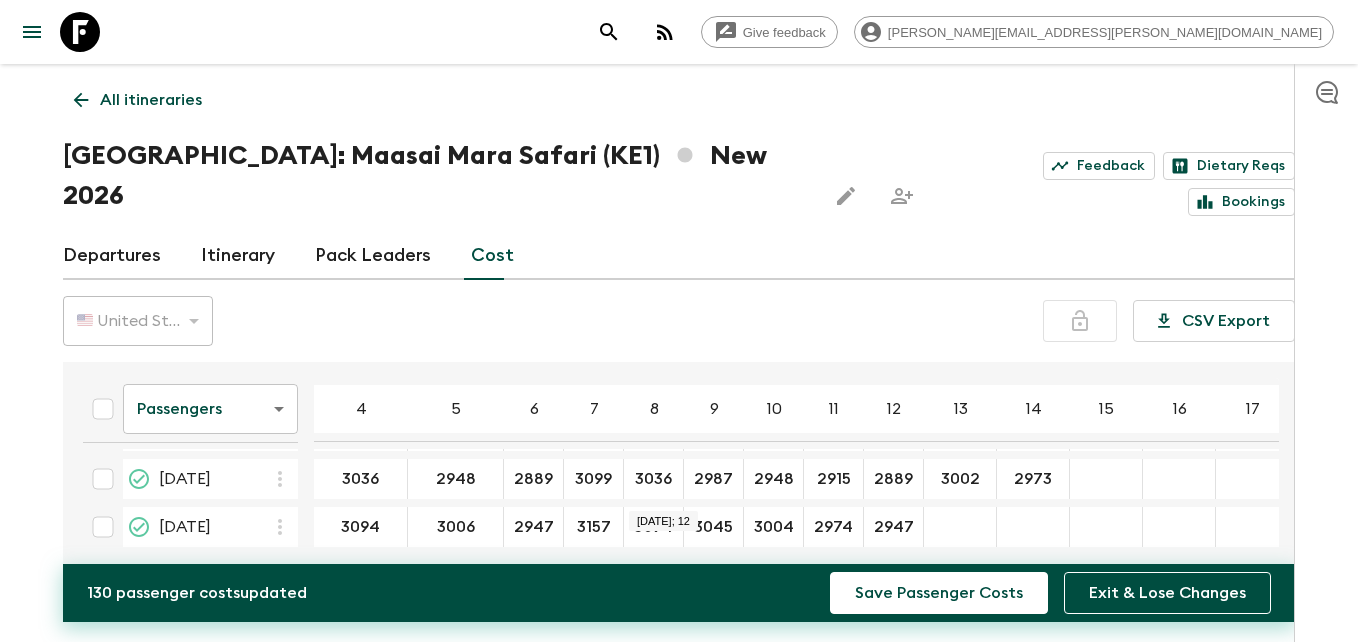 type on "2947" 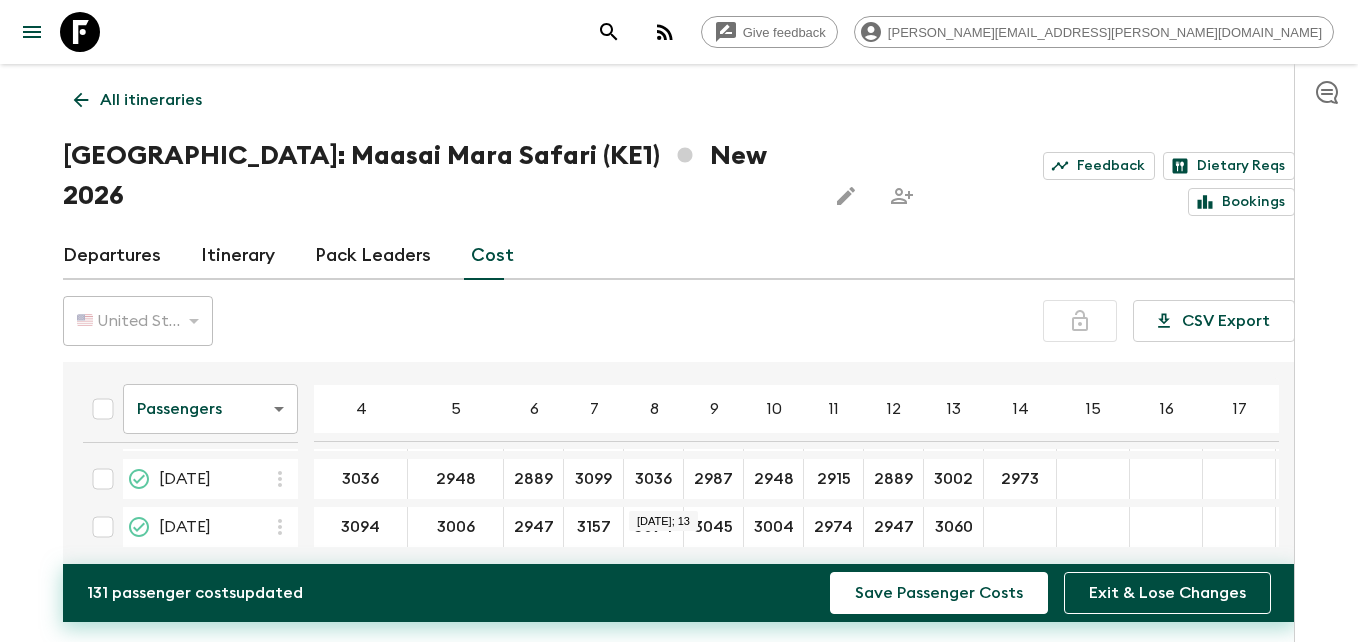 type on "3060" 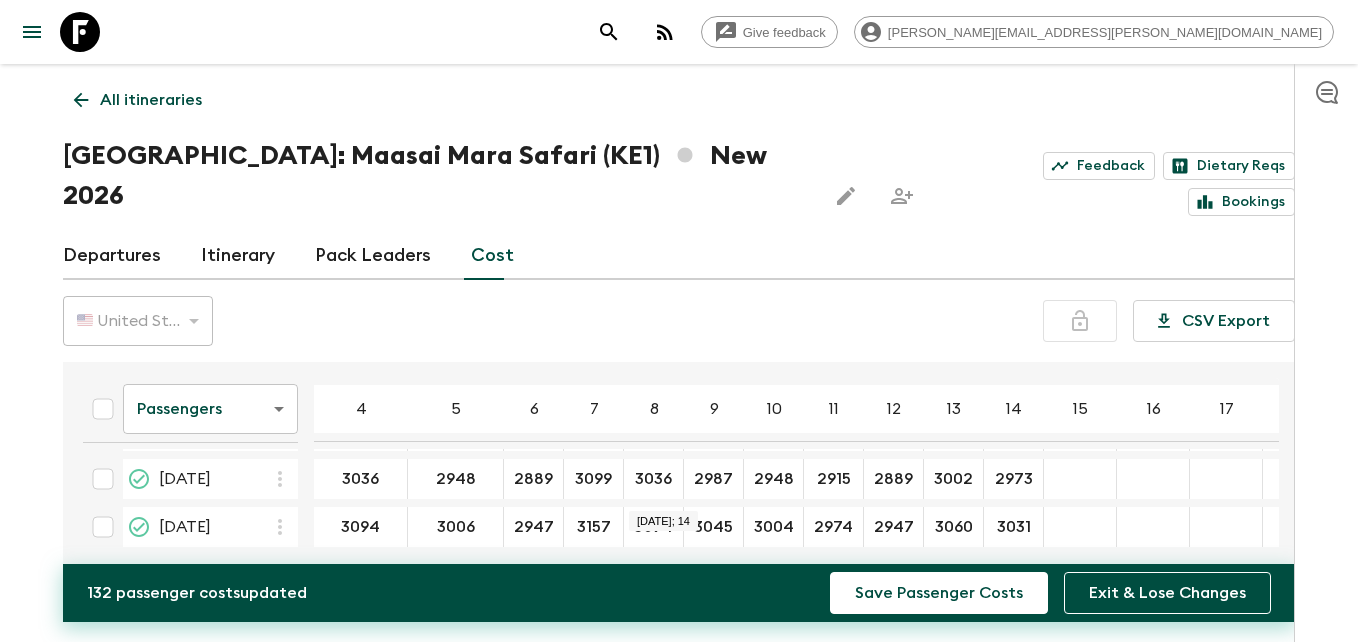 type on "3031" 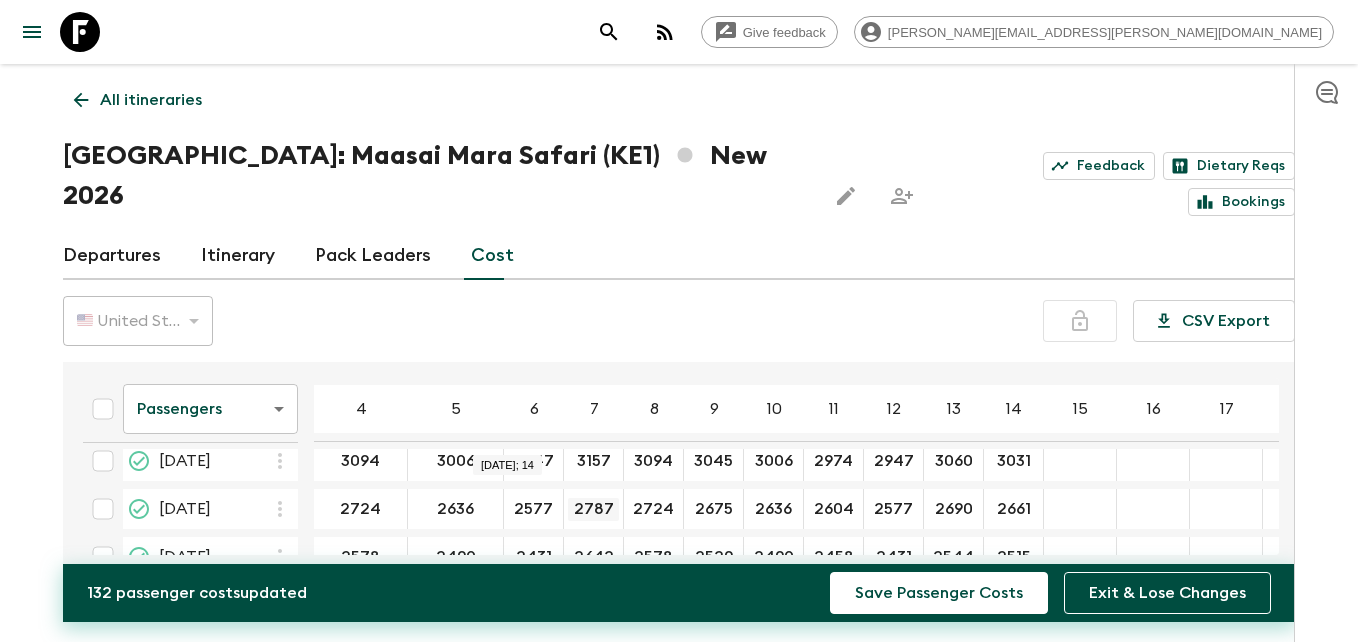 scroll, scrollTop: 534, scrollLeft: 0, axis: vertical 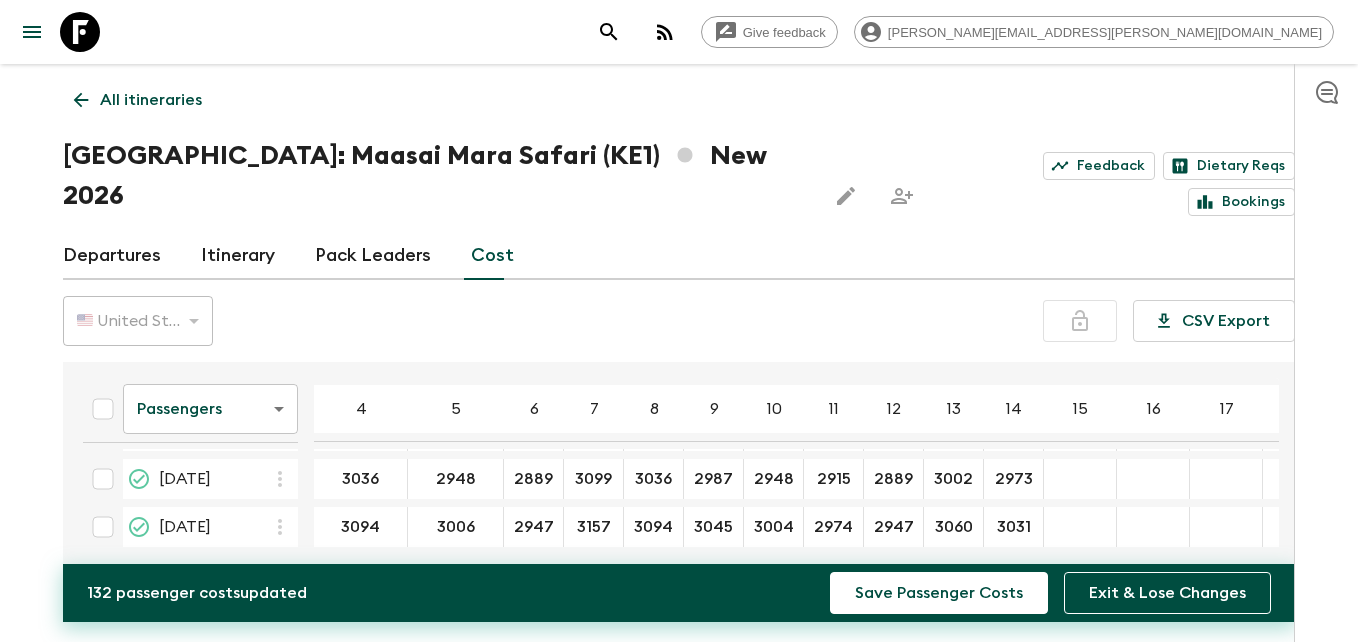 drag, startPoint x: 1280, startPoint y: 481, endPoint x: 1274, endPoint y: 468, distance: 14.3178215 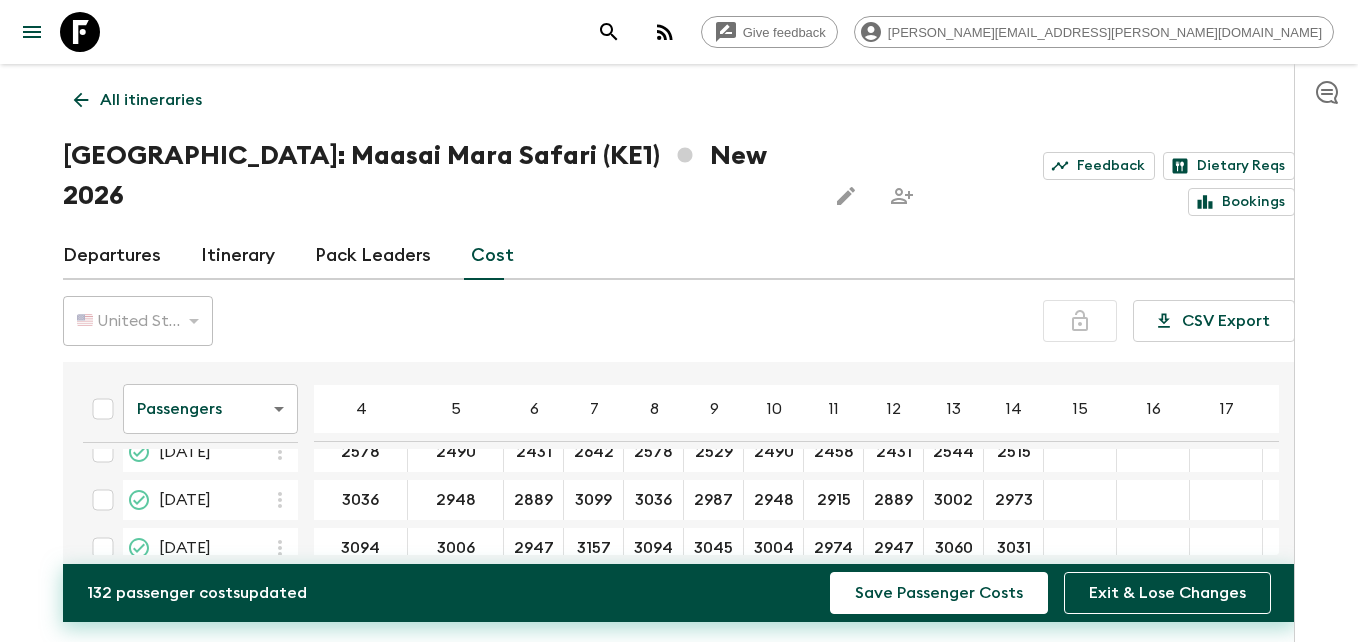 scroll, scrollTop: 463, scrollLeft: 0, axis: vertical 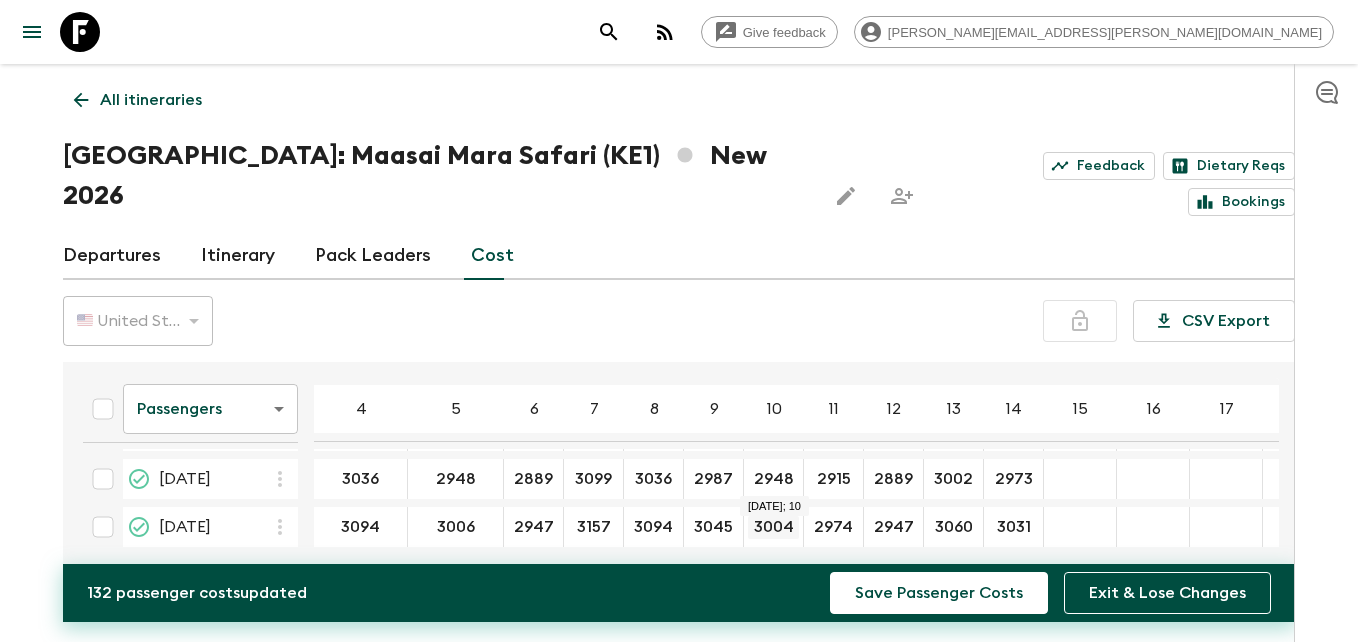 click on "3004" at bounding box center (773, 527) 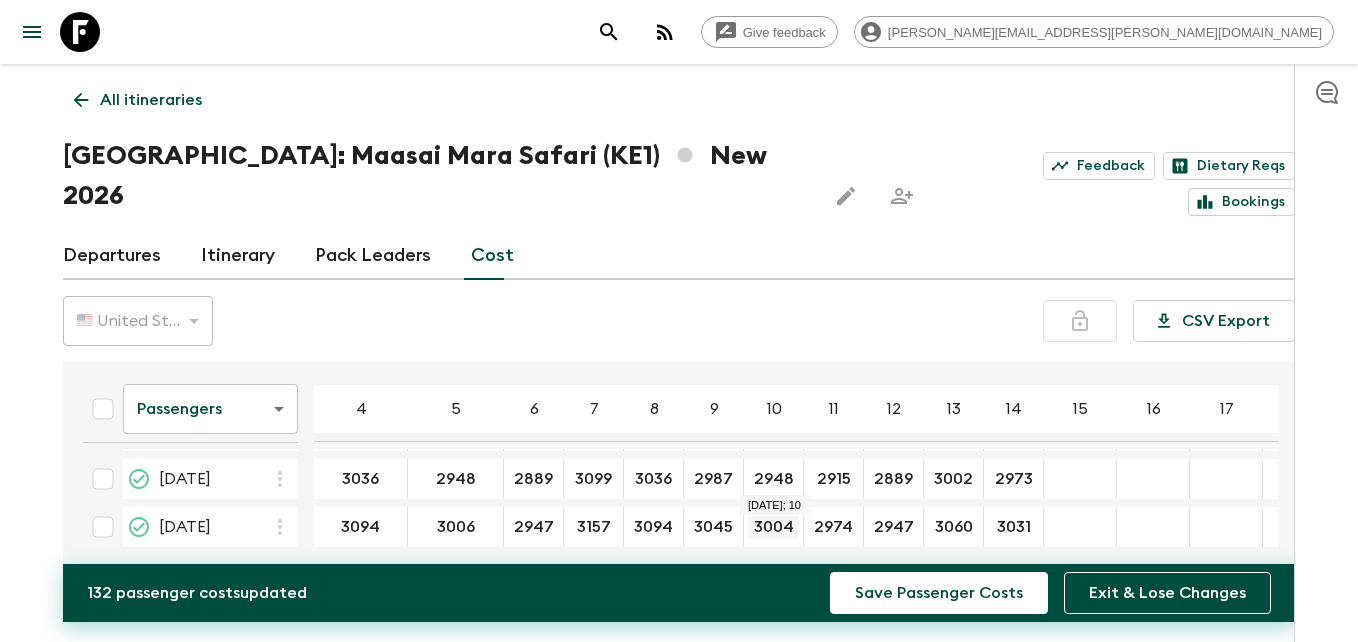 click on "3004" at bounding box center (773, 527) 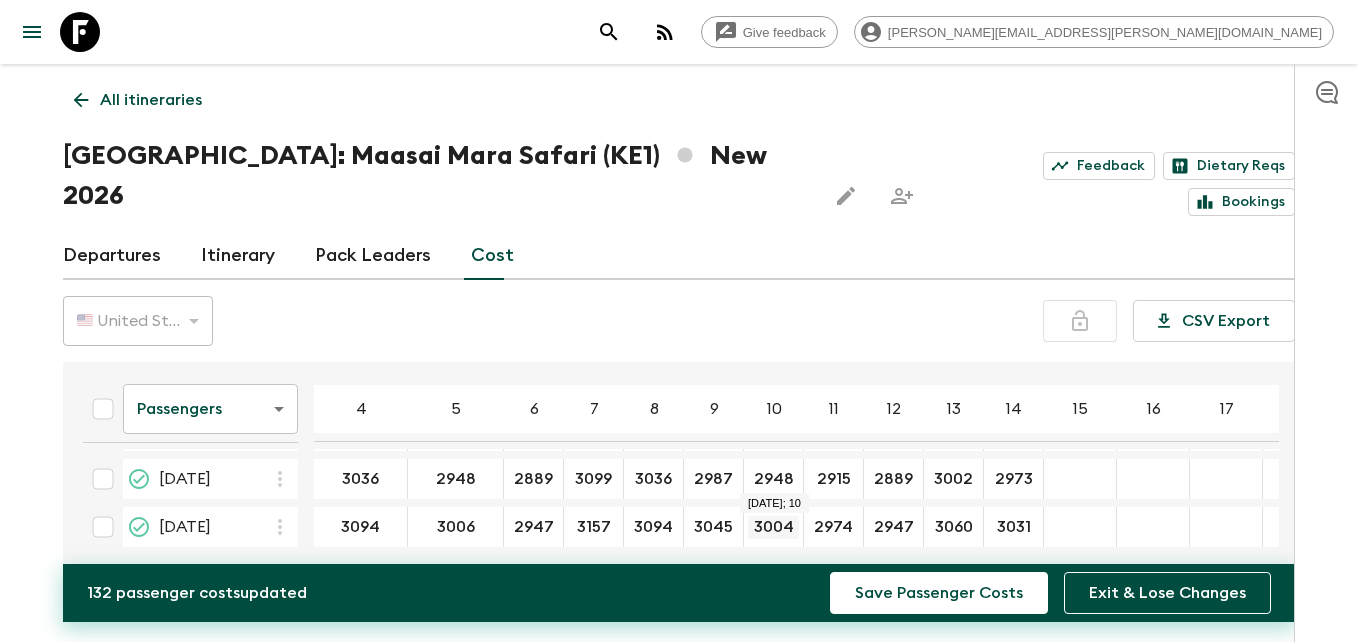 click on "3004" at bounding box center (773, 527) 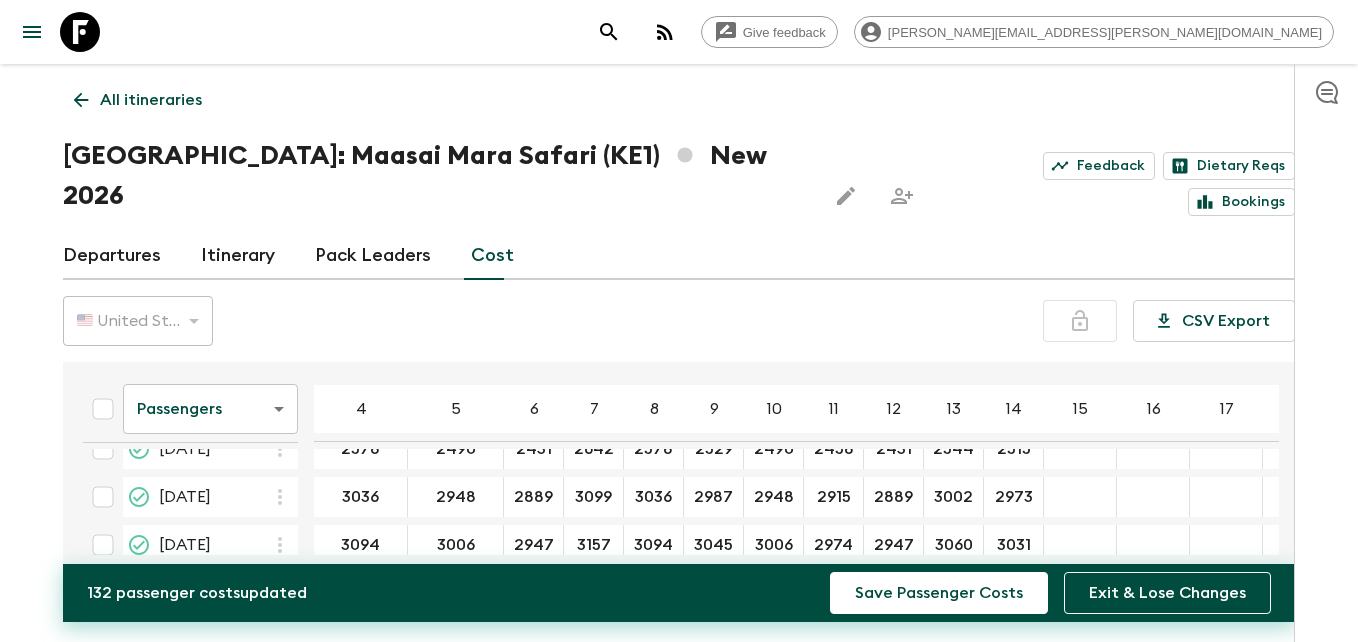 scroll, scrollTop: 534, scrollLeft: 0, axis: vertical 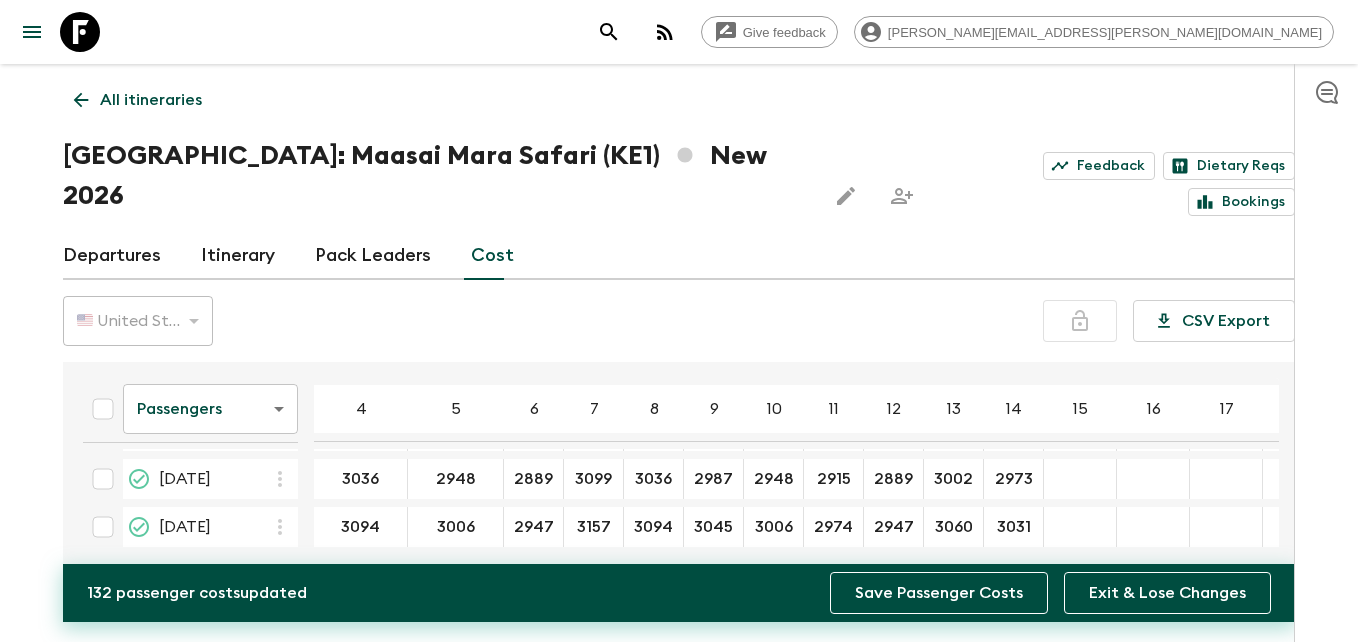 type on "3006" 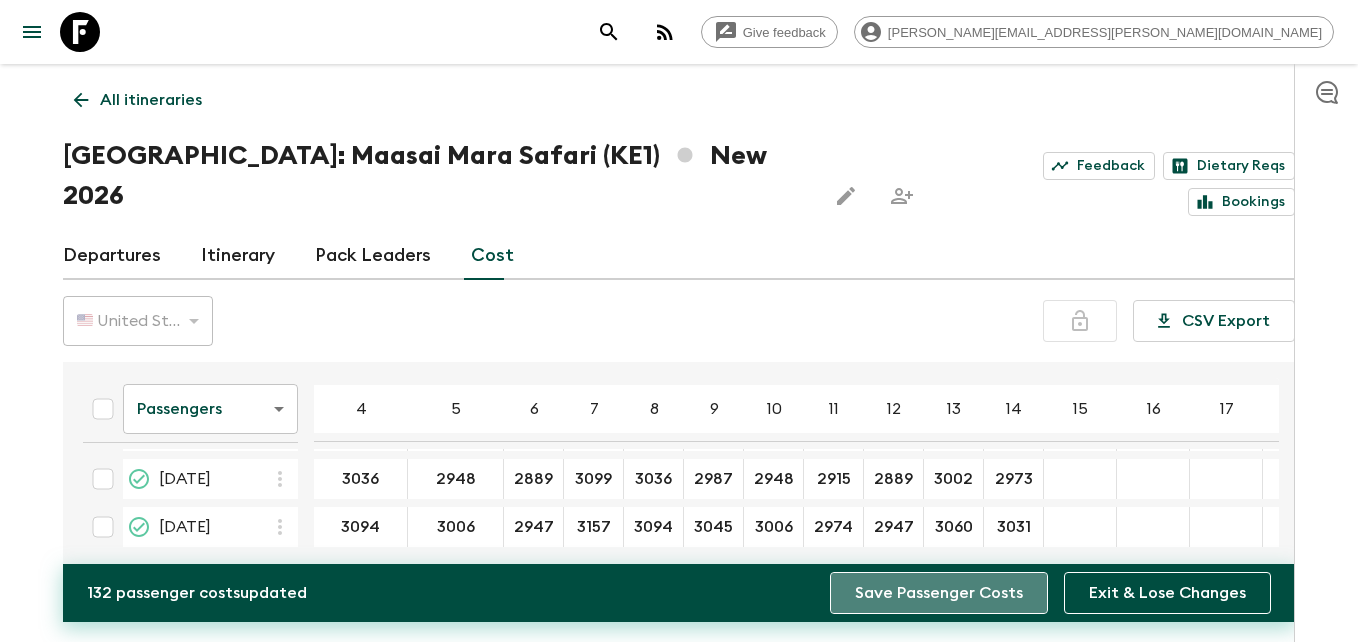 click on "Save Passenger Costs" at bounding box center (939, 593) 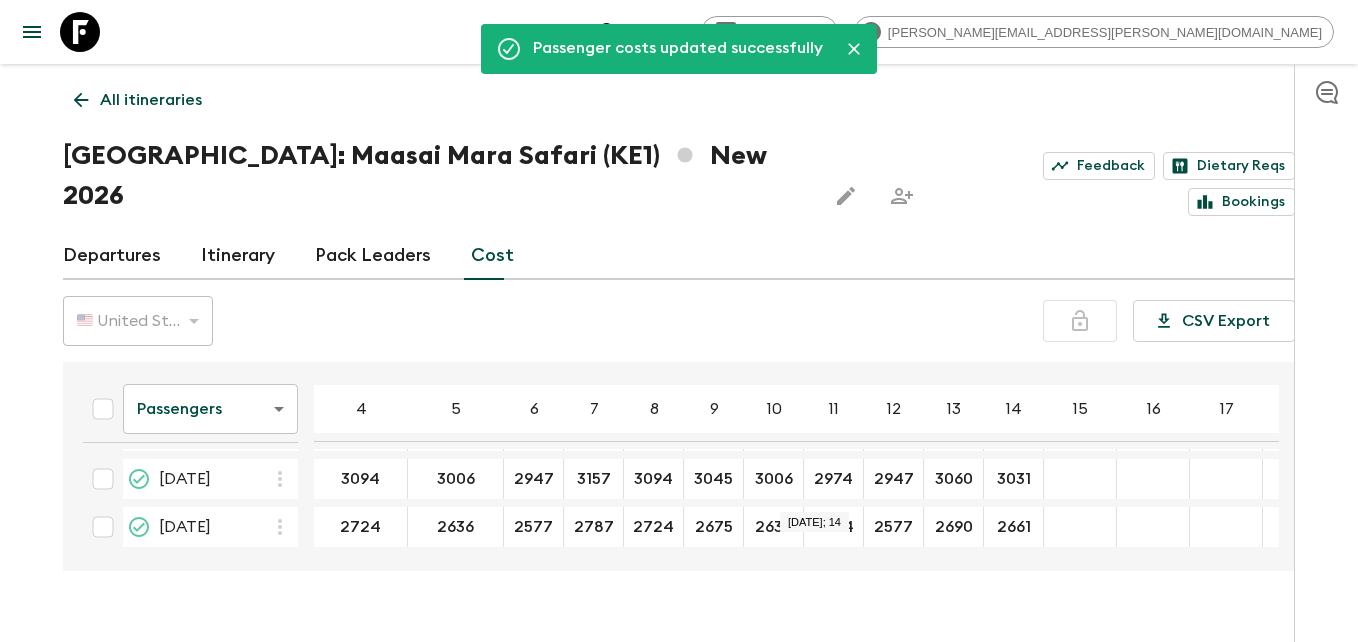 scroll, scrollTop: 334, scrollLeft: 0, axis: vertical 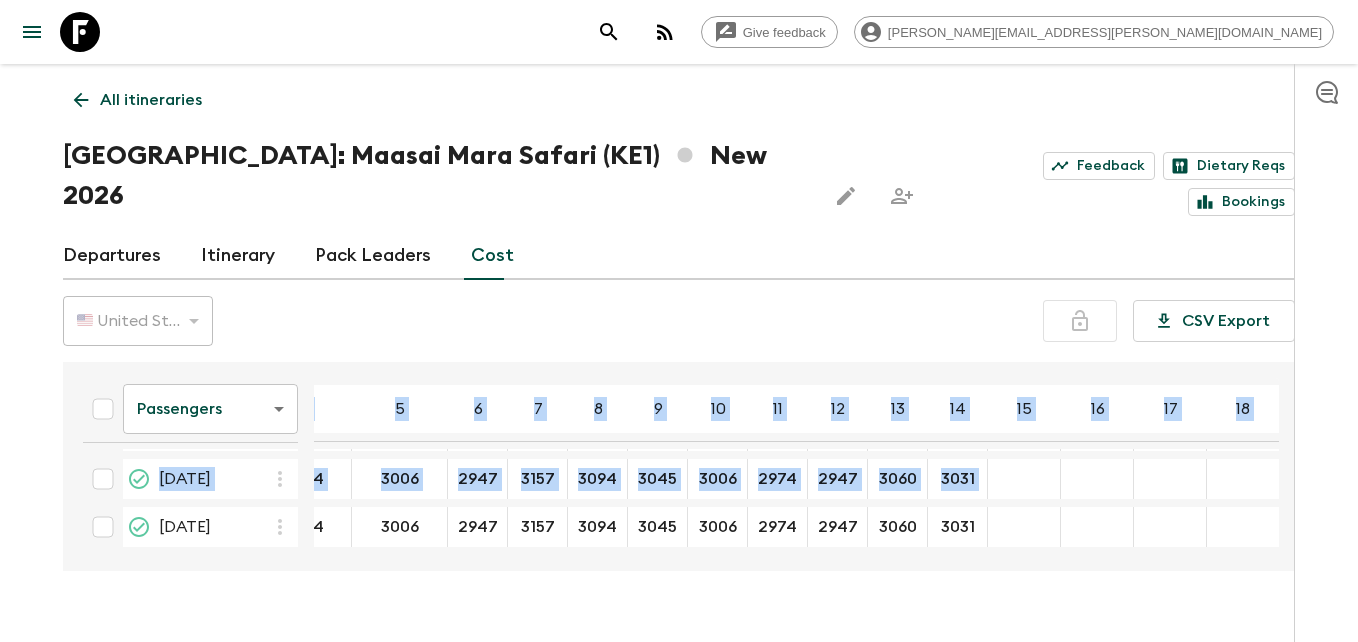 drag, startPoint x: 1280, startPoint y: 433, endPoint x: 1282, endPoint y: 407, distance: 26.076809 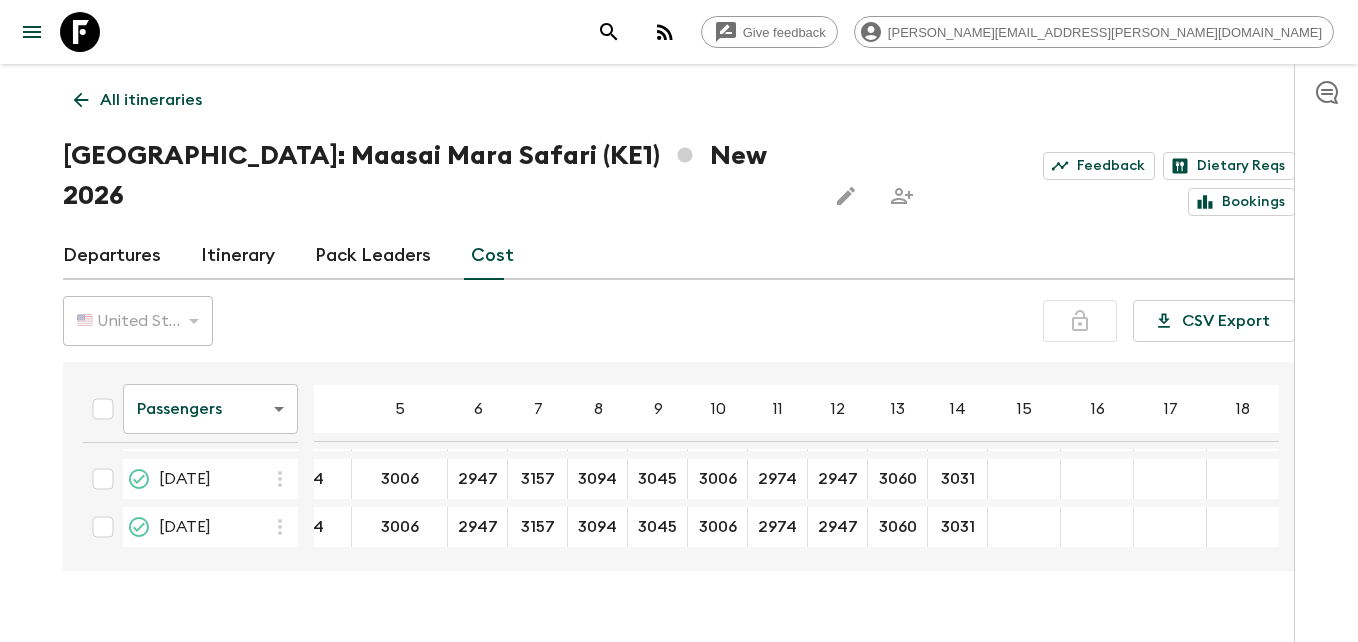 drag, startPoint x: 1282, startPoint y: 407, endPoint x: 1145, endPoint y: 450, distance: 143.58969 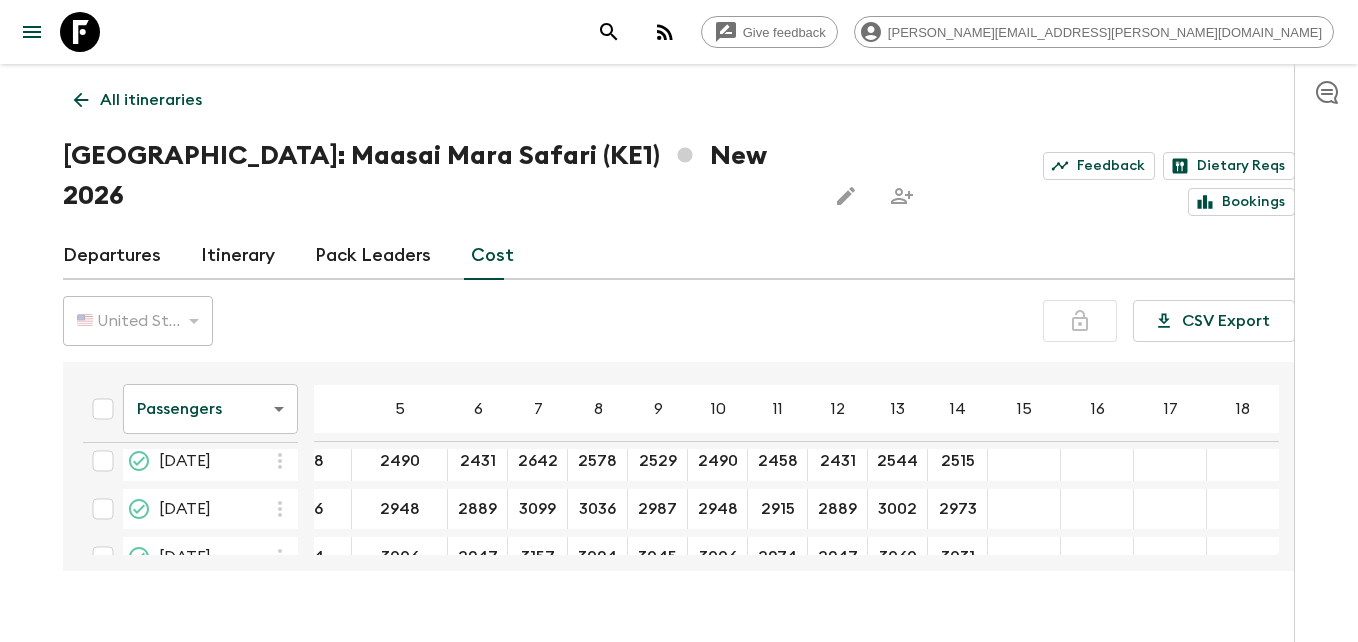 scroll, scrollTop: 534, scrollLeft: 59, axis: both 